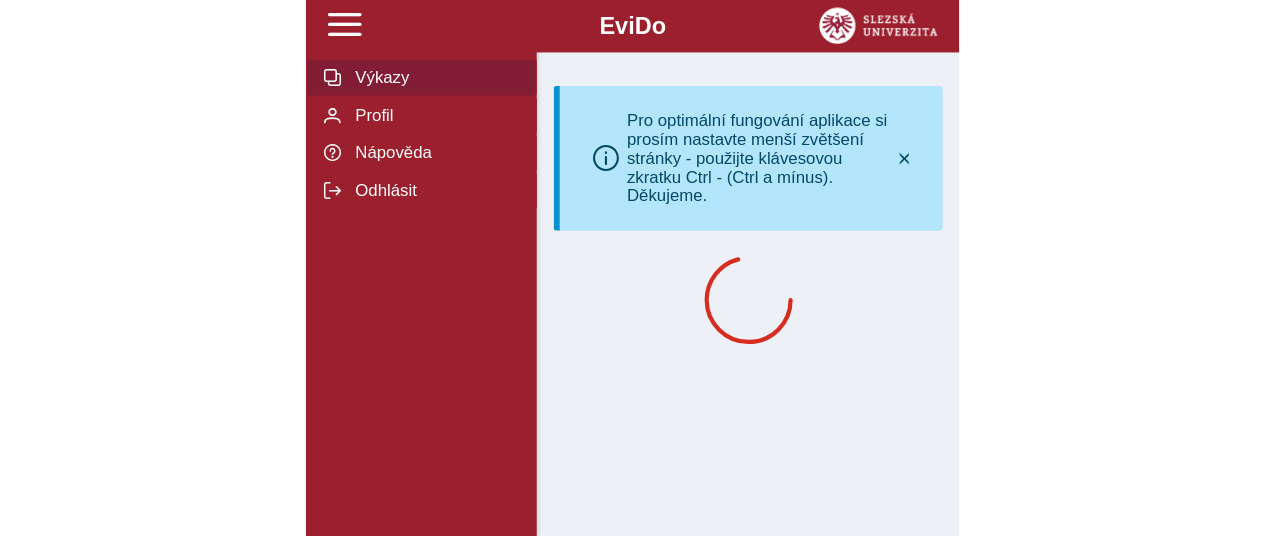 scroll, scrollTop: 0, scrollLeft: 0, axis: both 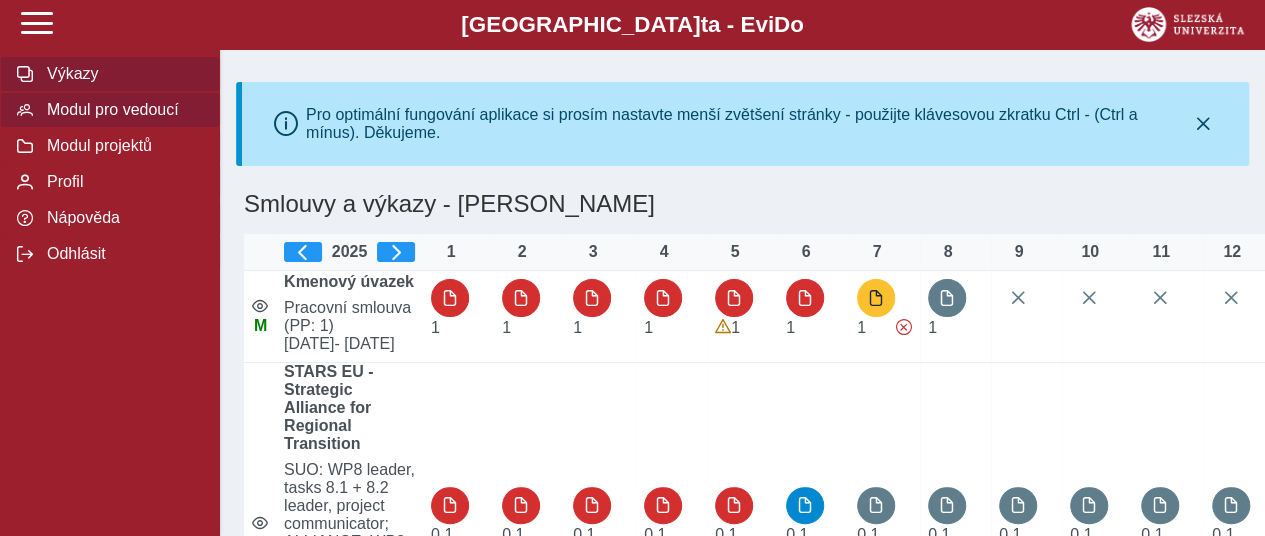 click on "Modul pro vedoucí" at bounding box center [122, 110] 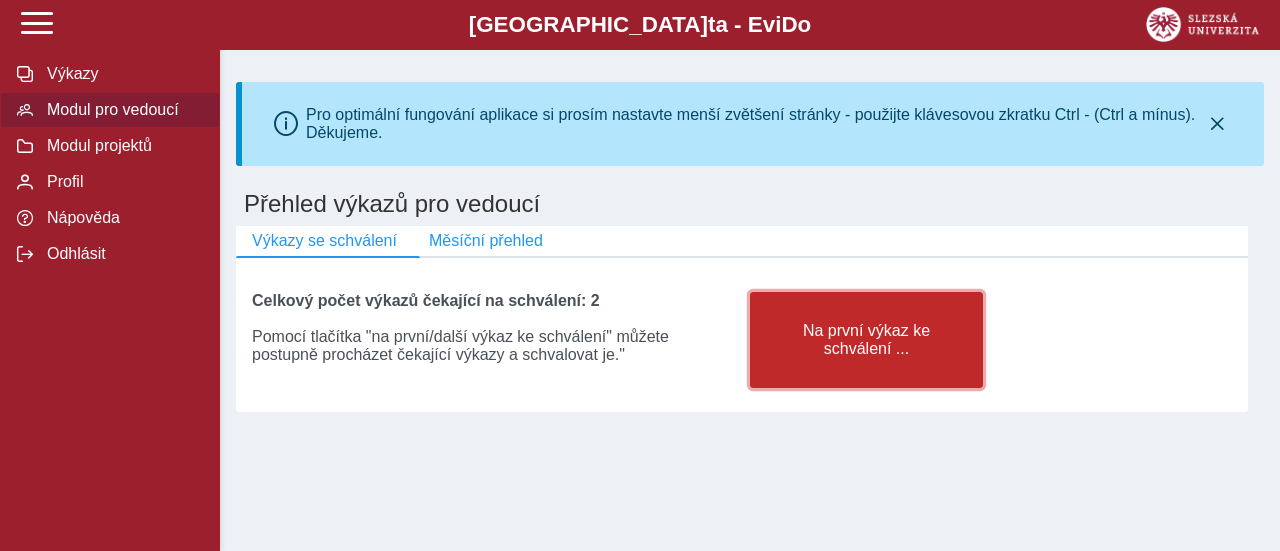 click on "Na první výkaz ke schválení ..." at bounding box center [866, 340] 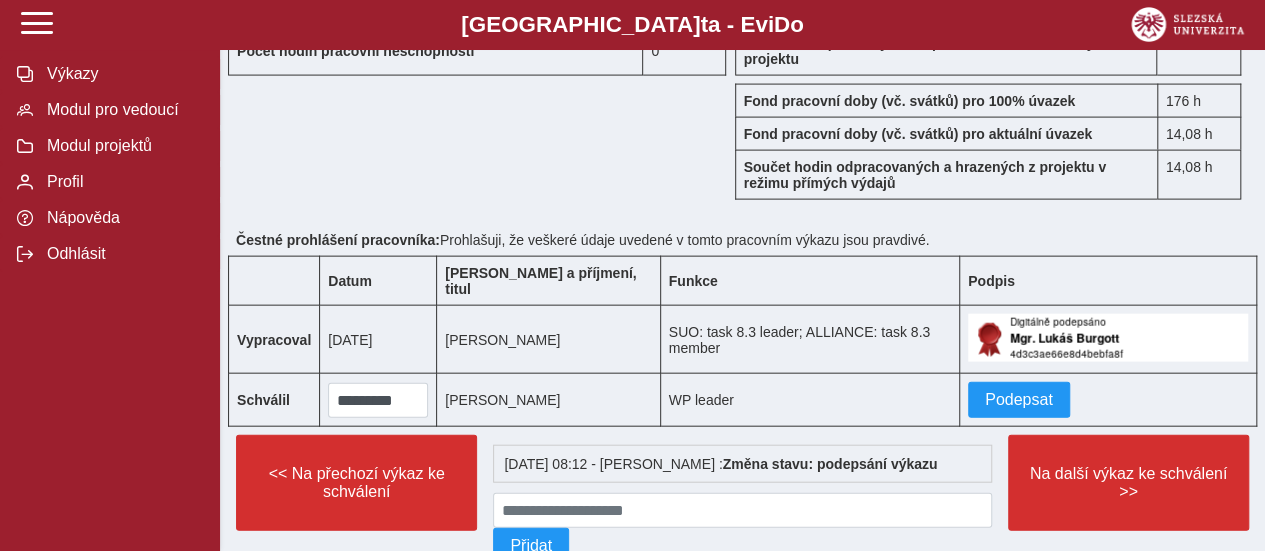 scroll, scrollTop: 2164, scrollLeft: 0, axis: vertical 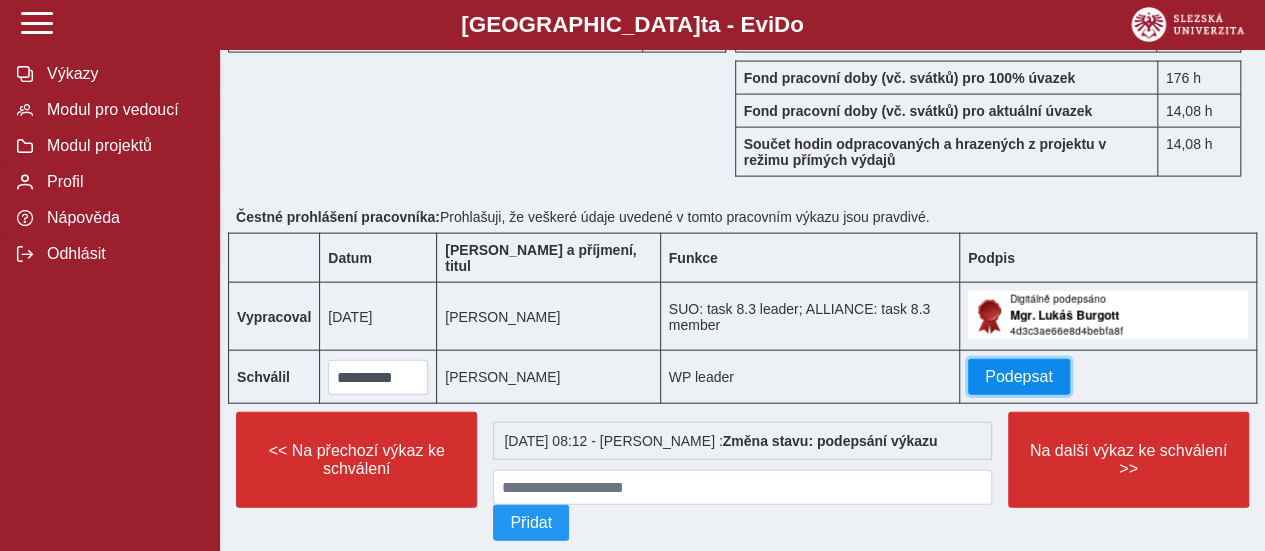 click on "Podepsat" at bounding box center (1019, 377) 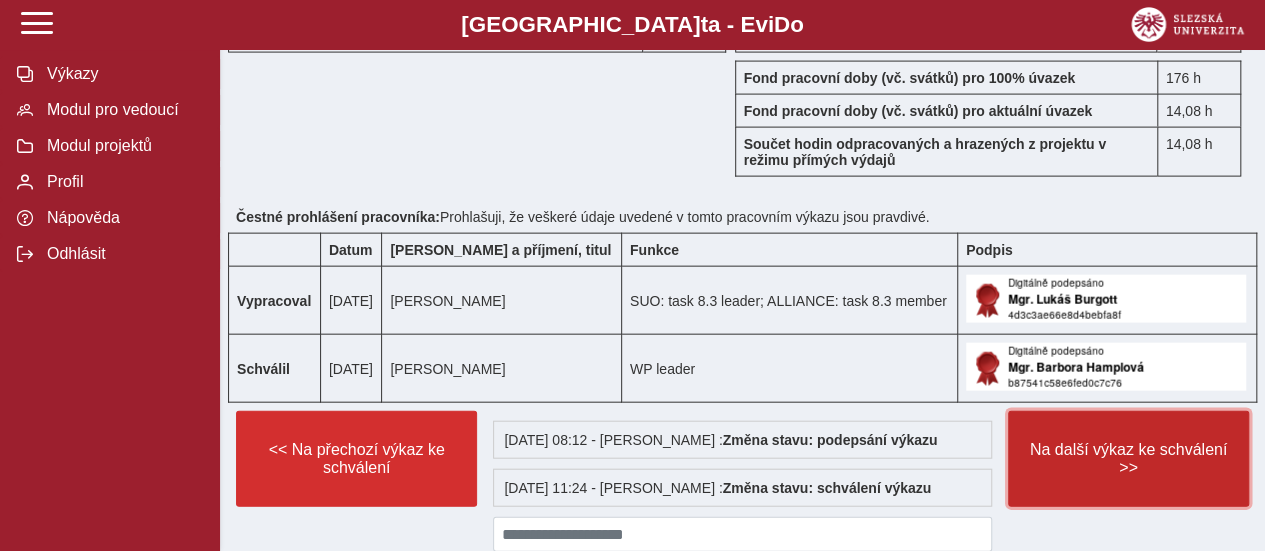 click on "Na další výkaz ke schválení  >>" at bounding box center (1128, 459) 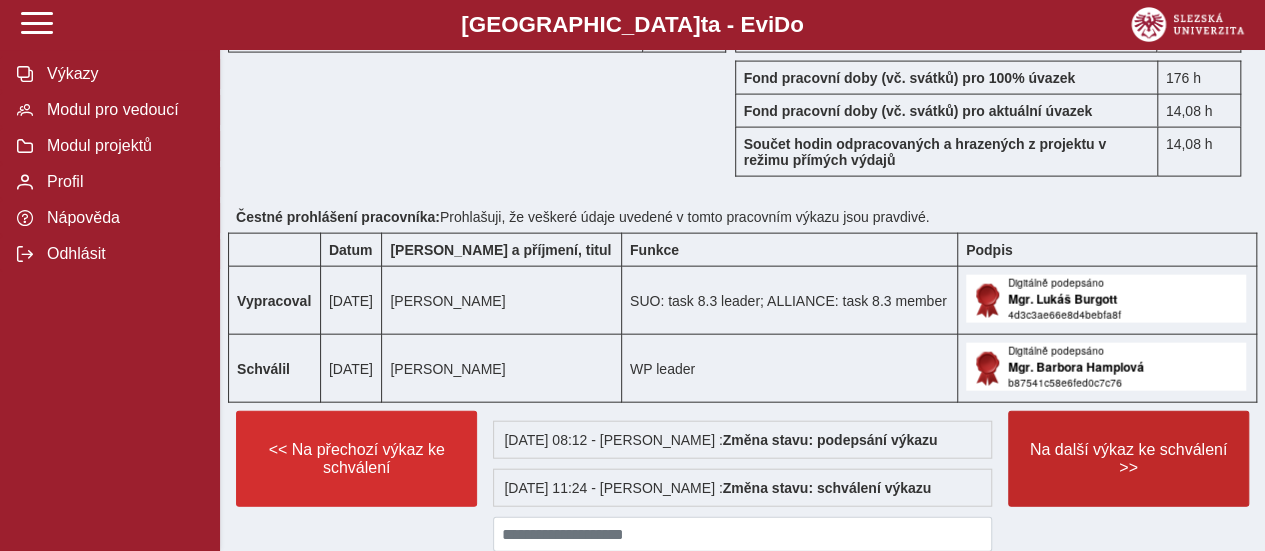 scroll, scrollTop: 0, scrollLeft: 0, axis: both 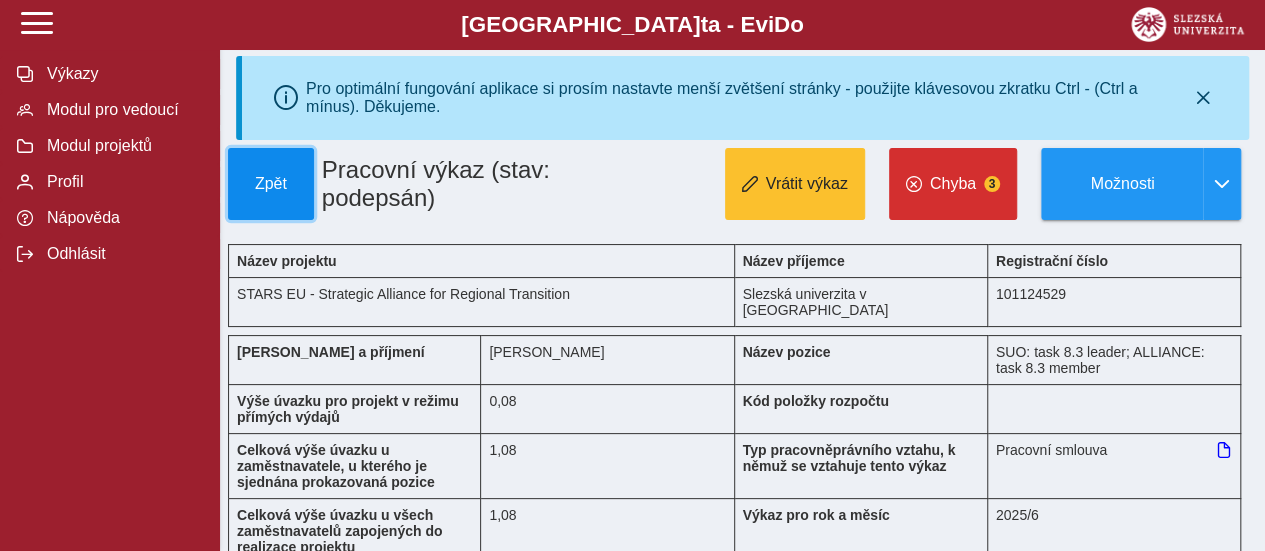 click on "Zpět" at bounding box center [271, 184] 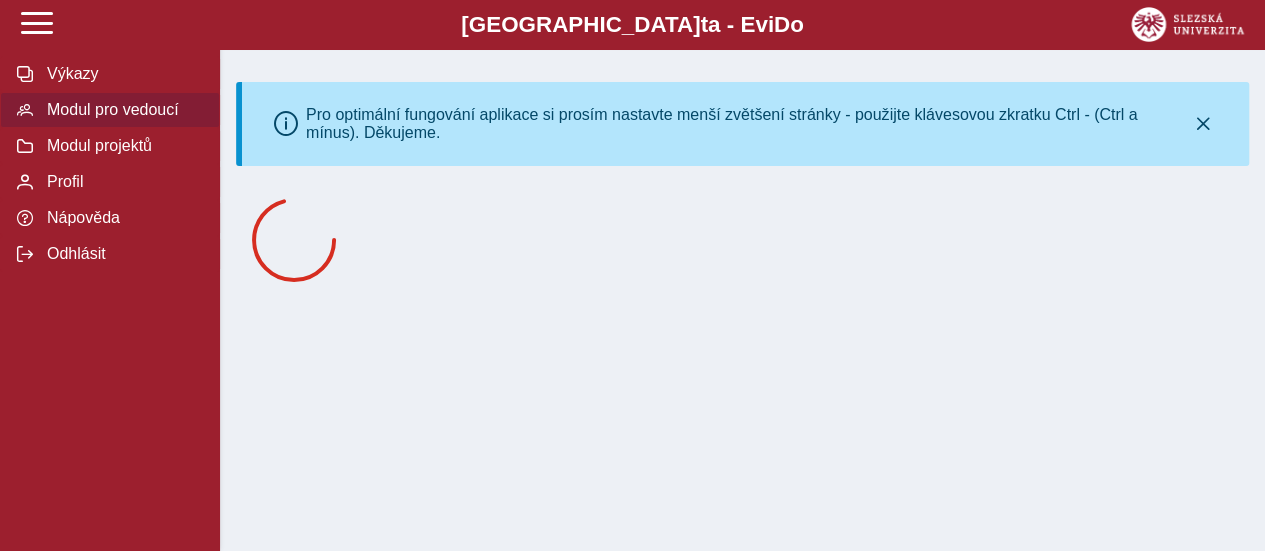 scroll, scrollTop: 0, scrollLeft: 0, axis: both 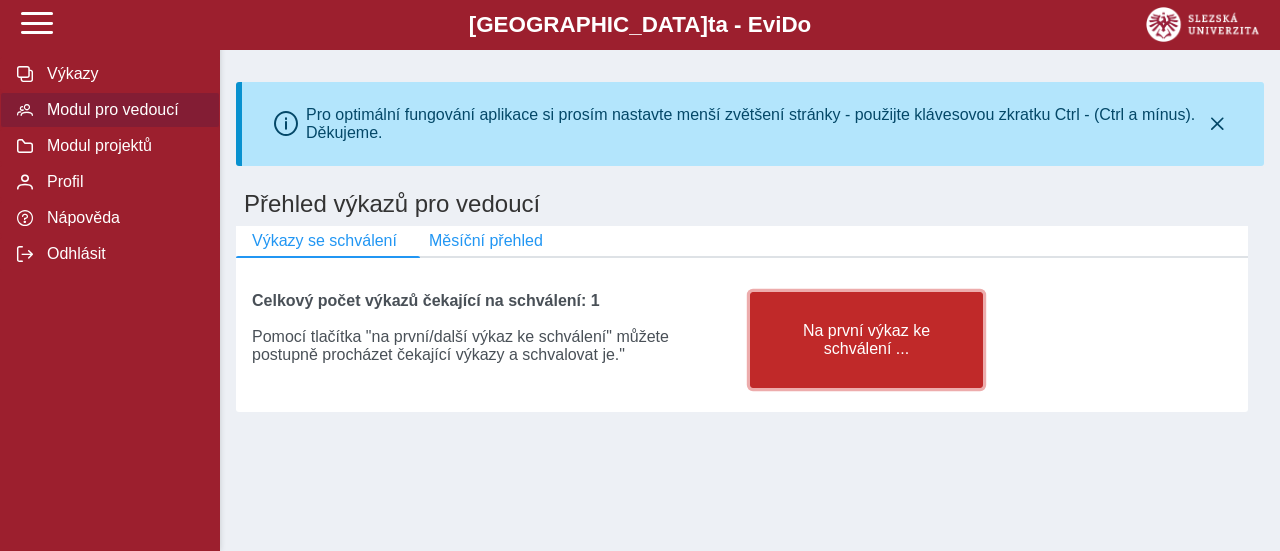 click on "Na první výkaz ke schválení ..." at bounding box center (866, 340) 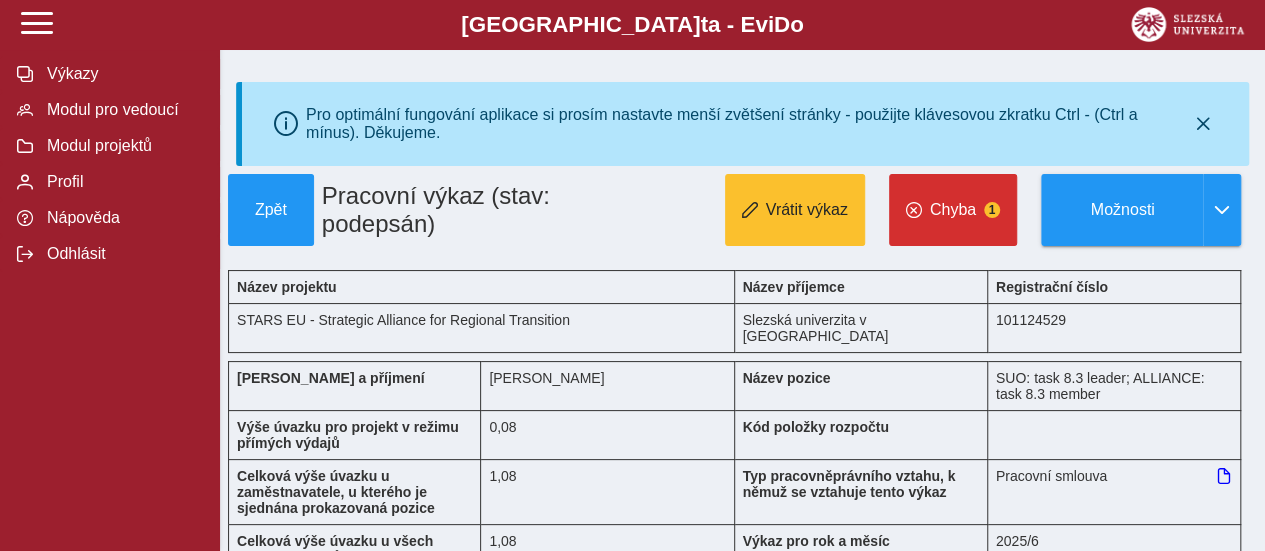 type on "*********" 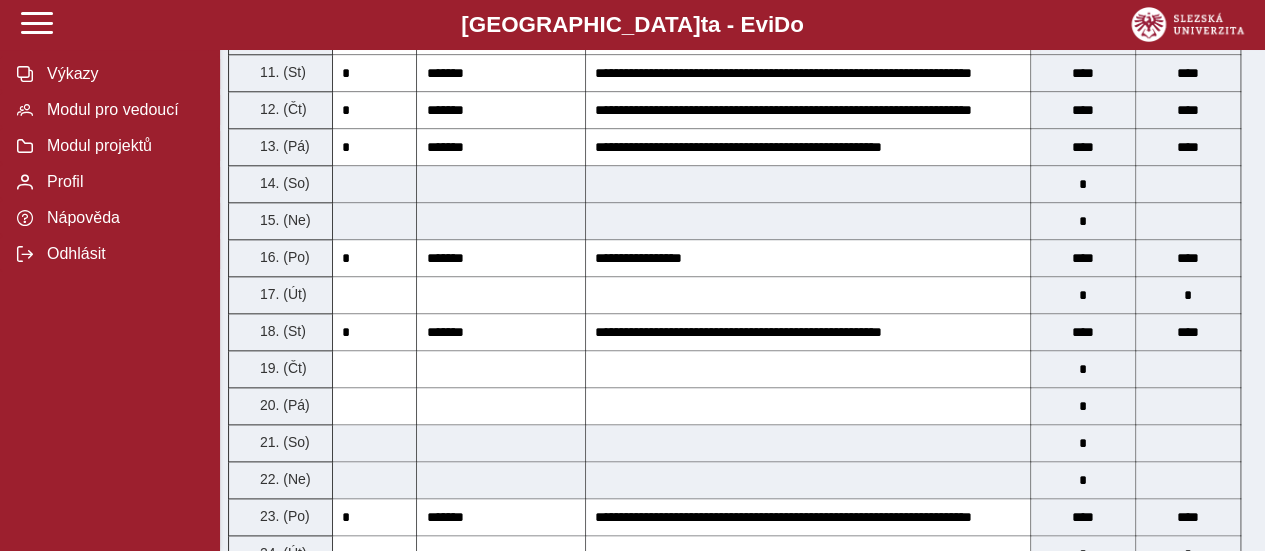 scroll, scrollTop: 0, scrollLeft: 0, axis: both 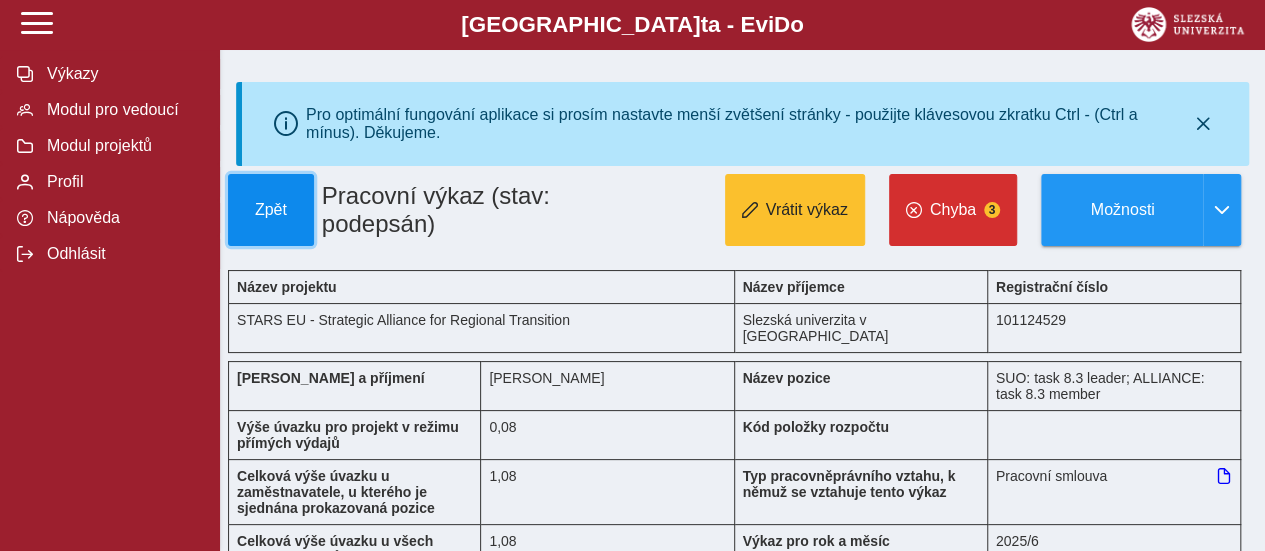 click on "Zpět" at bounding box center [271, 210] 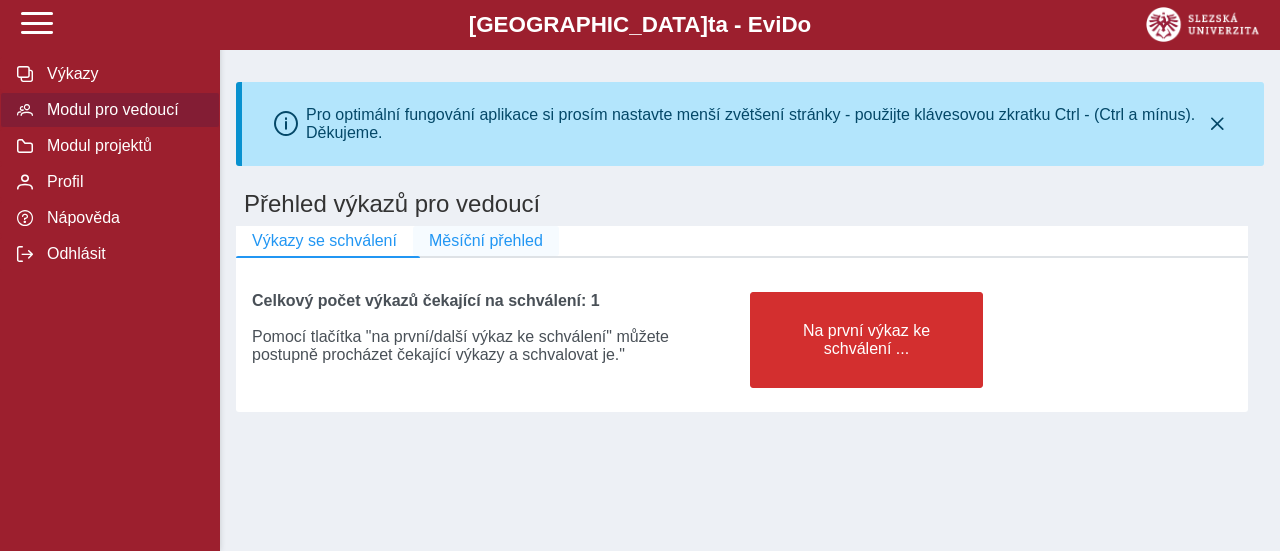 click on "Měsíční přehled" at bounding box center [486, 241] 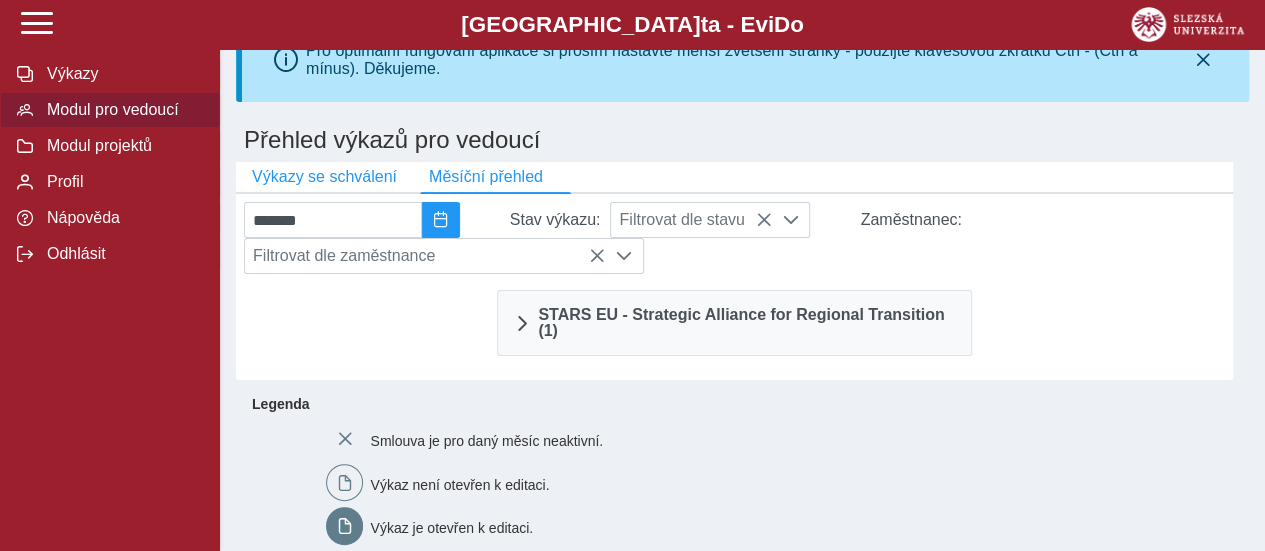 scroll, scrollTop: 58, scrollLeft: 0, axis: vertical 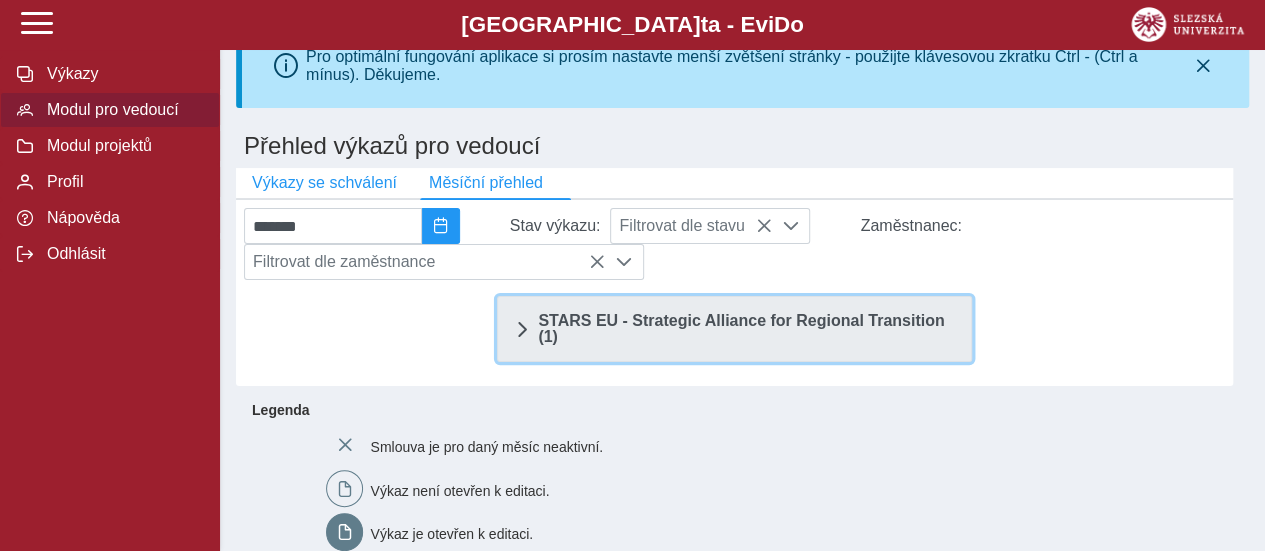 click on "STARS EU - Strategic Alliance for Regional Transition (1)" at bounding box center [746, 329] 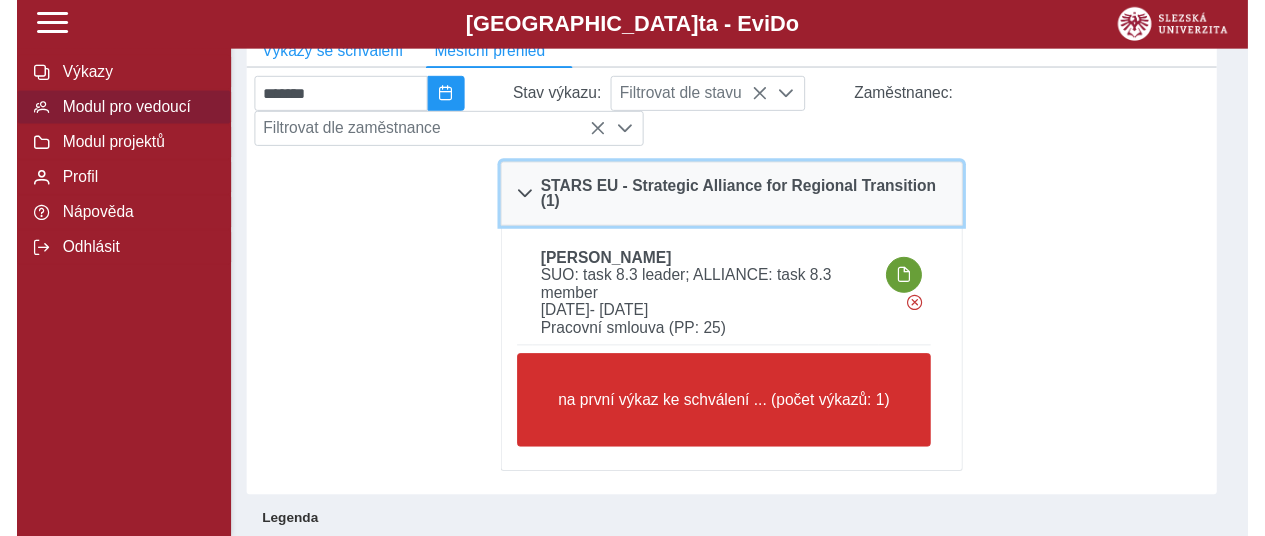 scroll, scrollTop: 0, scrollLeft: 0, axis: both 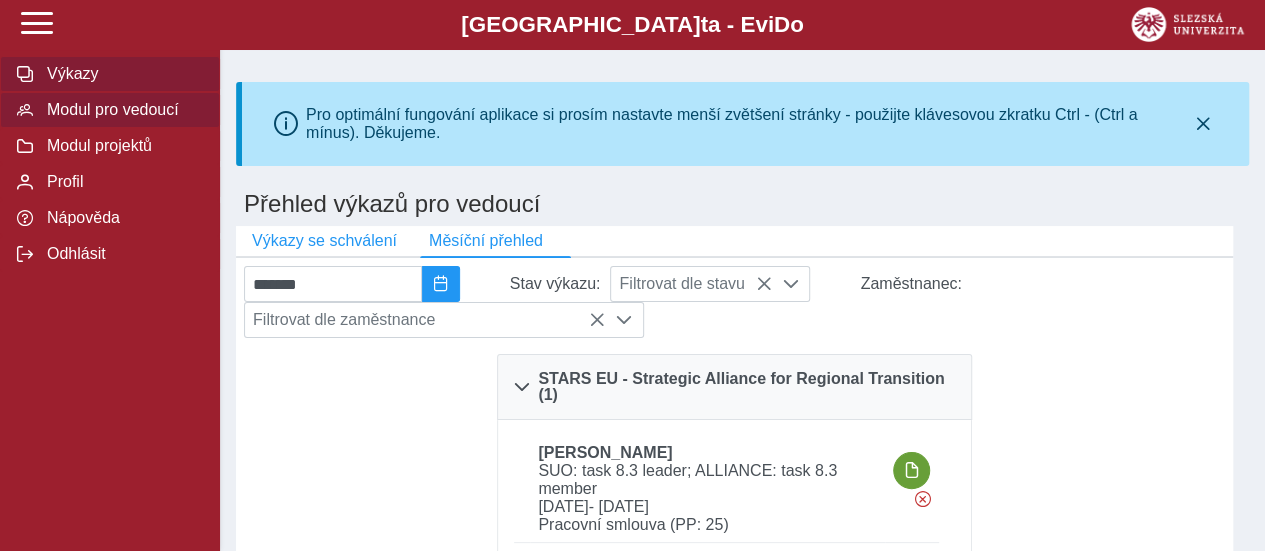 click on "Výkazy" at bounding box center [110, 74] 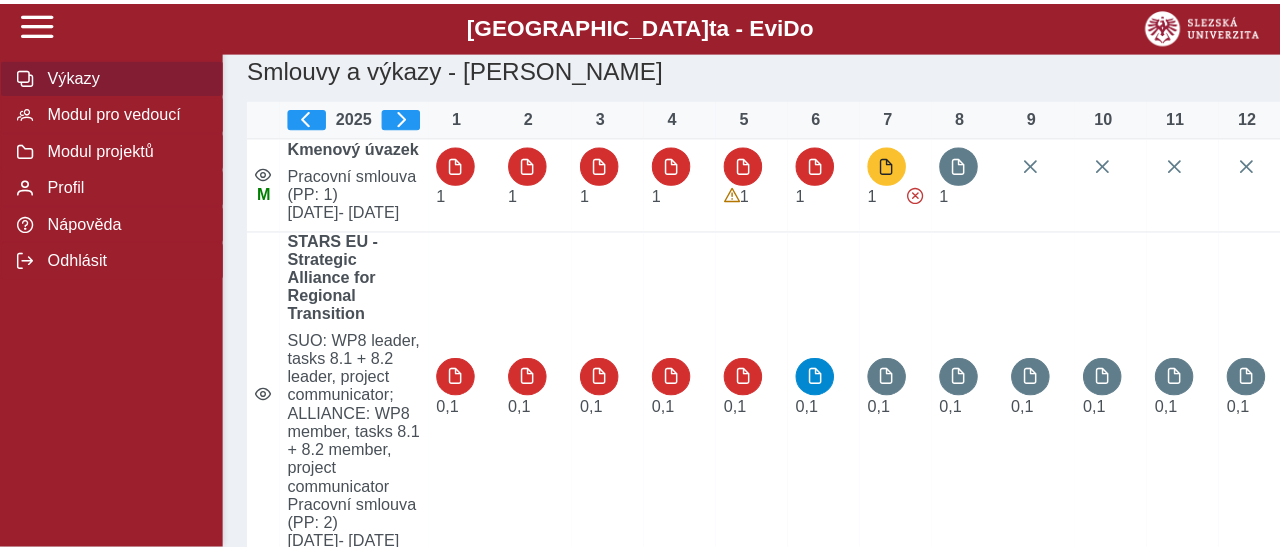 scroll, scrollTop: 139, scrollLeft: 0, axis: vertical 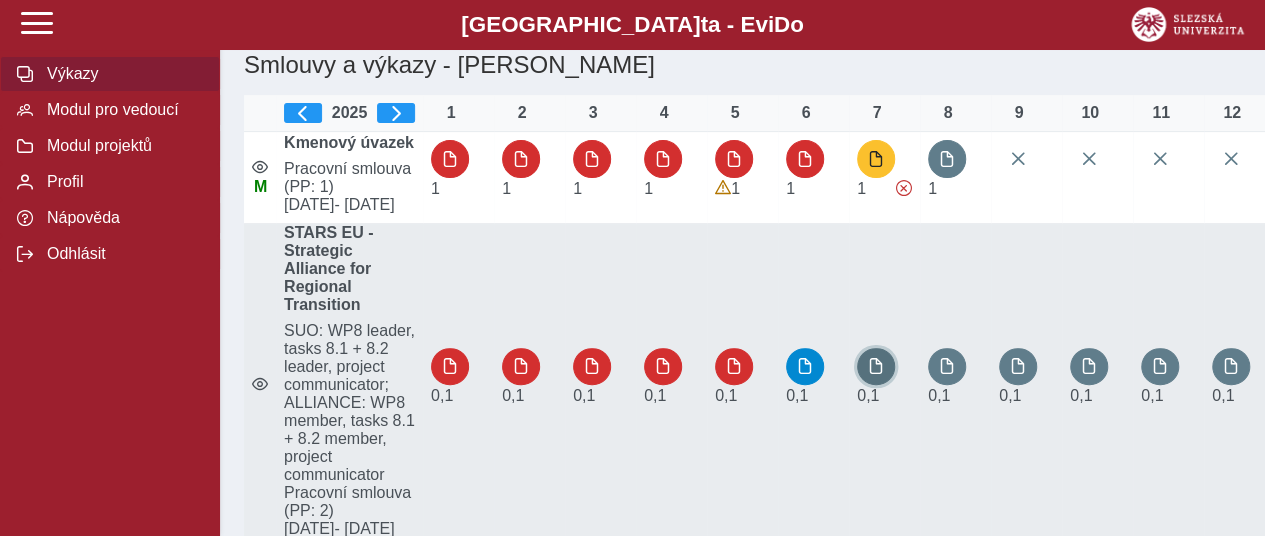 click at bounding box center (876, 366) 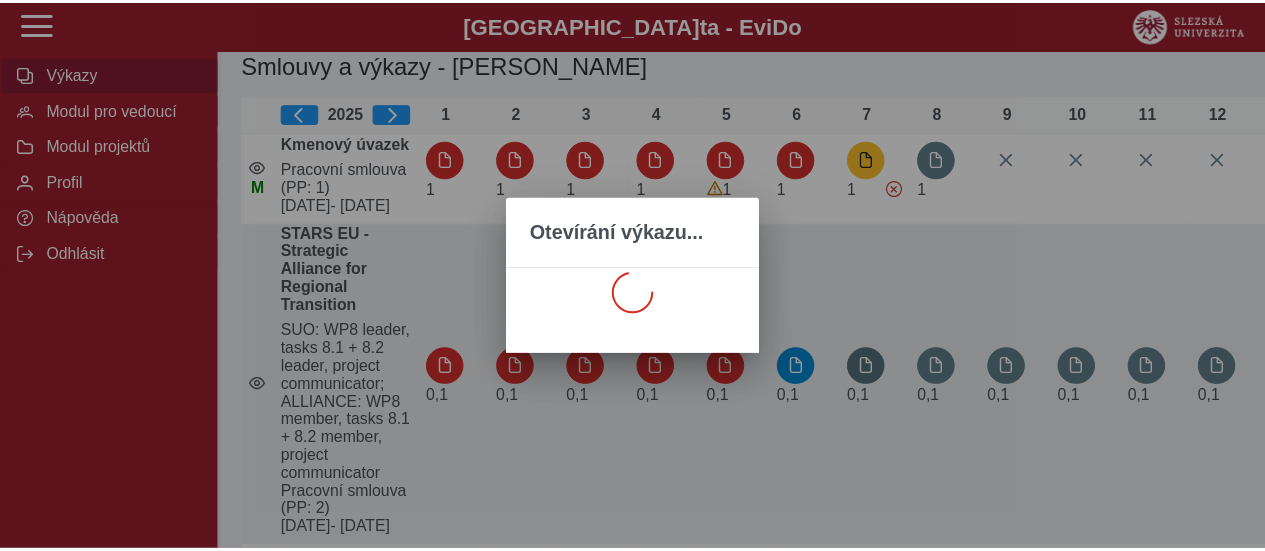 scroll, scrollTop: 0, scrollLeft: 0, axis: both 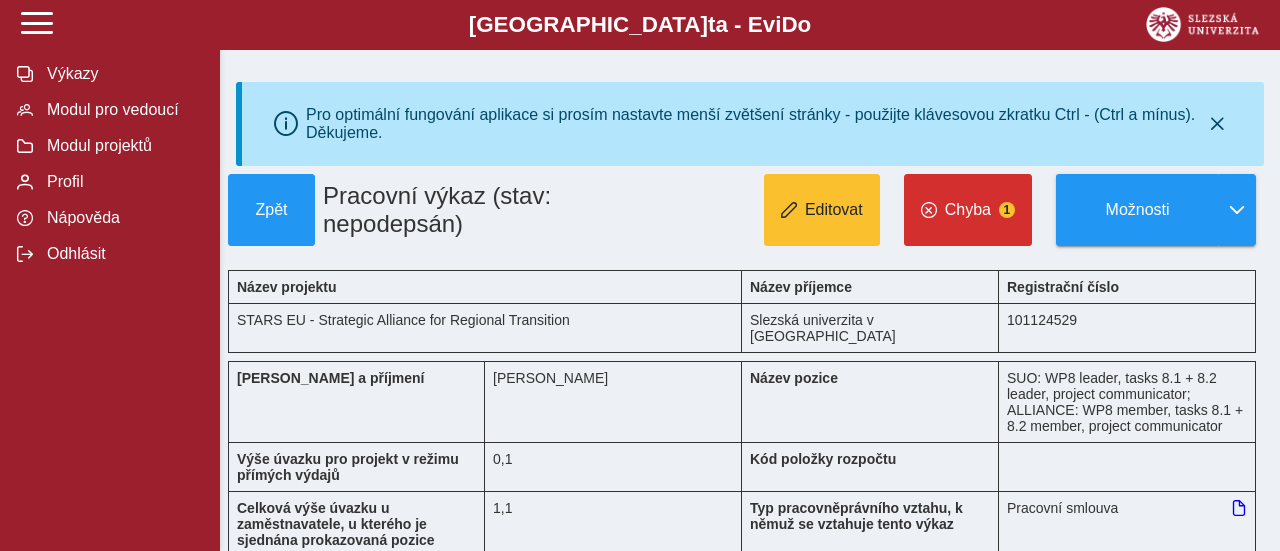 type 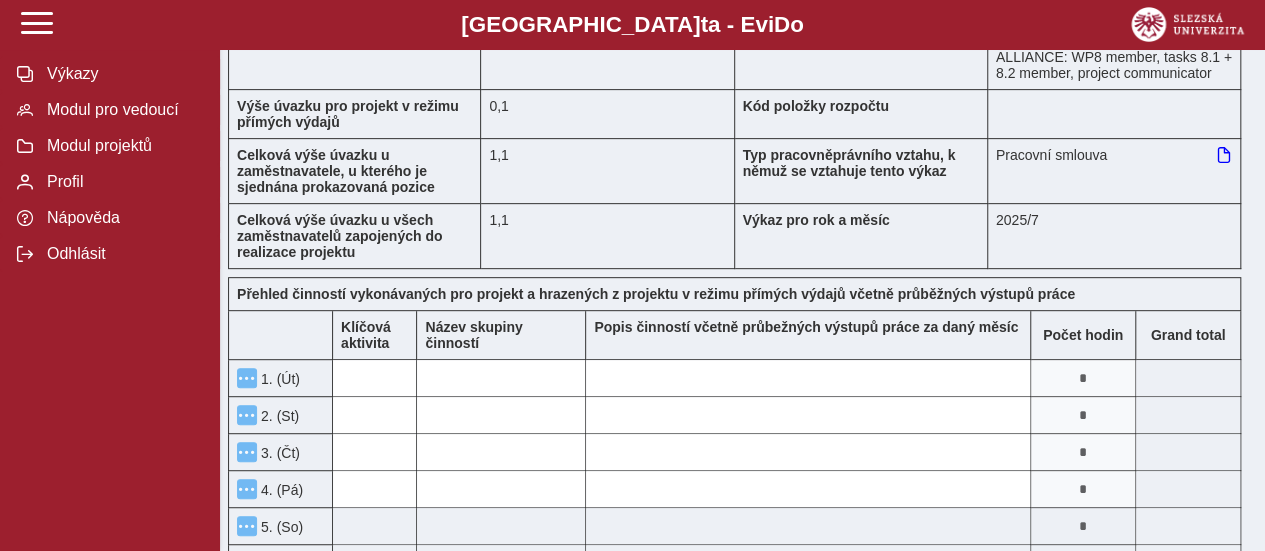 scroll, scrollTop: 0, scrollLeft: 0, axis: both 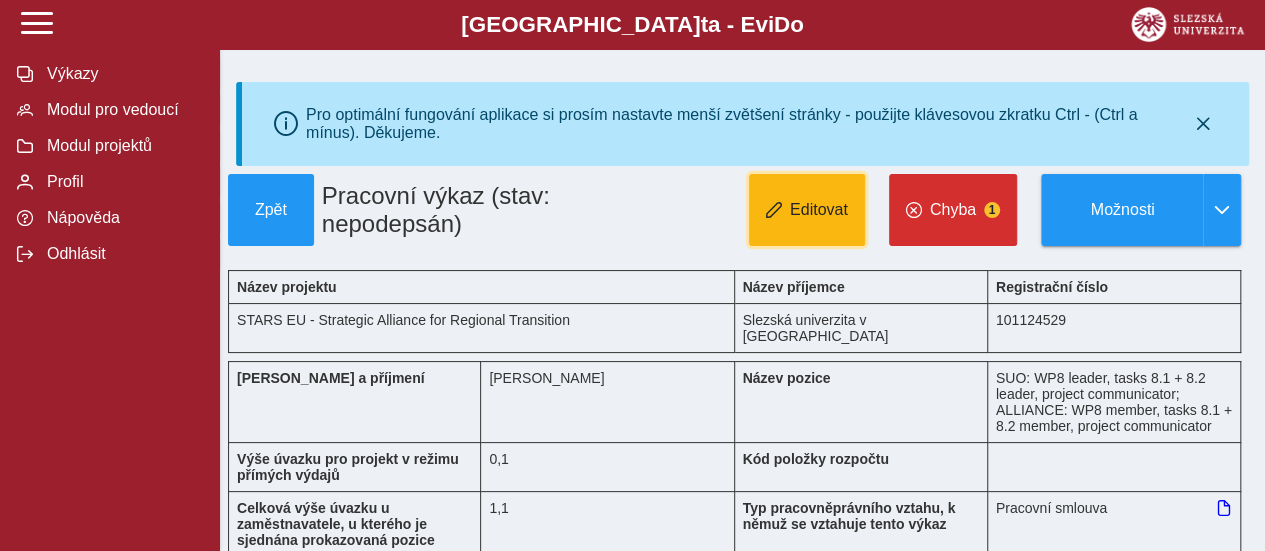 click on "Editovat" at bounding box center [819, 210] 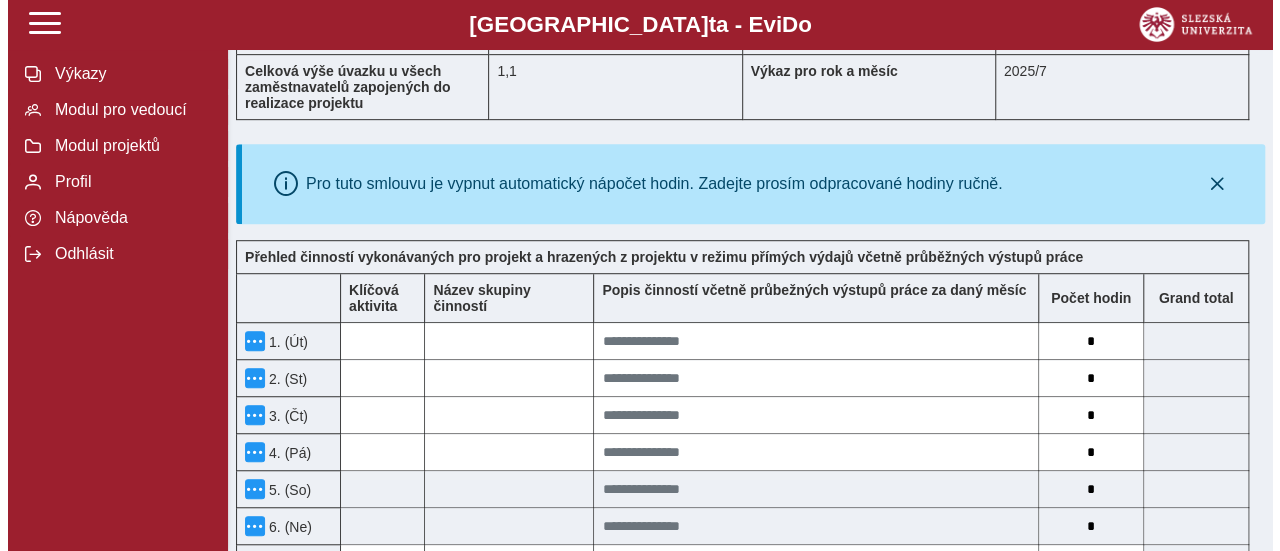scroll, scrollTop: 637, scrollLeft: 0, axis: vertical 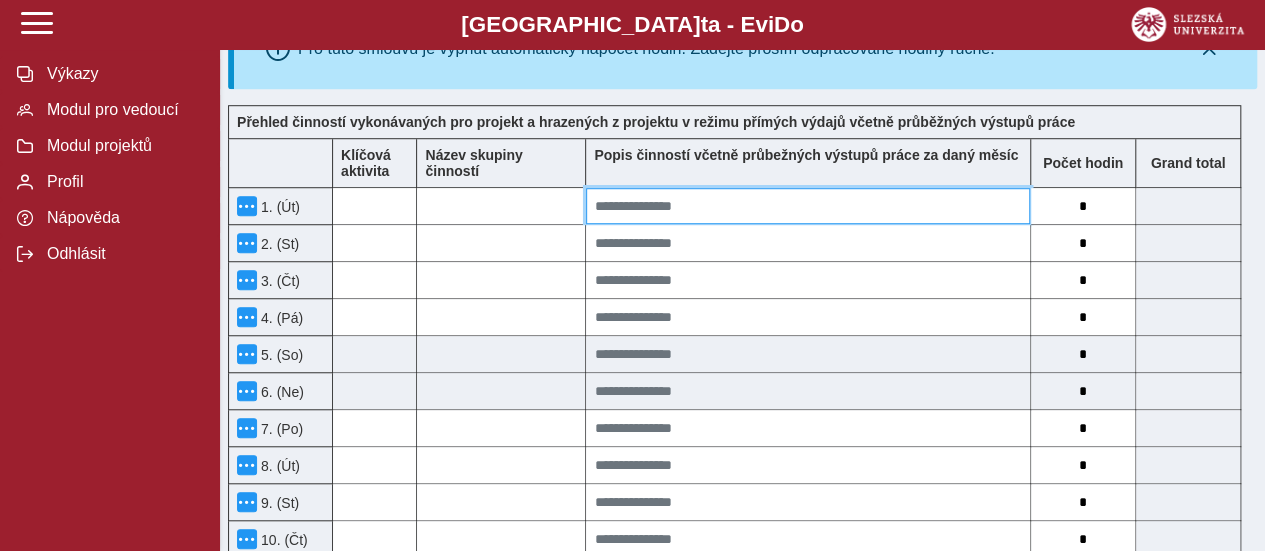 click at bounding box center (808, 206) 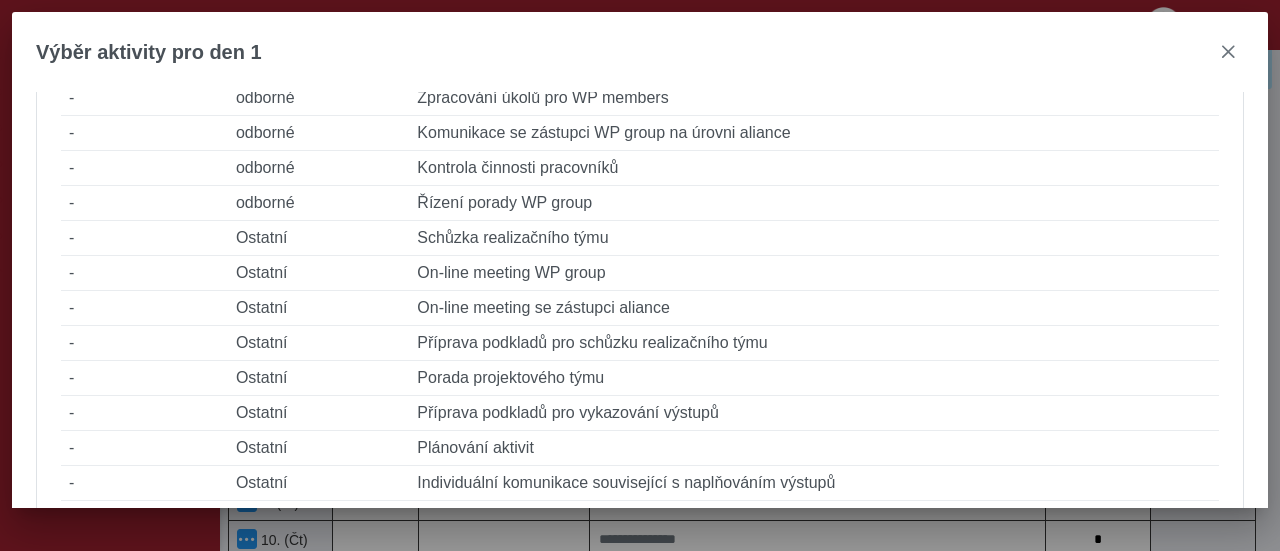 scroll, scrollTop: 937, scrollLeft: 0, axis: vertical 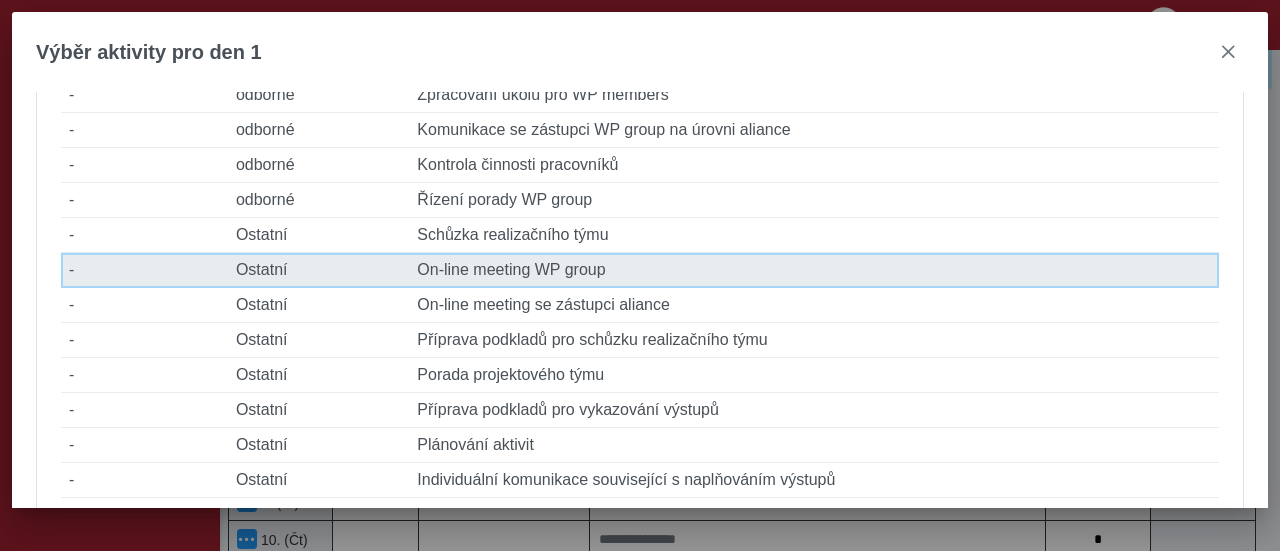 click on "Popis činnosti On-line meeting WP group" at bounding box center [814, 270] 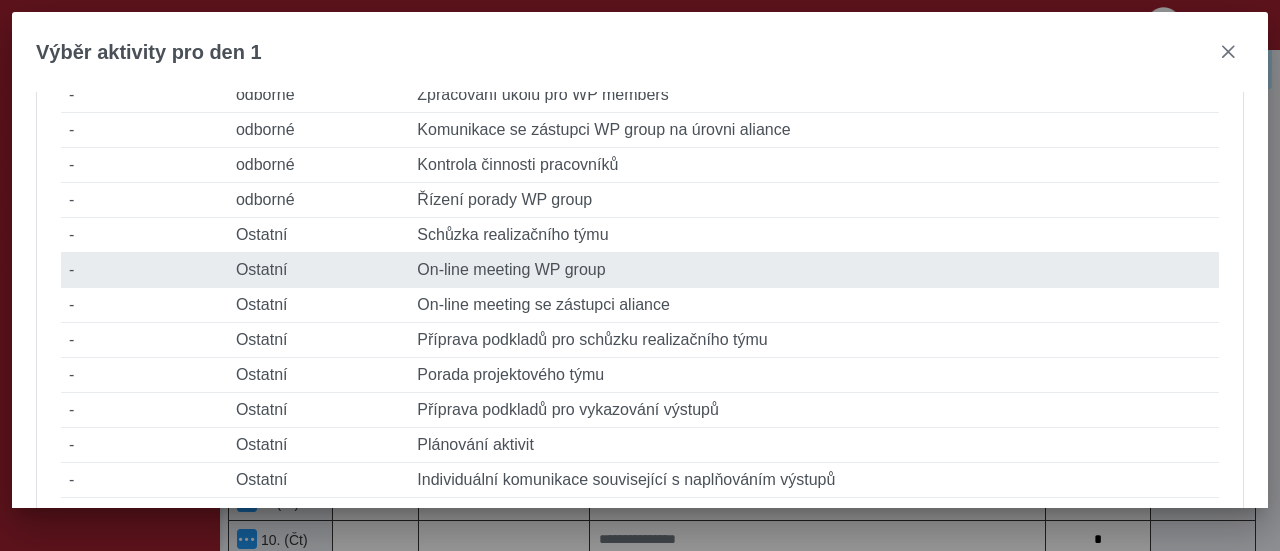 type on "*" 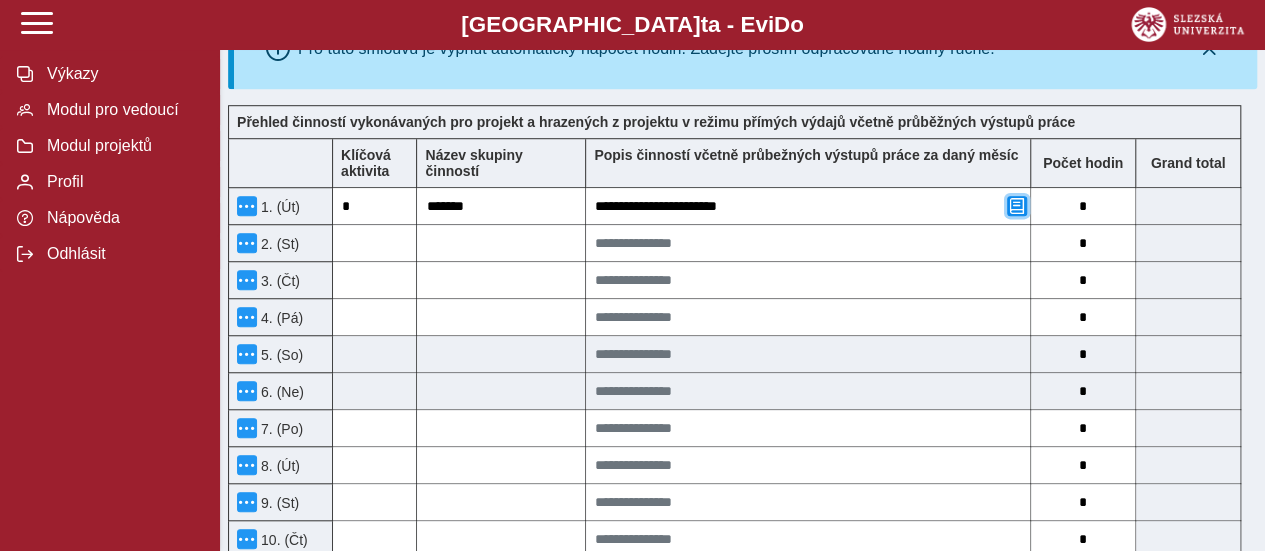 click at bounding box center [1017, 206] 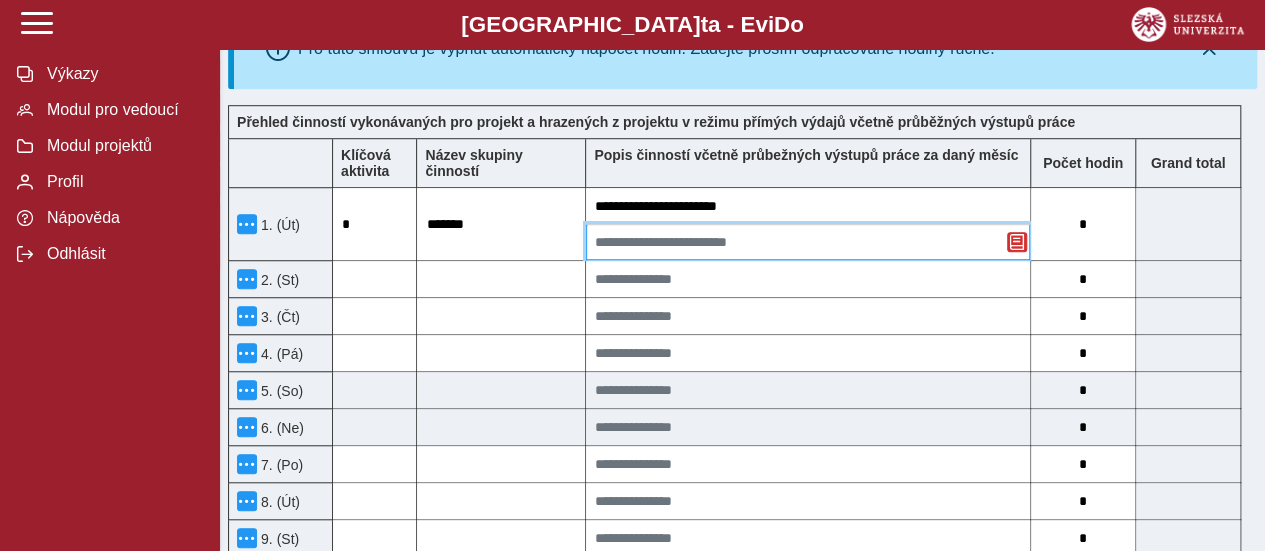 click at bounding box center (808, 242) 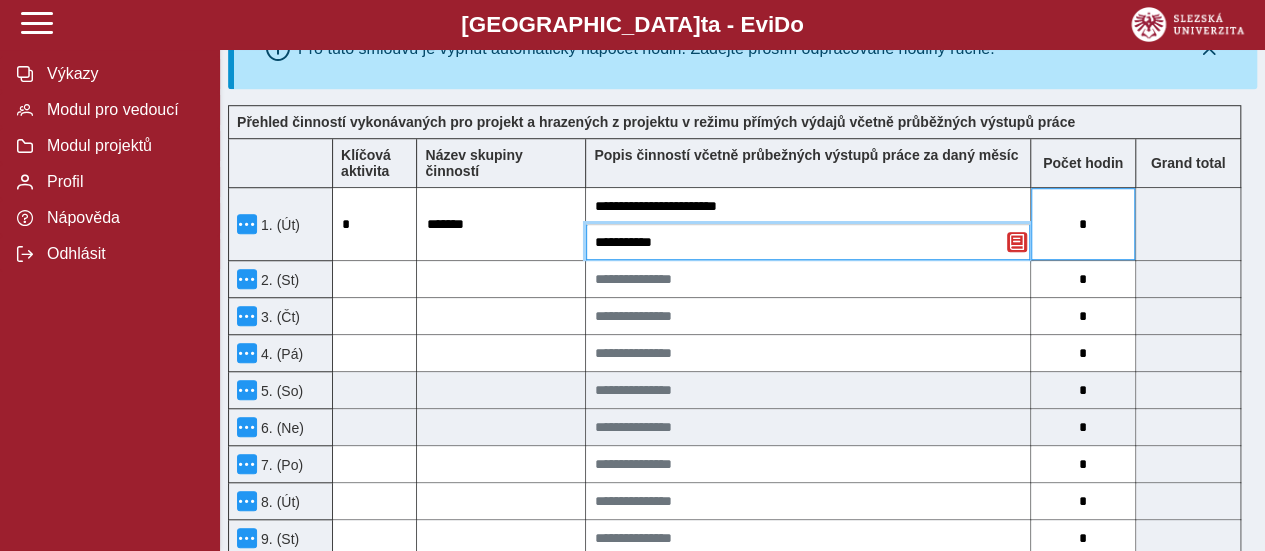 type on "**********" 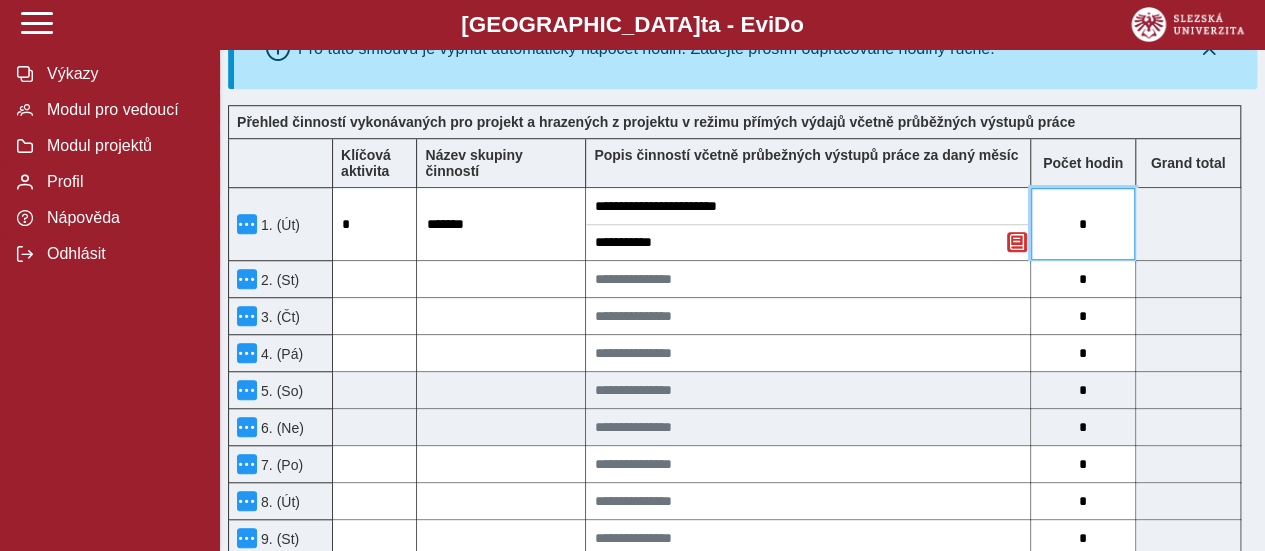 click on "*" at bounding box center [1083, 224] 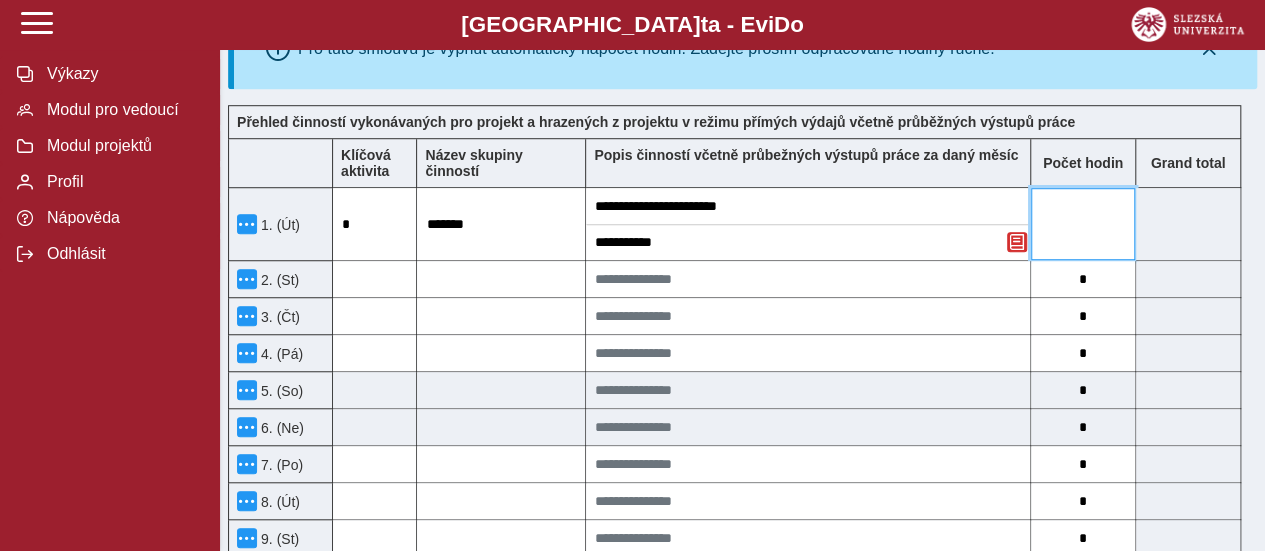 type on "*" 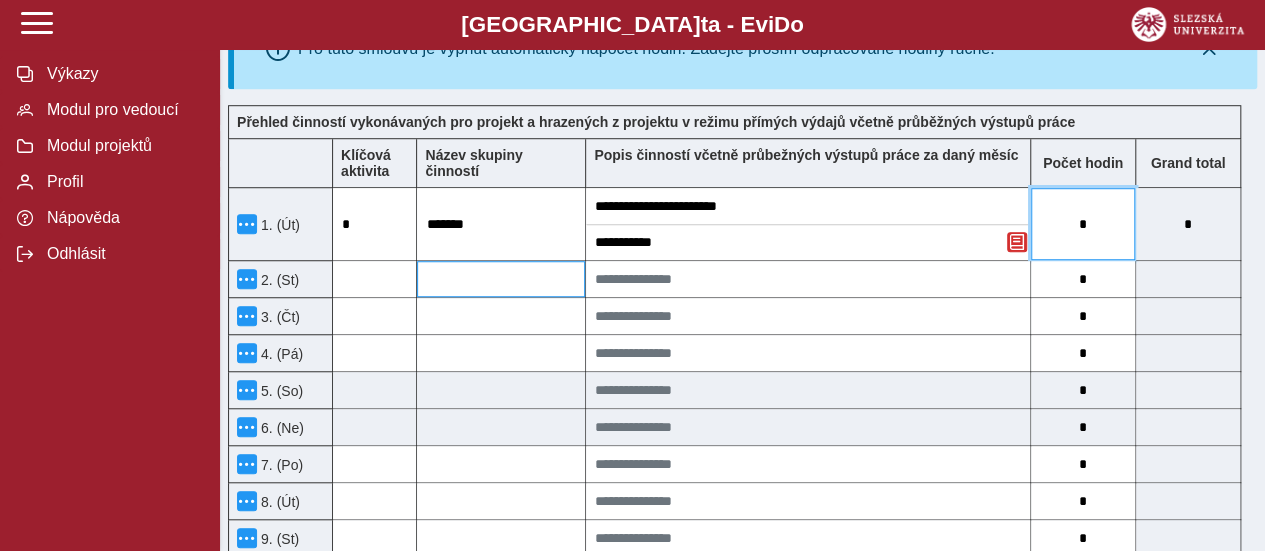 type on "*" 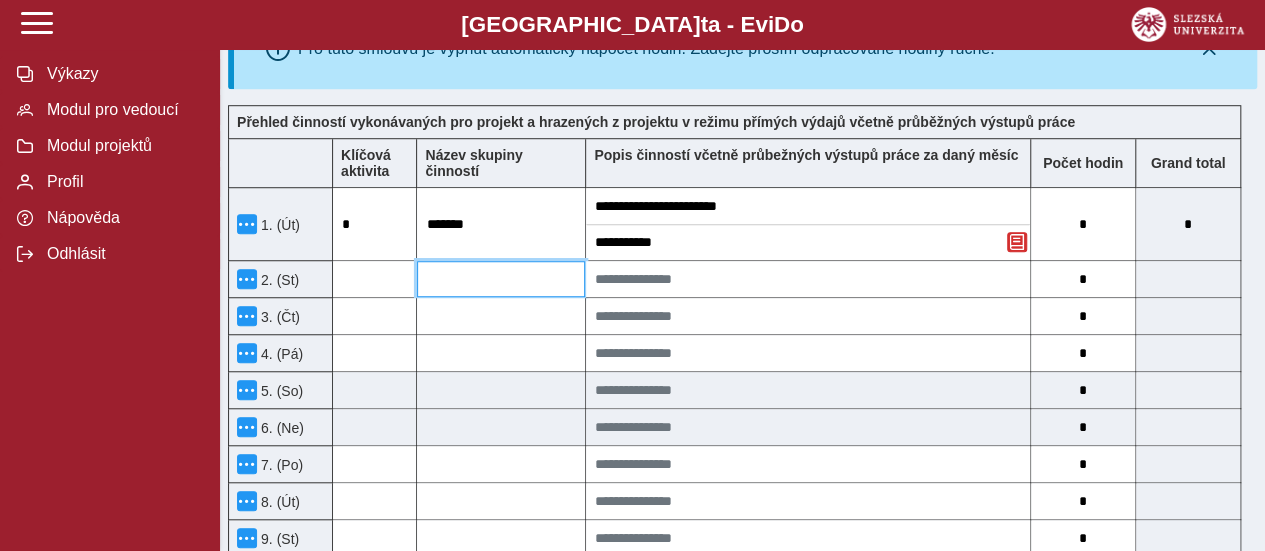 click at bounding box center (501, 279) 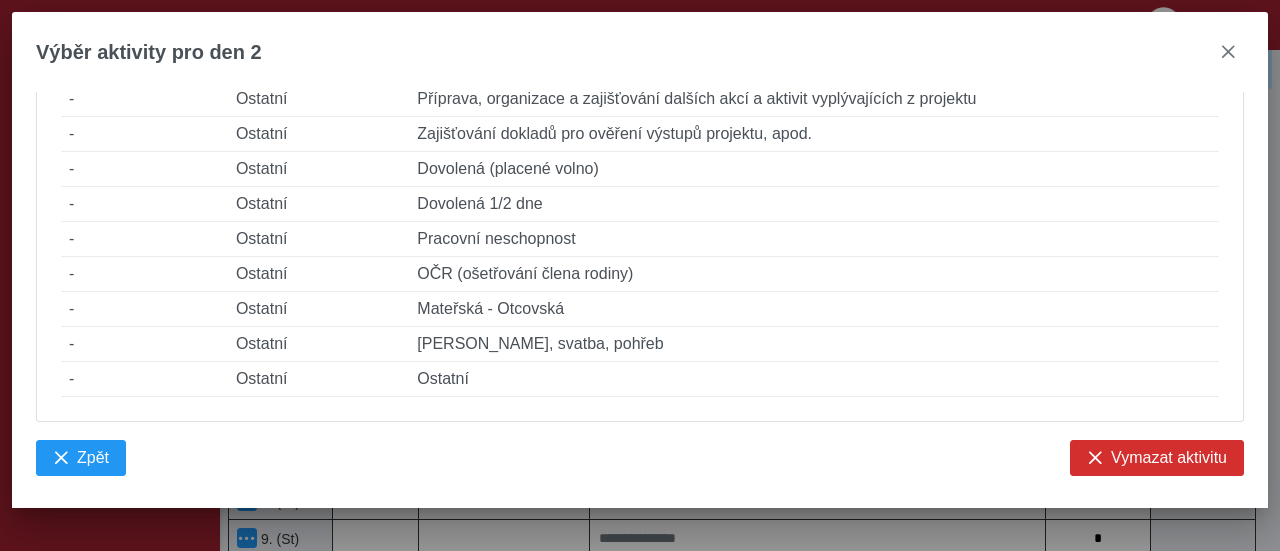 scroll, scrollTop: 1633, scrollLeft: 0, axis: vertical 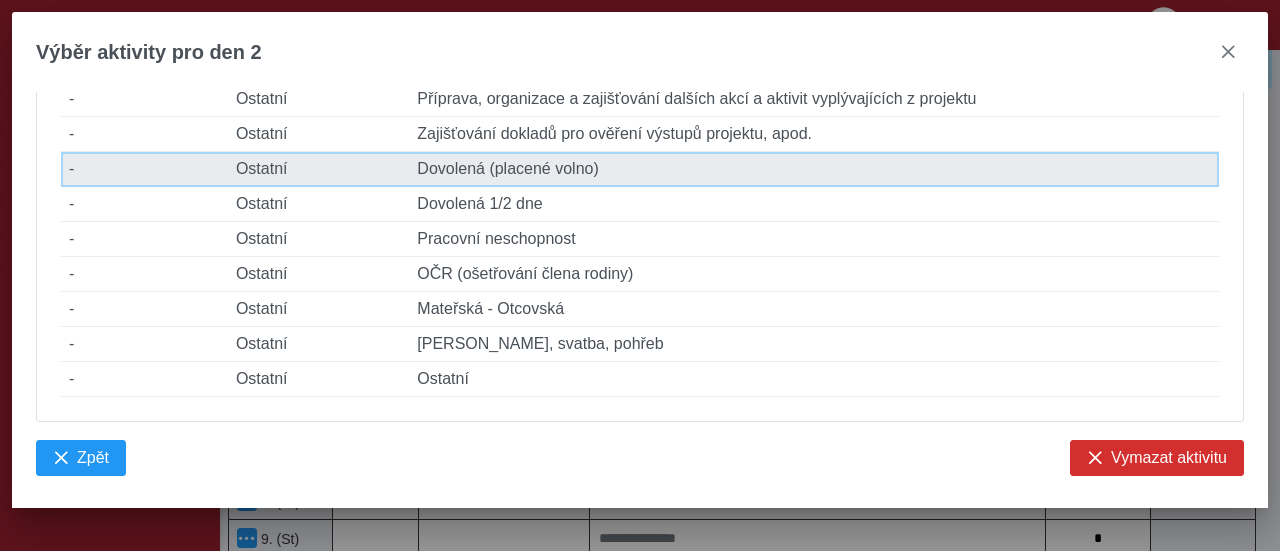 click on "Popis činnosti Dovolená (placené volno)" at bounding box center [814, 169] 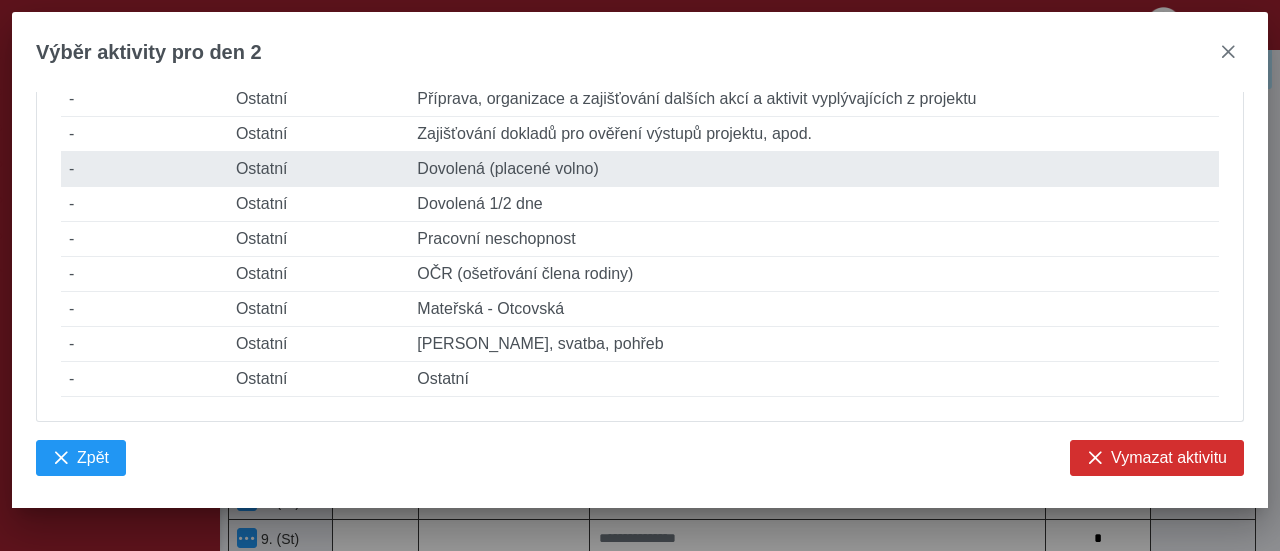 type on "*" 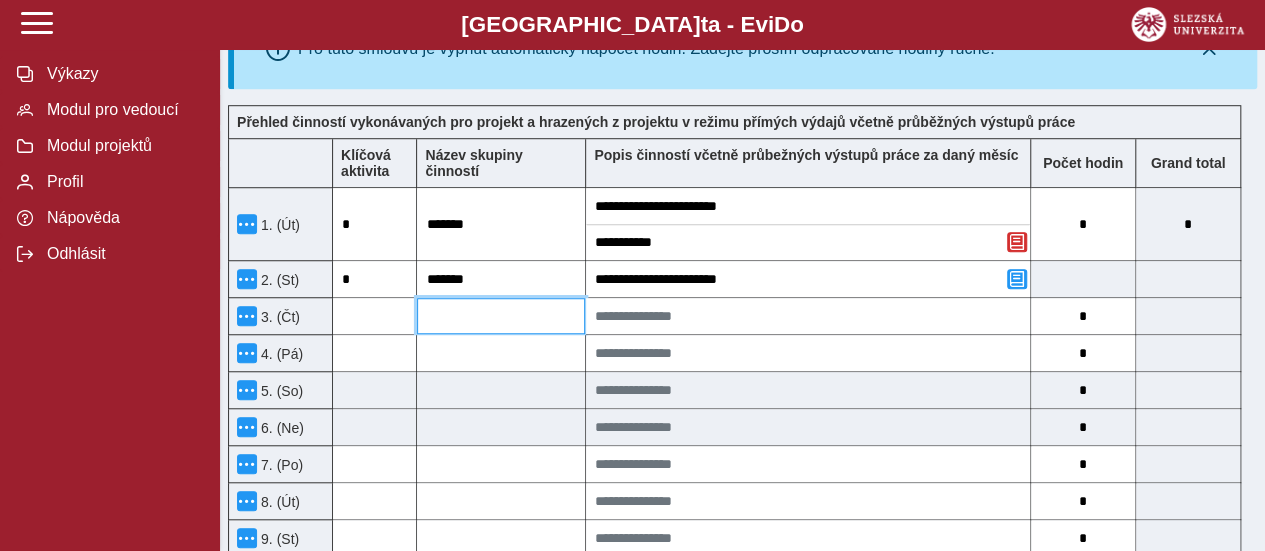 click at bounding box center [501, 316] 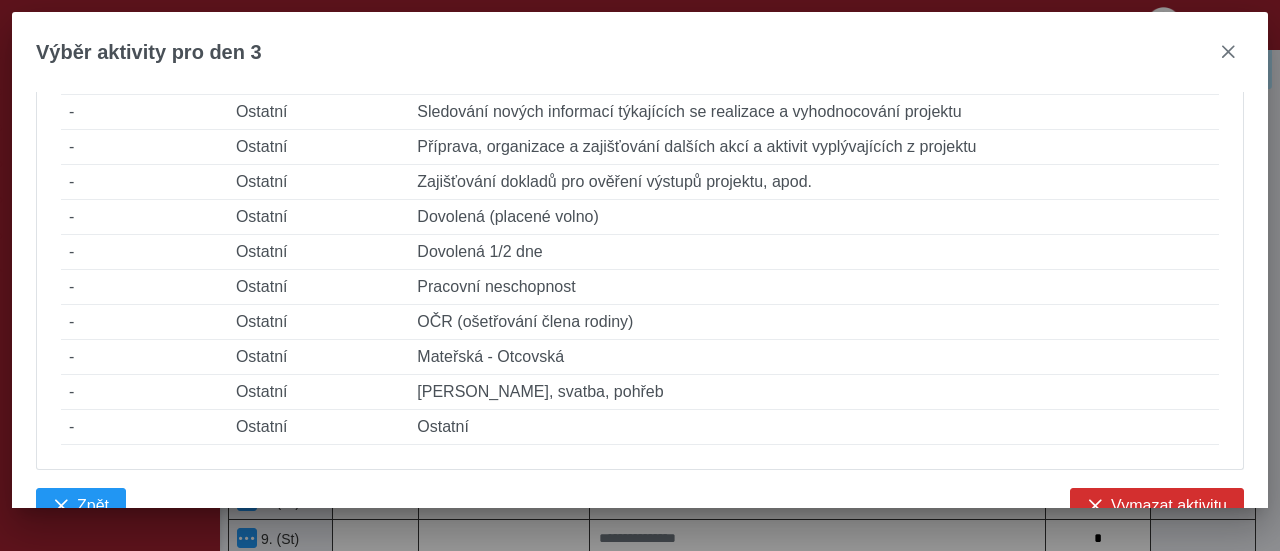scroll, scrollTop: 1753, scrollLeft: 0, axis: vertical 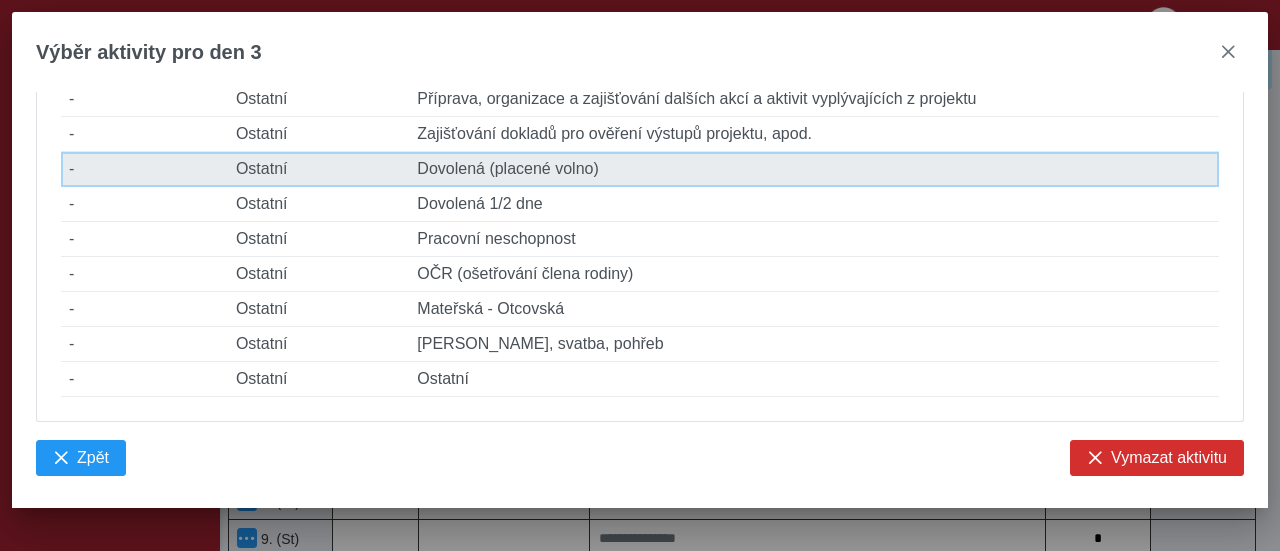 click on "Popis činnosti Dovolená (placené volno)" at bounding box center (814, 169) 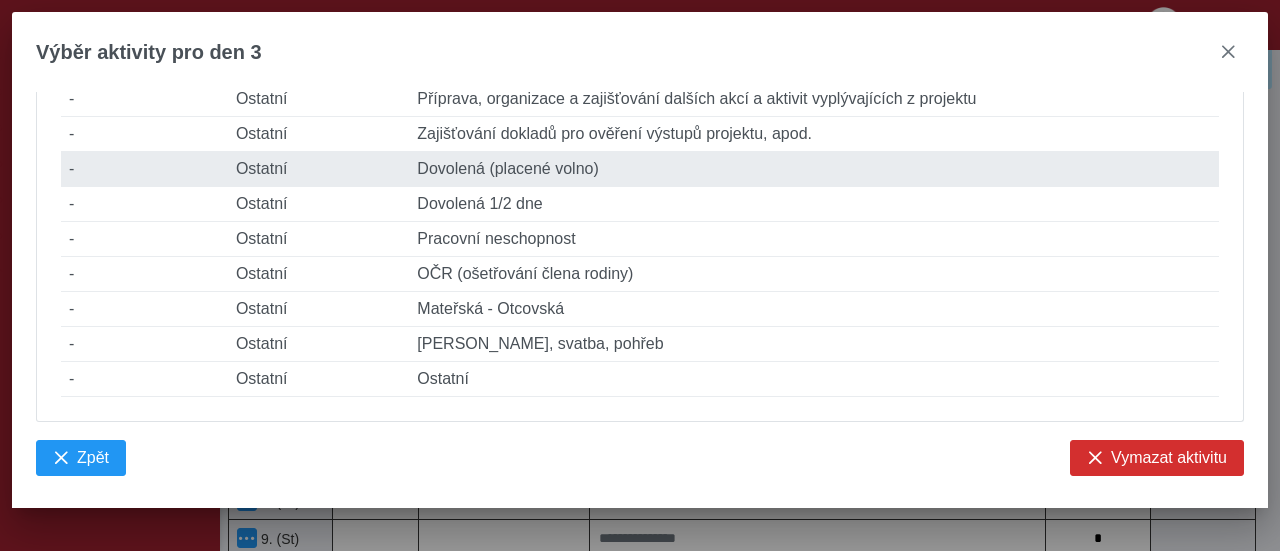 type on "*" 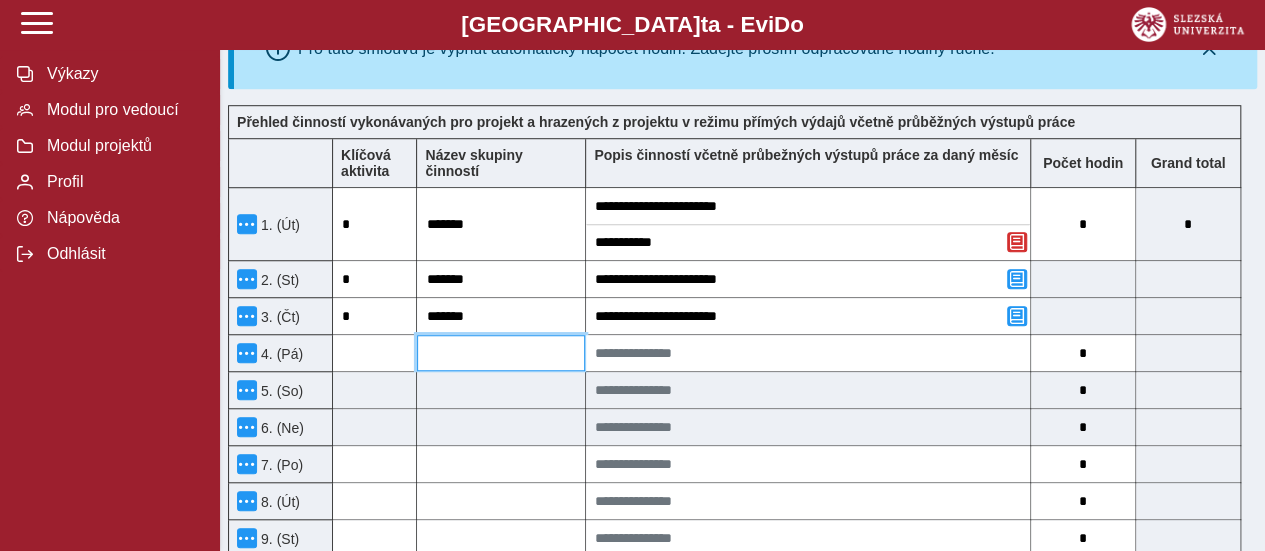 click at bounding box center [501, 353] 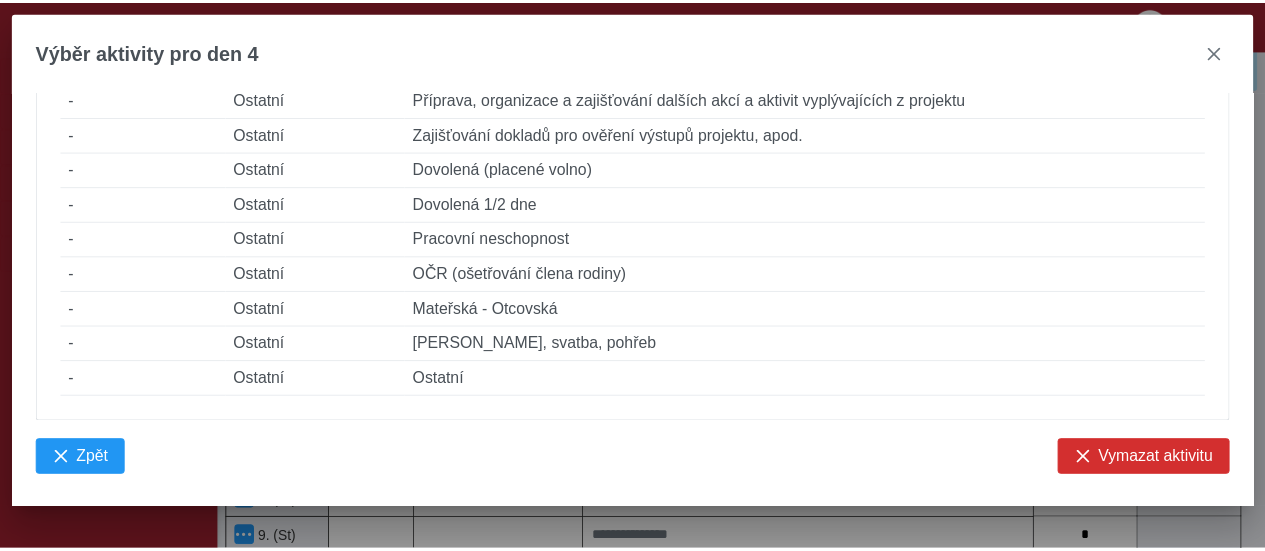 scroll, scrollTop: 1709, scrollLeft: 0, axis: vertical 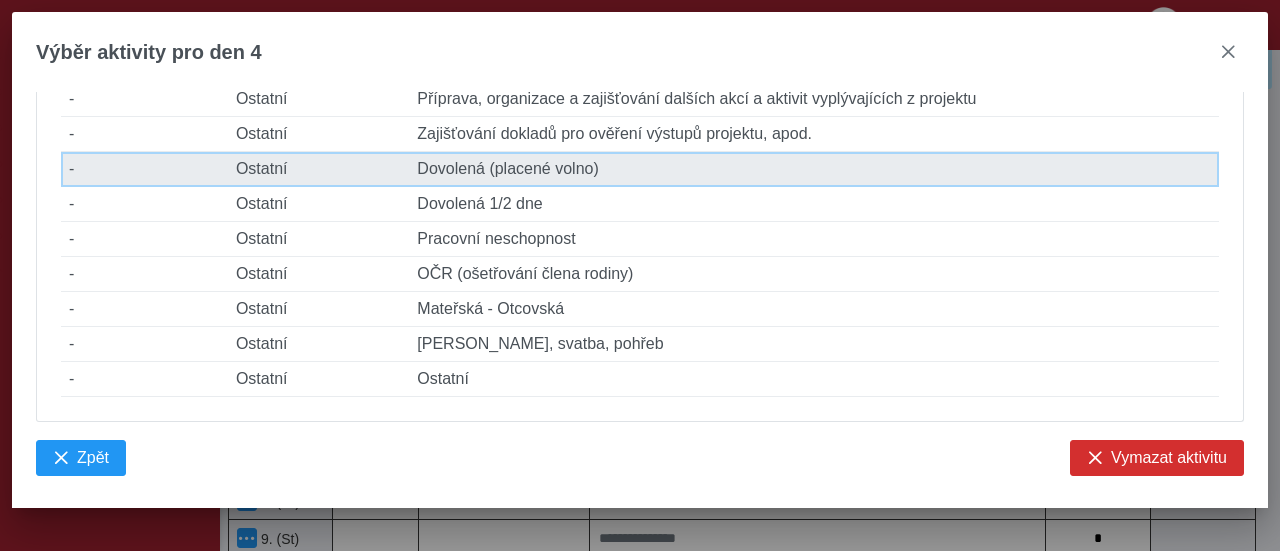 click on "Popis činnosti Dovolená (placené volno)" at bounding box center (814, 169) 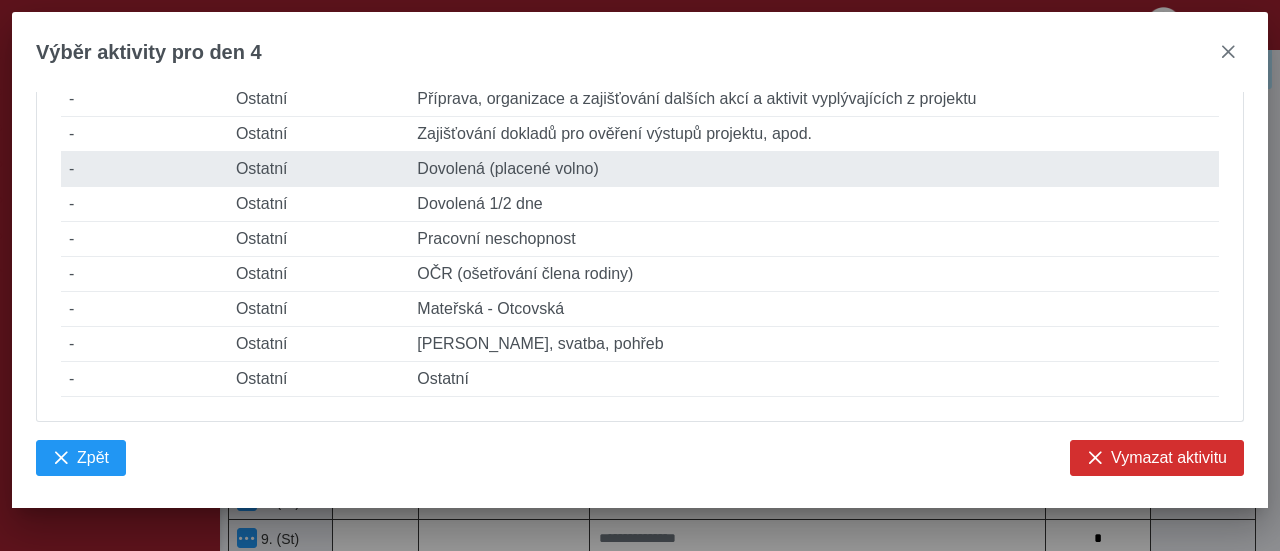 type on "*" 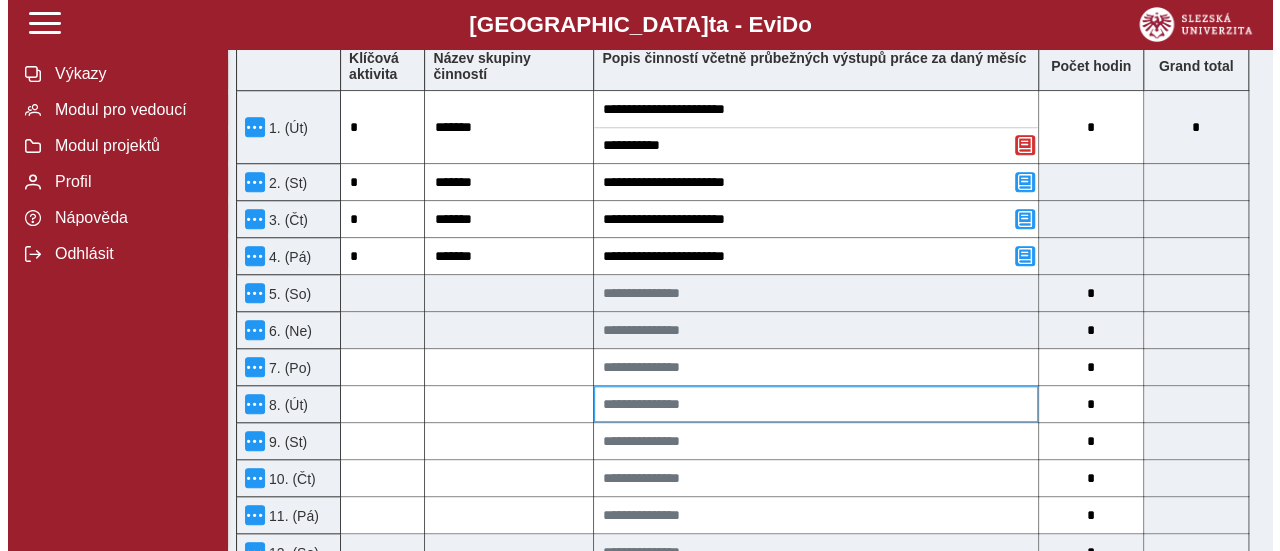scroll, scrollTop: 837, scrollLeft: 0, axis: vertical 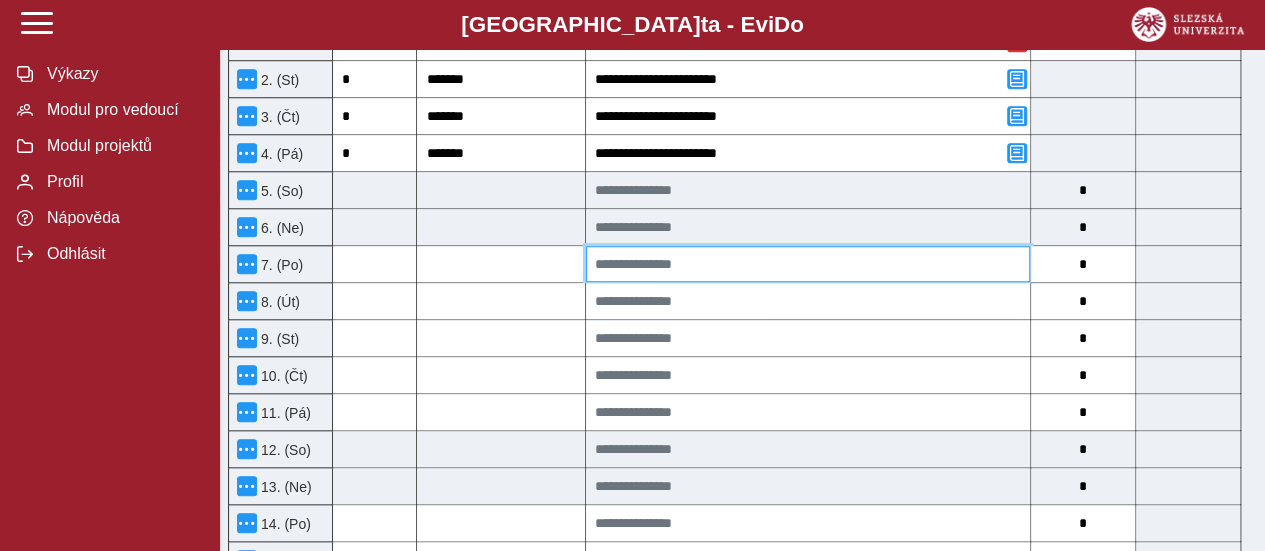 click at bounding box center (808, 264) 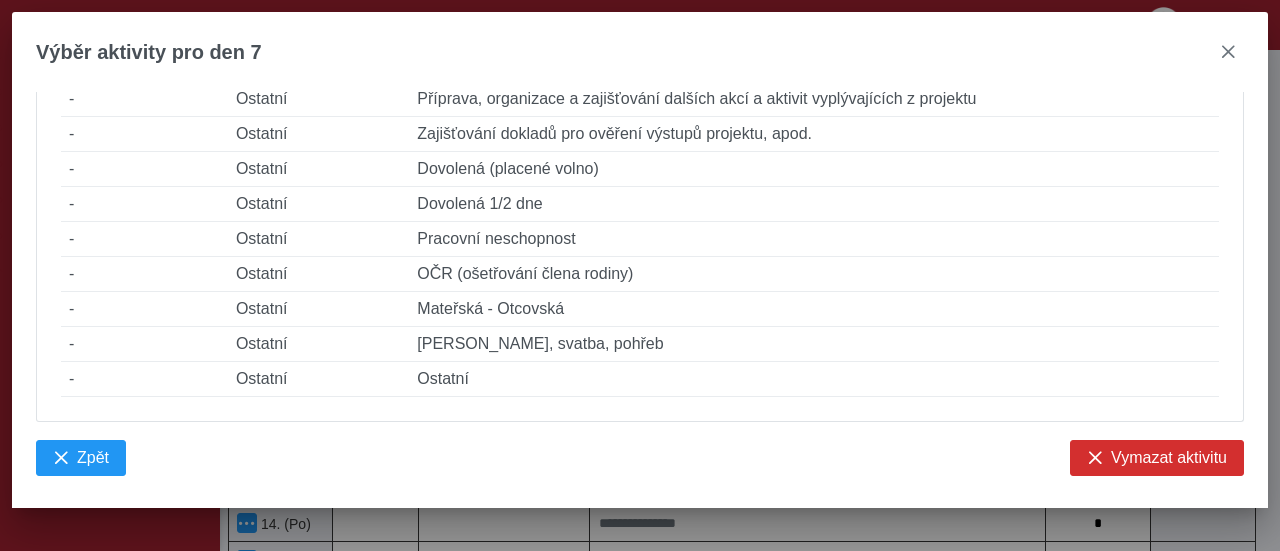 scroll, scrollTop: 1626, scrollLeft: 0, axis: vertical 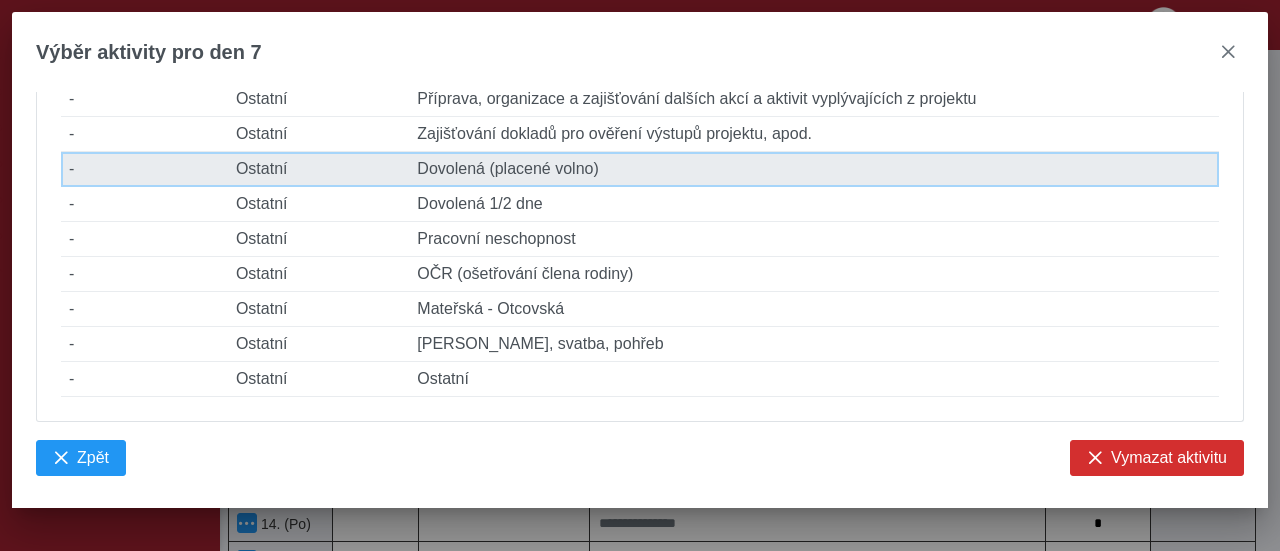 click on "Popis činnosti Dovolená (placené volno)" at bounding box center [814, 169] 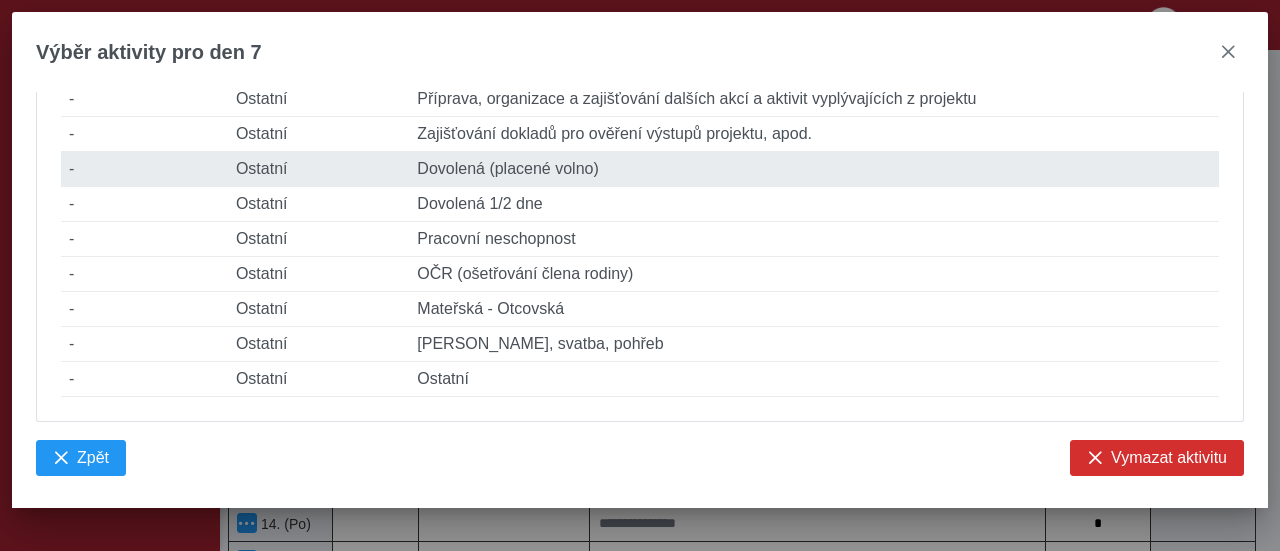 type on "*" 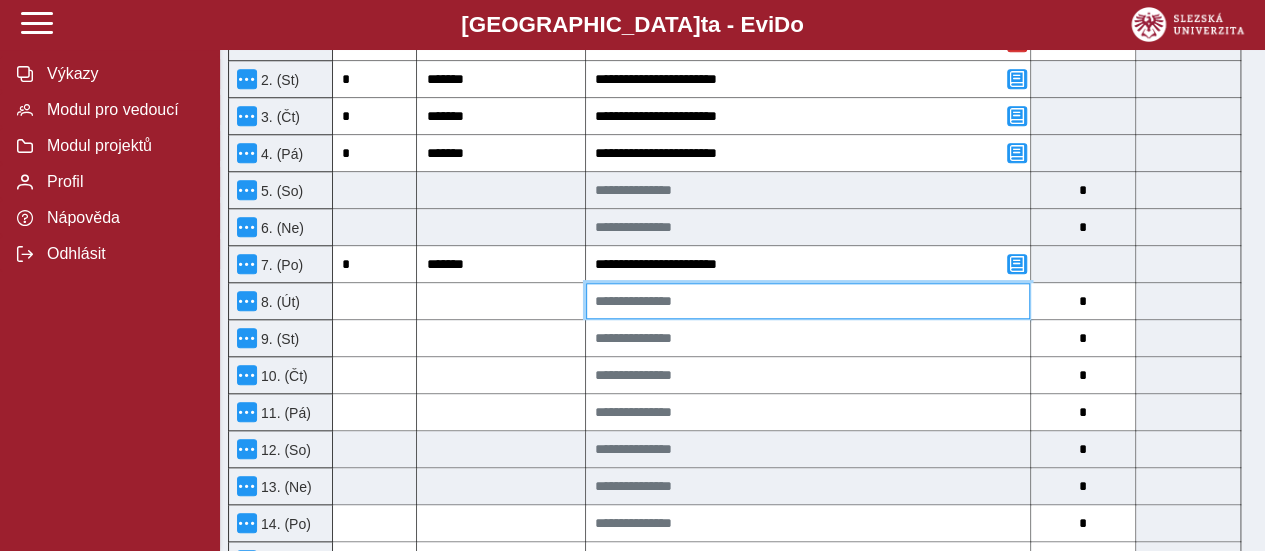 click at bounding box center [808, 301] 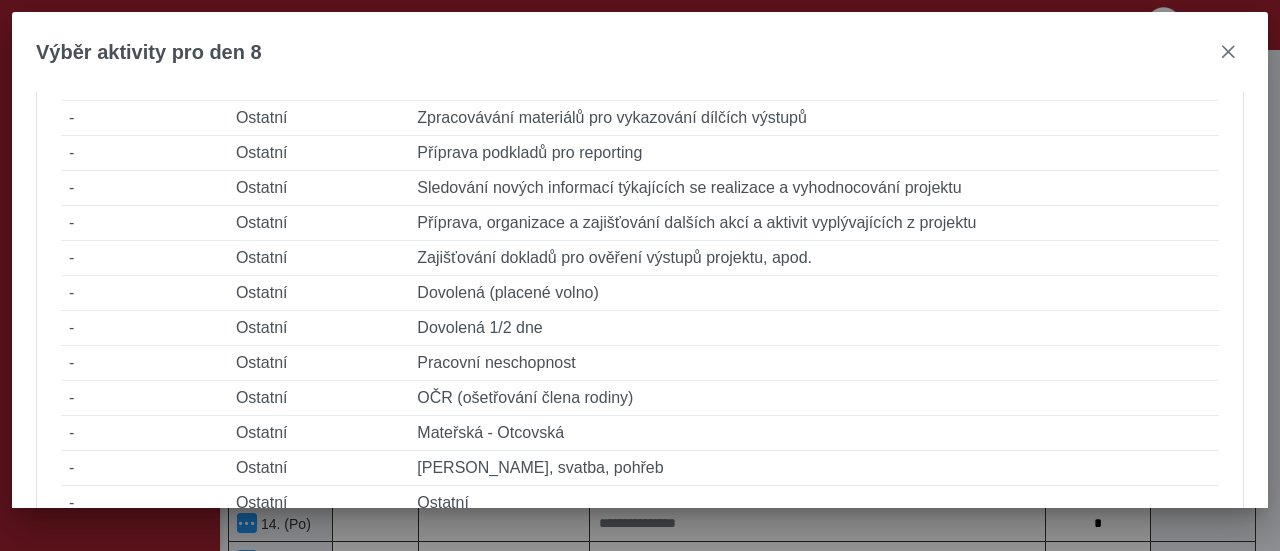 scroll, scrollTop: 1470, scrollLeft: 0, axis: vertical 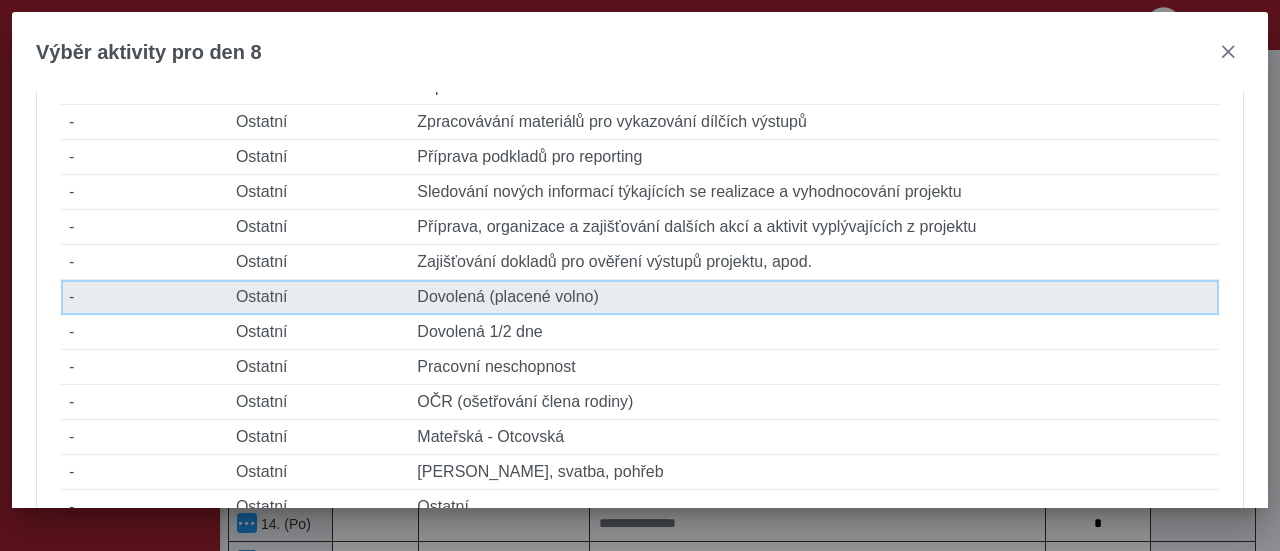 click on "Popis činnosti Dovolená (placené volno)" at bounding box center (814, 297) 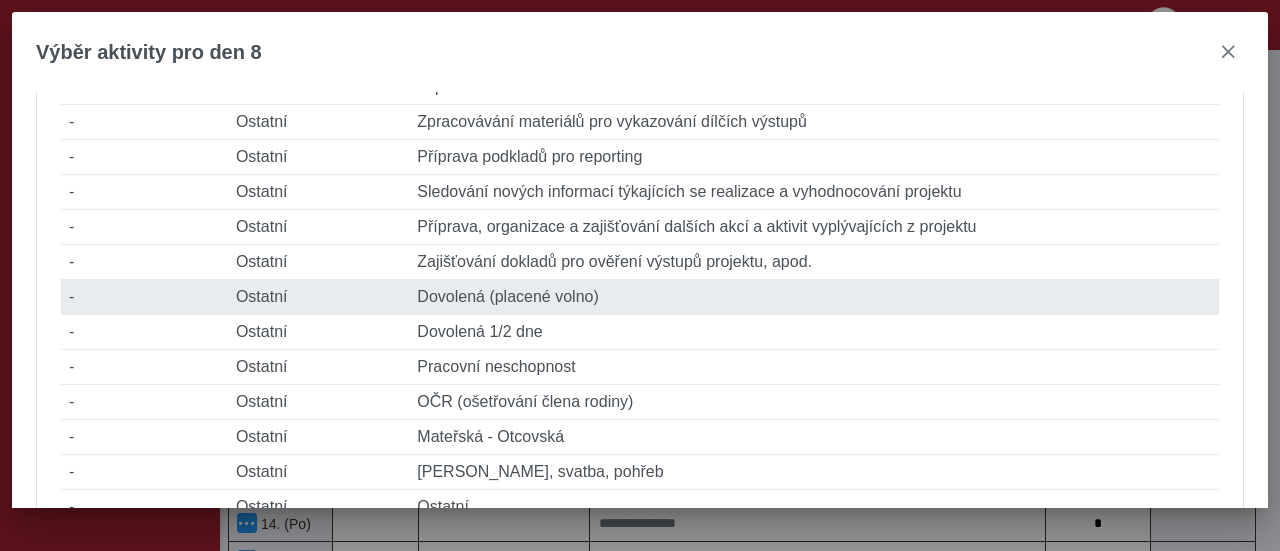 type on "*" 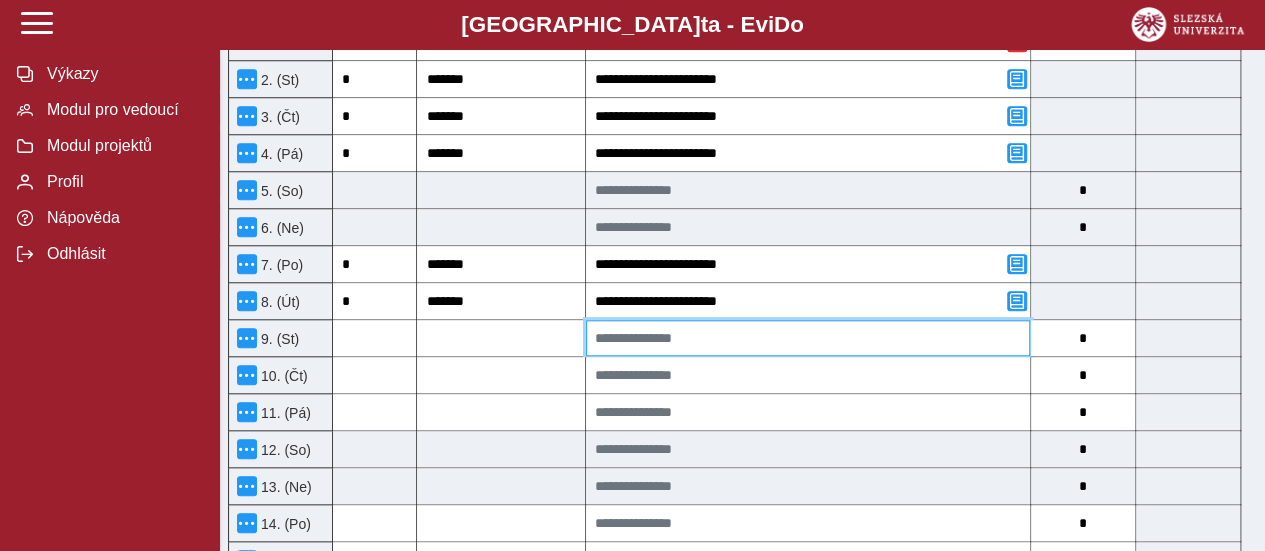 click at bounding box center [808, 338] 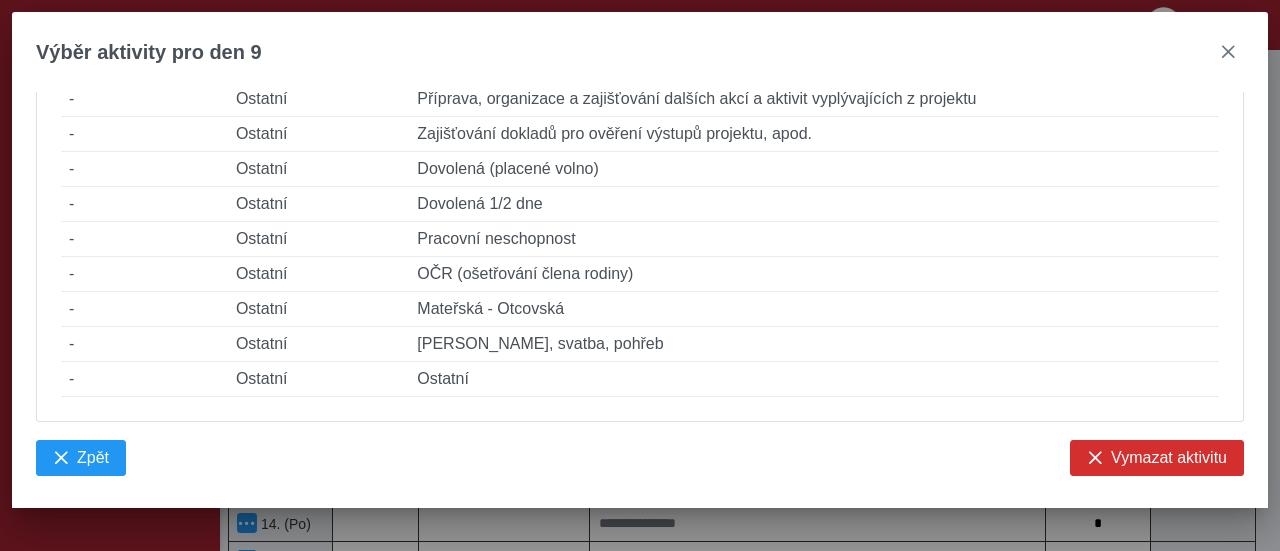 scroll, scrollTop: 1656, scrollLeft: 0, axis: vertical 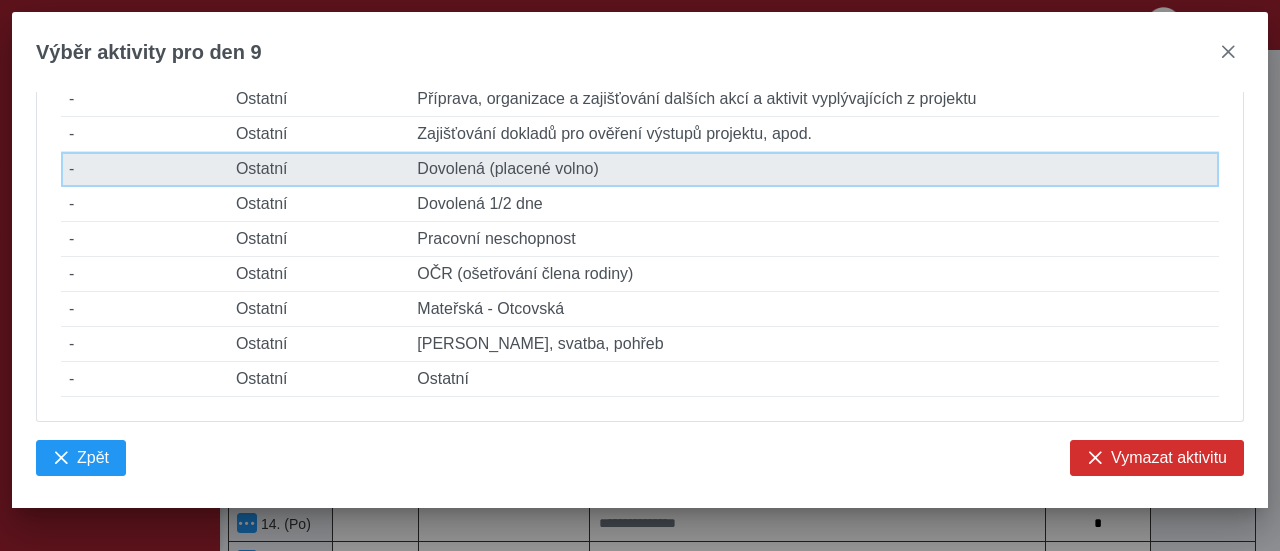 click on "Popis činnosti Dovolená (placené volno)" at bounding box center [814, 169] 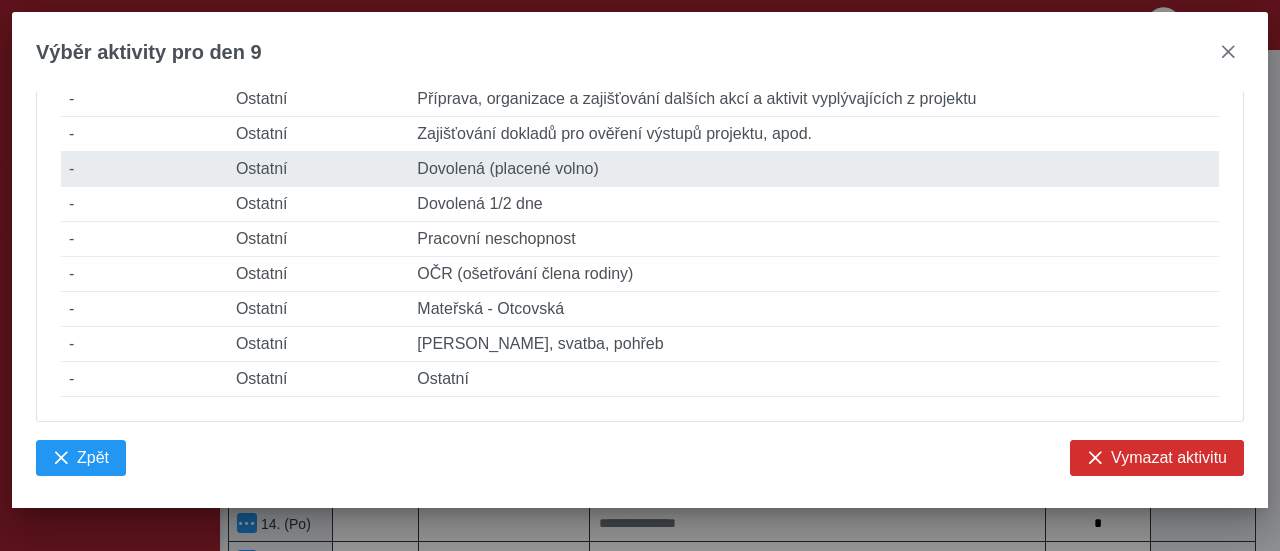 type on "*" 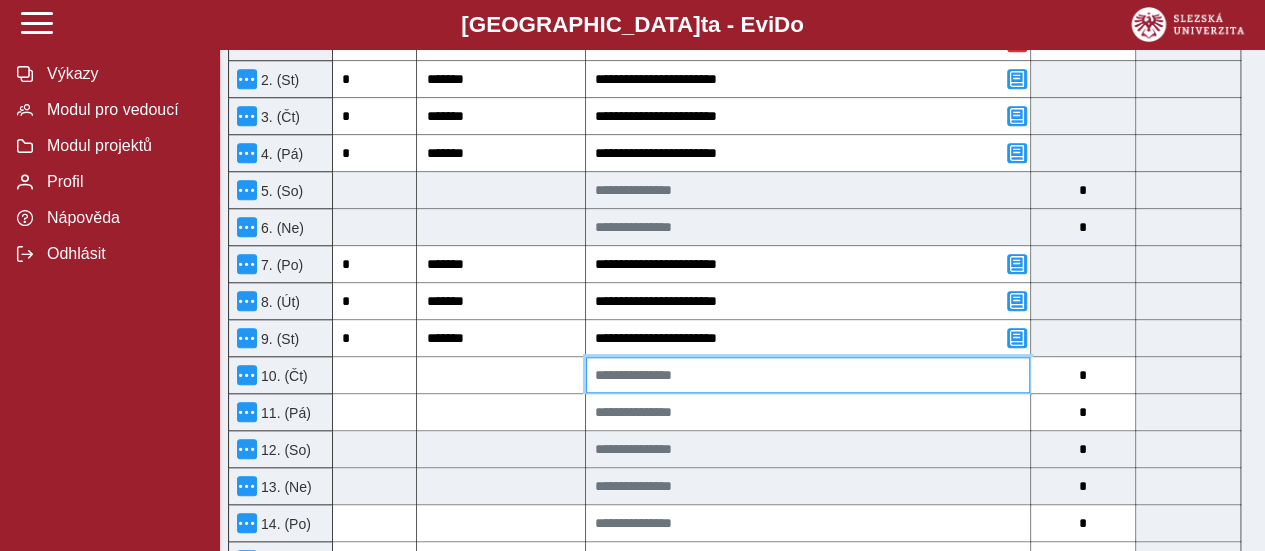 click at bounding box center (808, 375) 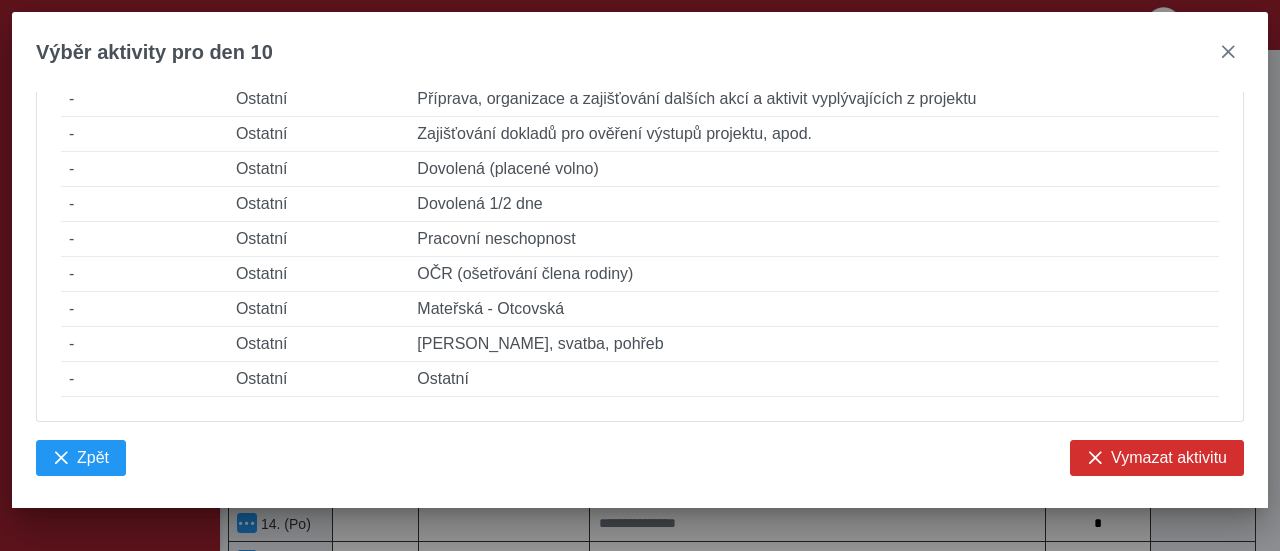 scroll, scrollTop: 1606, scrollLeft: 0, axis: vertical 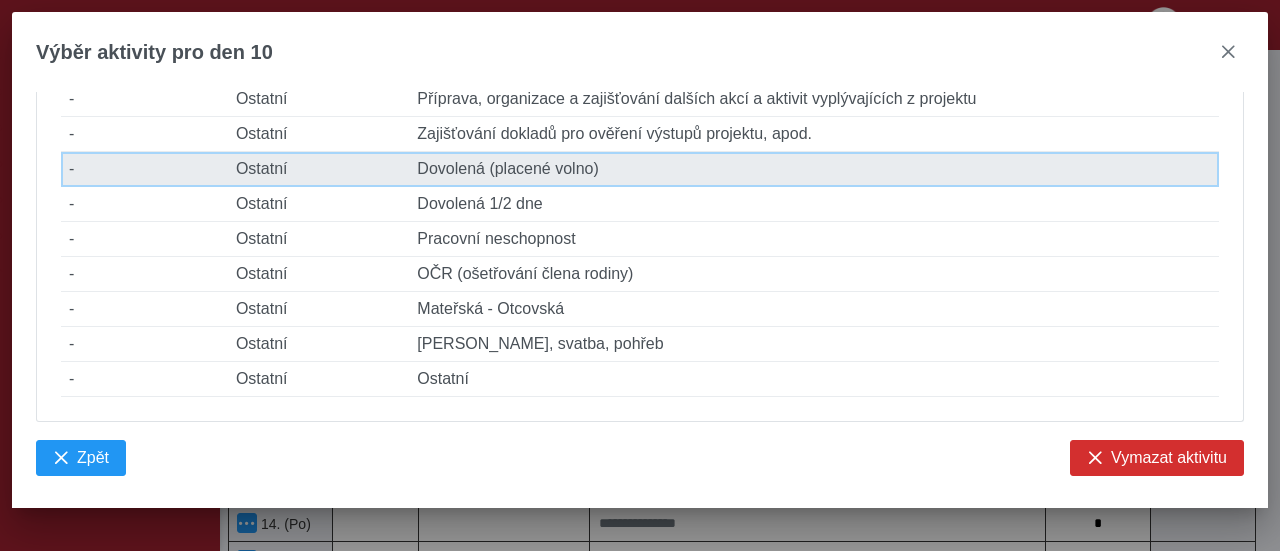click on "Popis činnosti Dovolená (placené volno)" at bounding box center (814, 169) 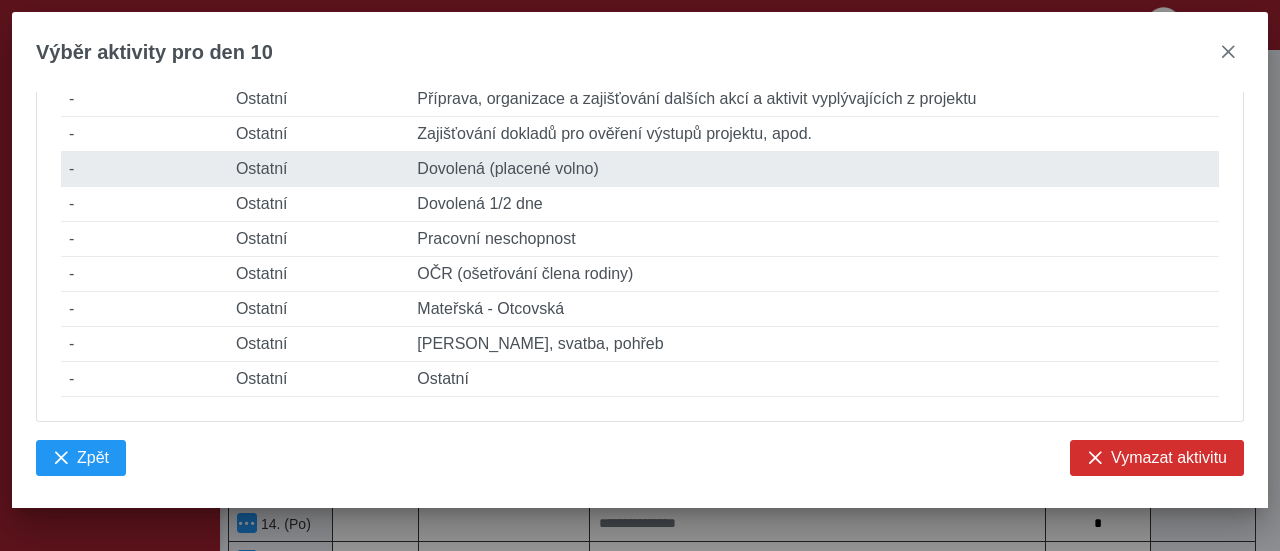 type on "*" 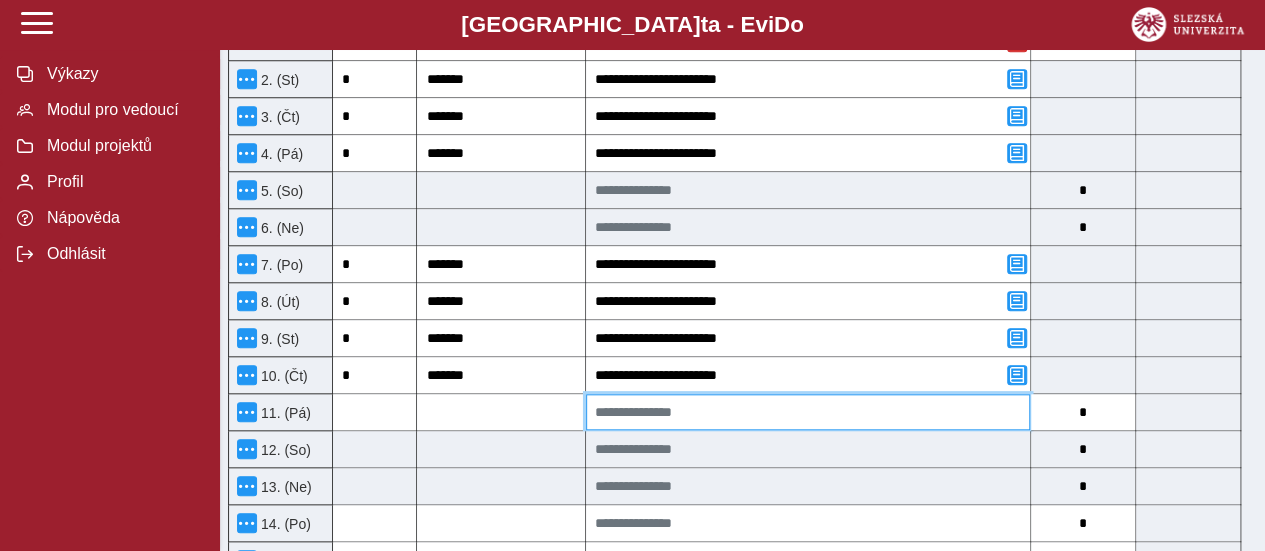 click at bounding box center [808, 412] 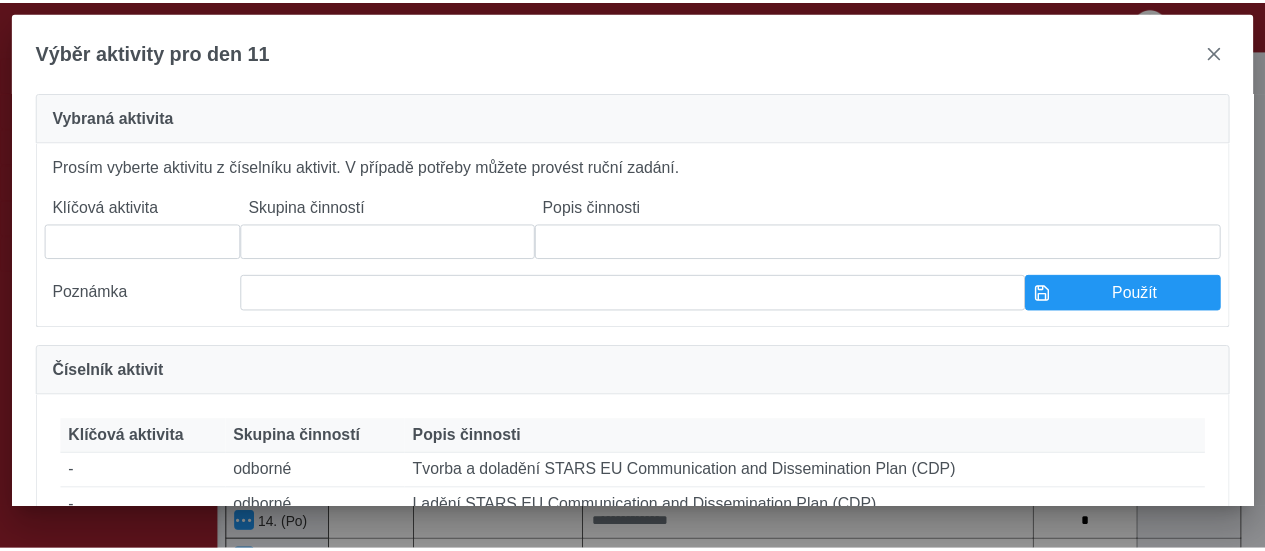 scroll, scrollTop: 1641, scrollLeft: 0, axis: vertical 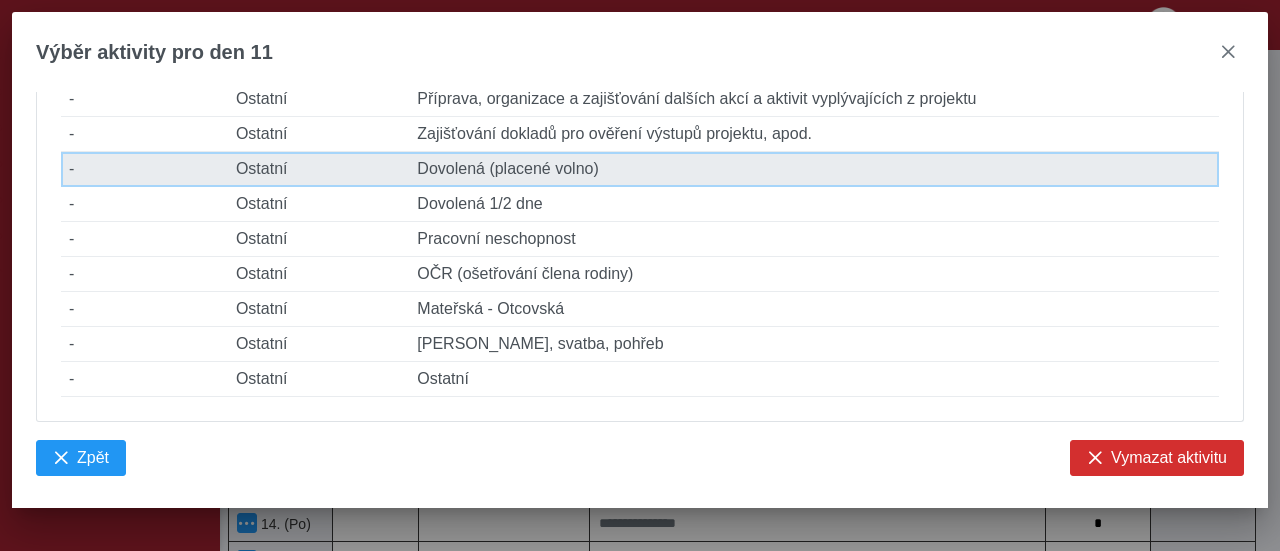 click on "Popis činnosti Dovolená (placené volno)" at bounding box center (814, 169) 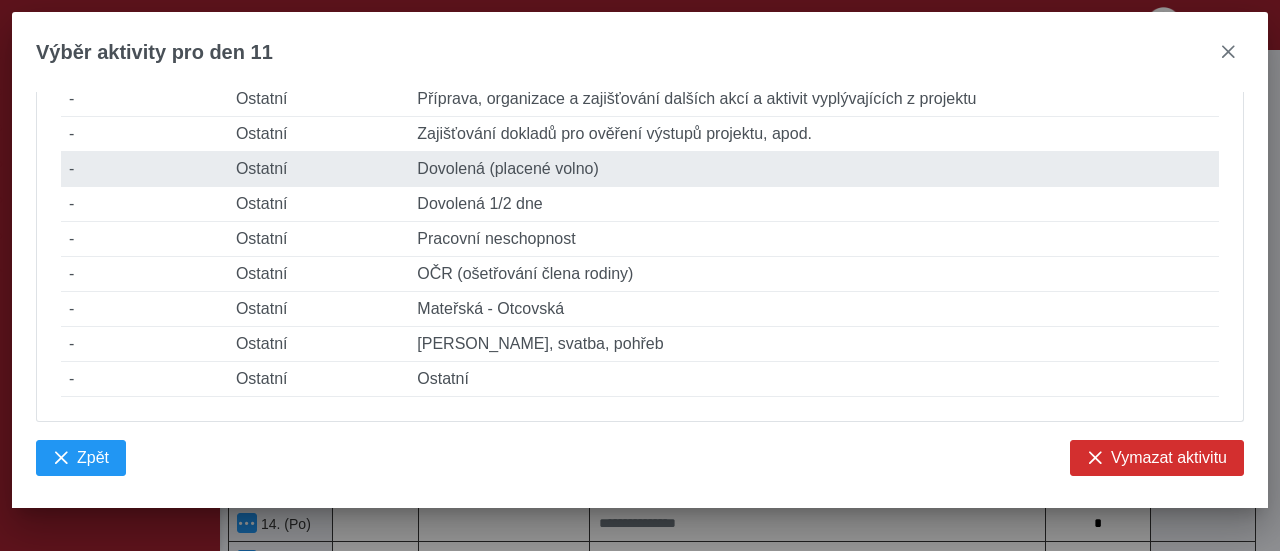 type on "*" 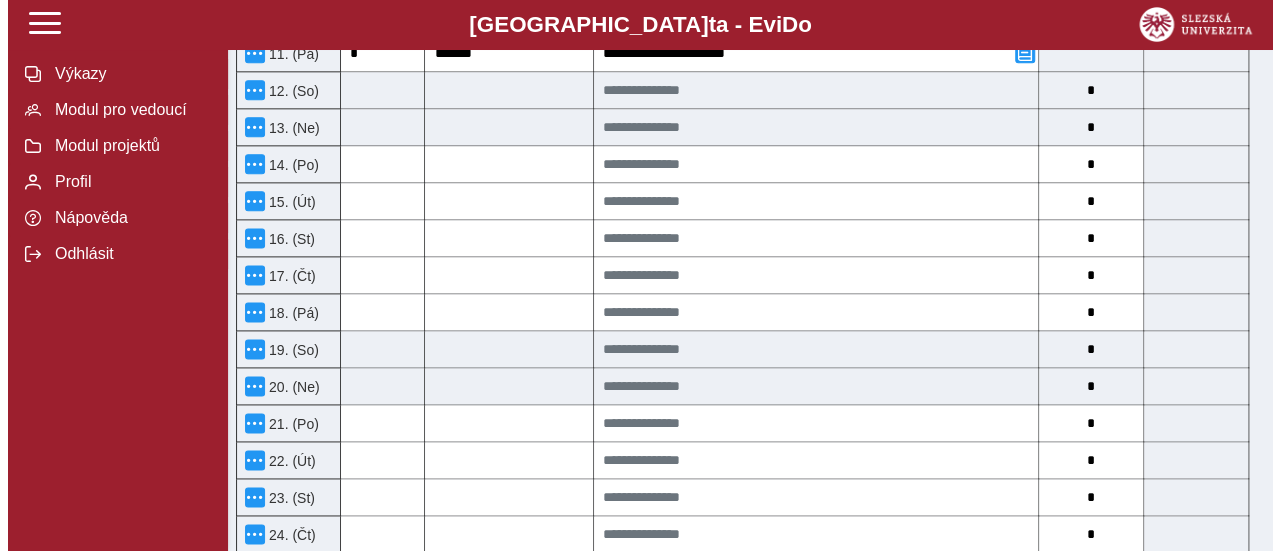 scroll, scrollTop: 1199, scrollLeft: 0, axis: vertical 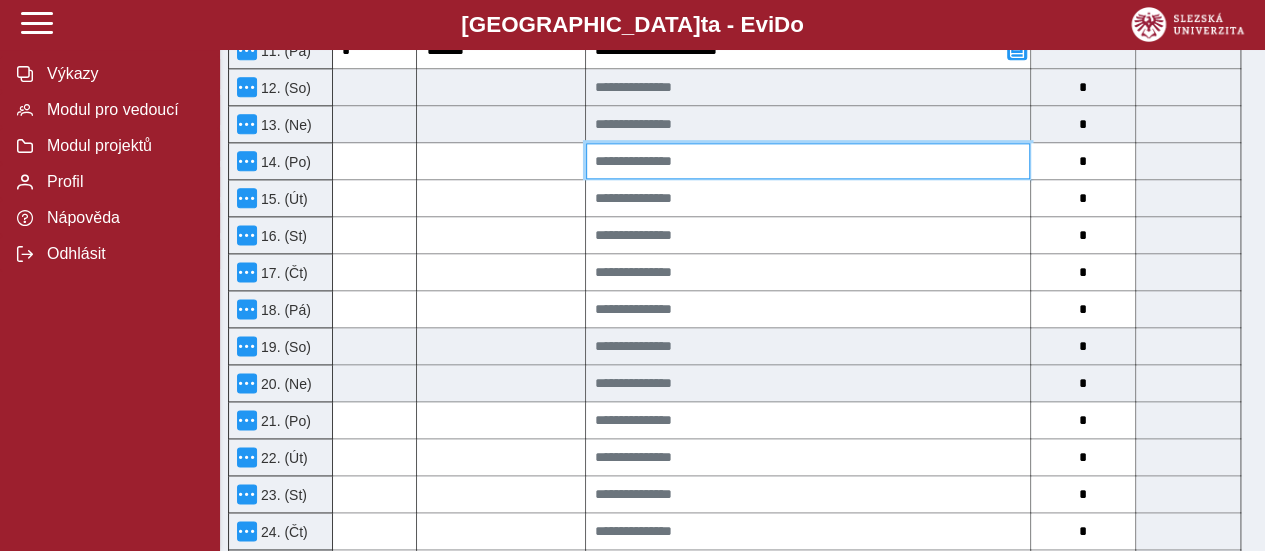 click at bounding box center (808, 161) 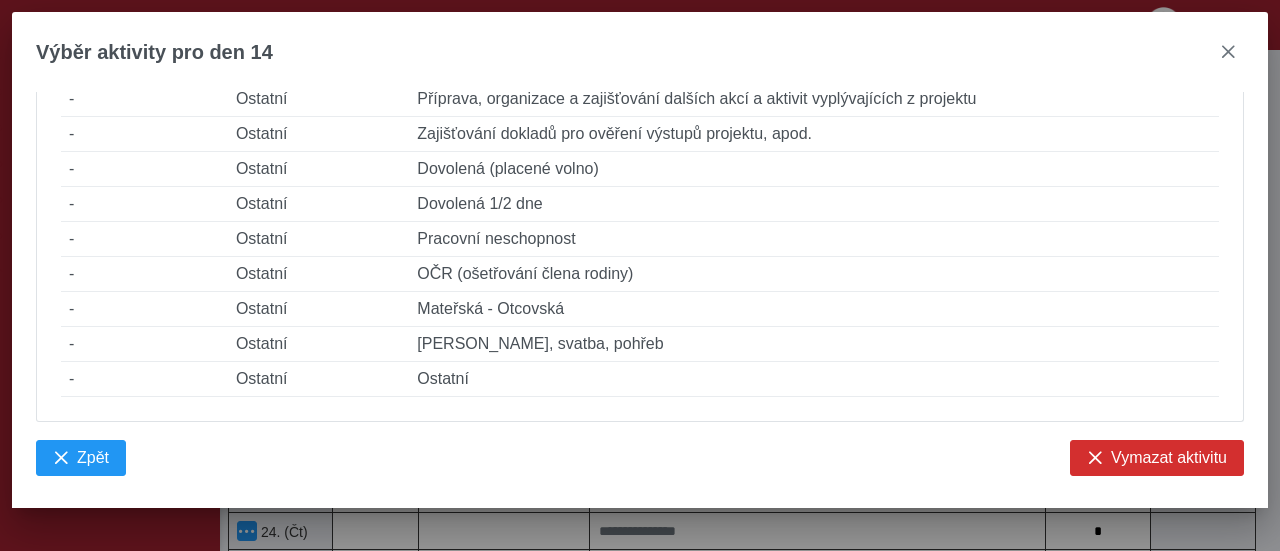 scroll, scrollTop: 1606, scrollLeft: 0, axis: vertical 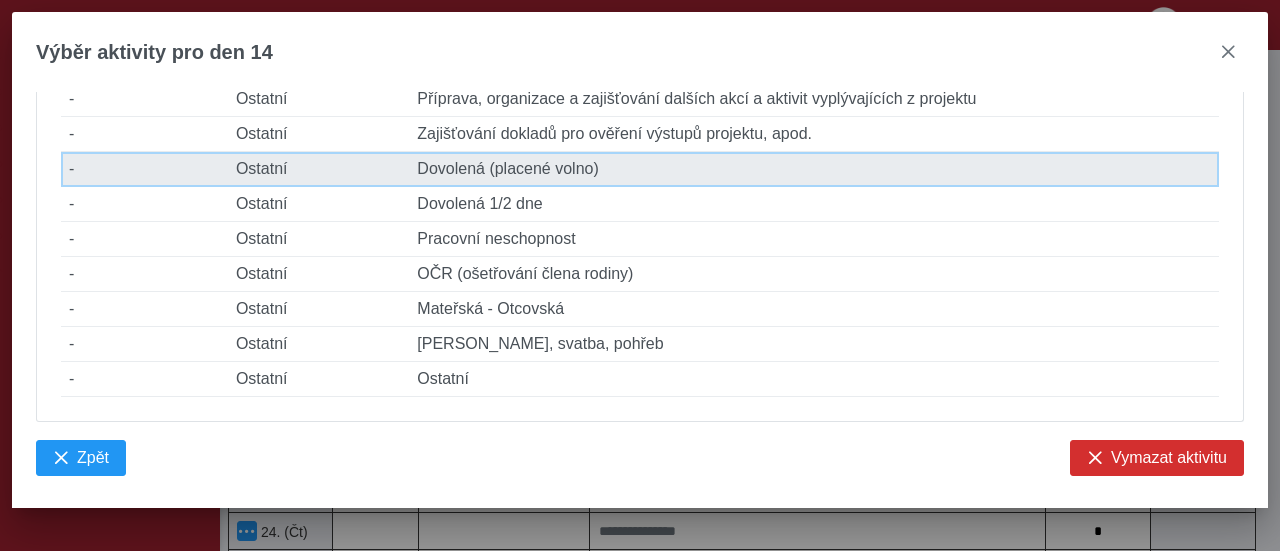click on "Popis činnosti Dovolená (placené volno)" at bounding box center (814, 169) 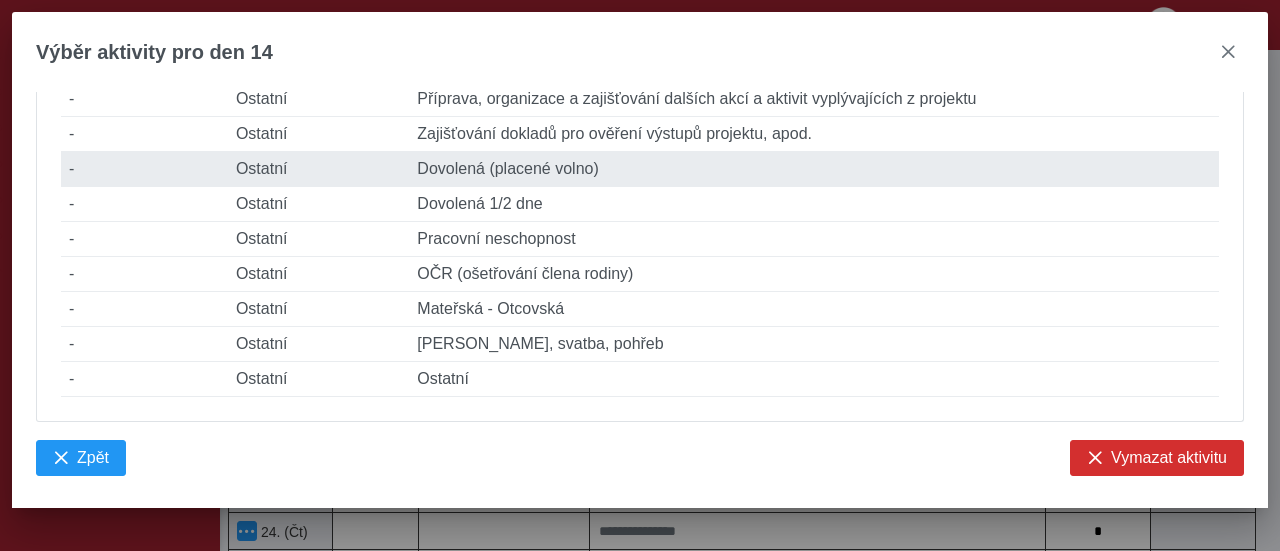 type on "*" 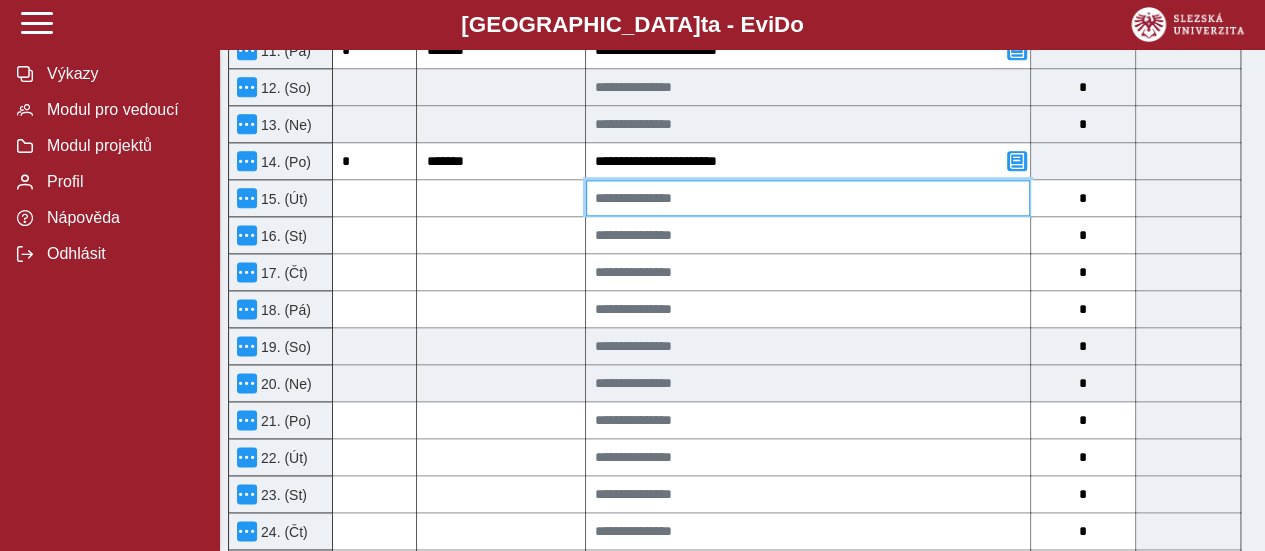 click at bounding box center [808, 198] 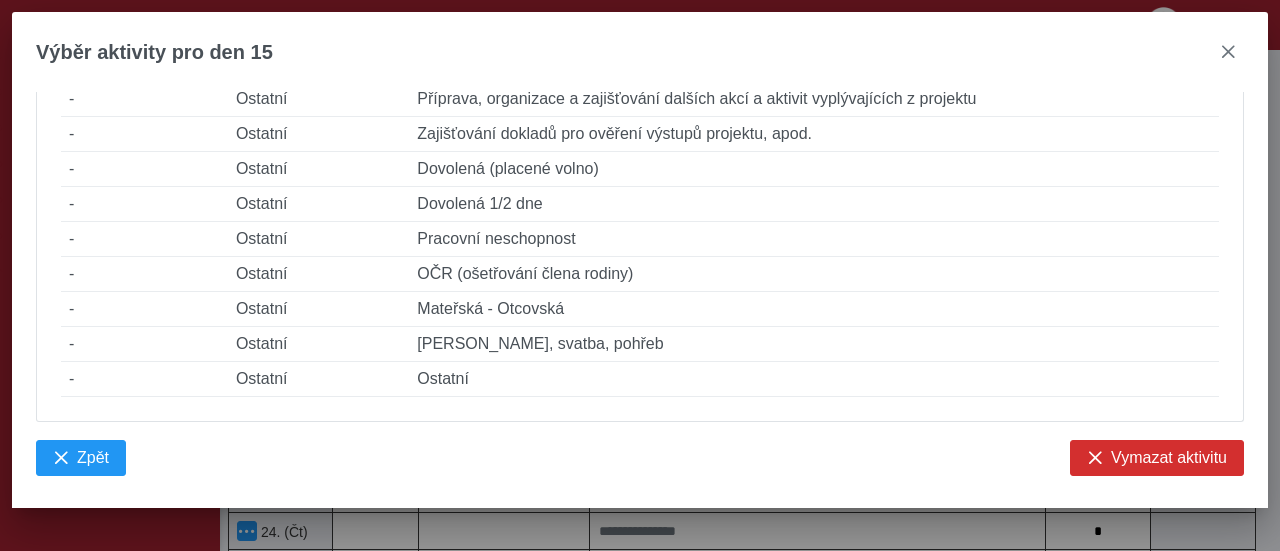 scroll, scrollTop: 1682, scrollLeft: 0, axis: vertical 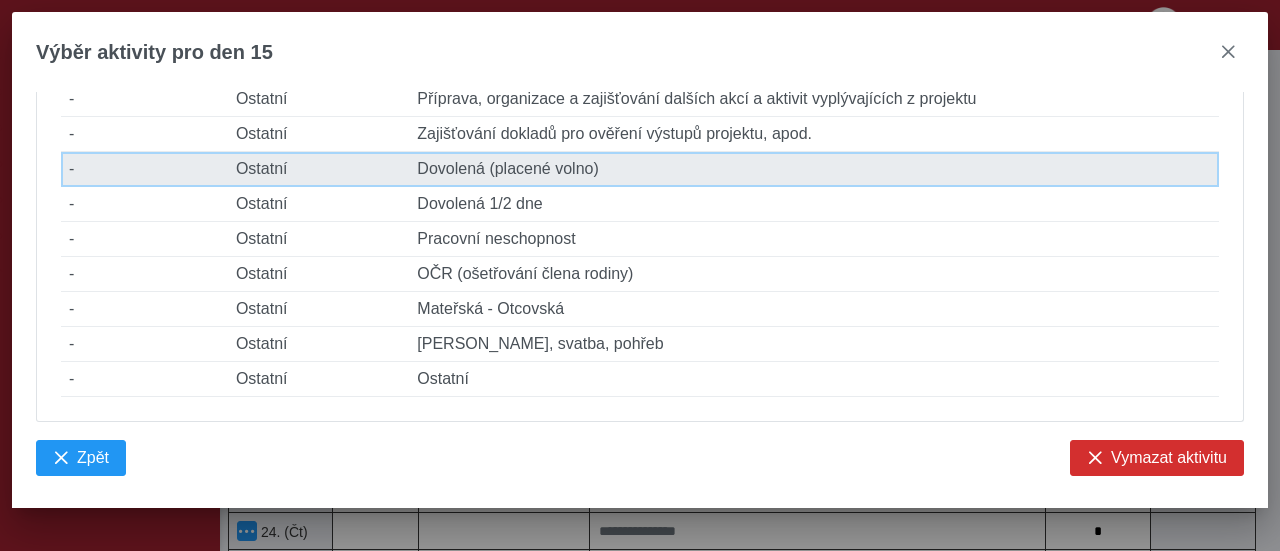 click on "Popis činnosti Dovolená (placené volno)" at bounding box center (814, 169) 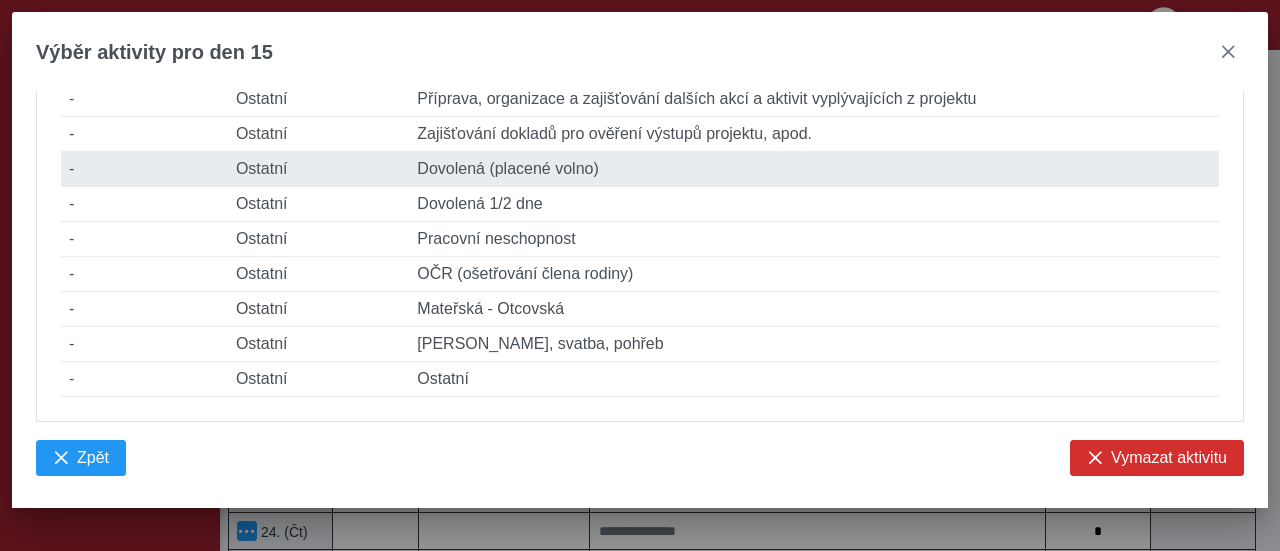 type on "*" 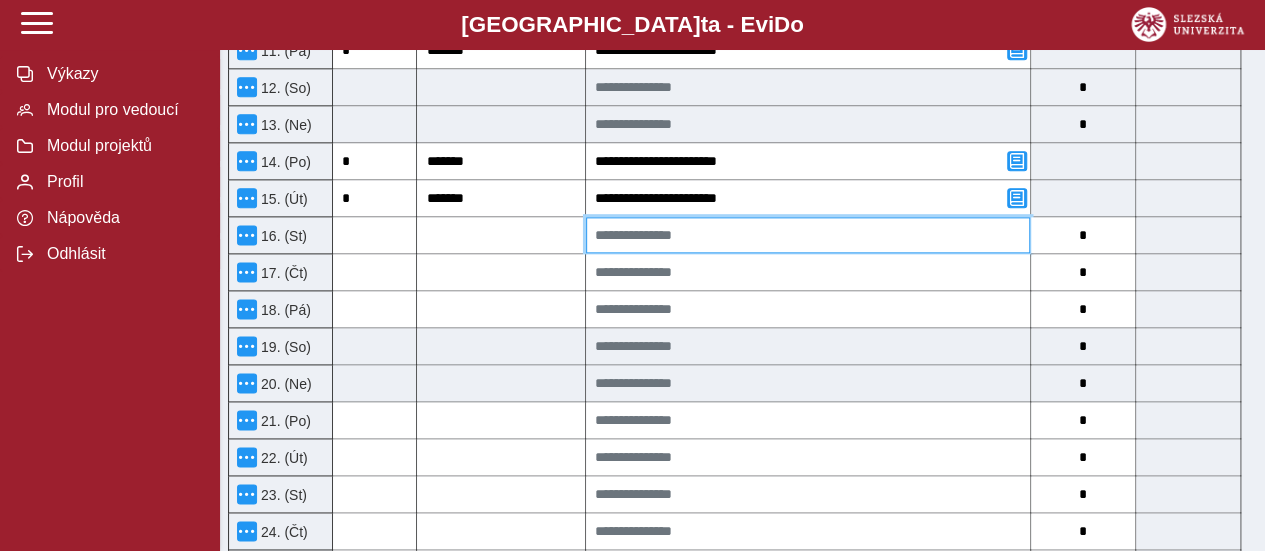 click at bounding box center (808, 235) 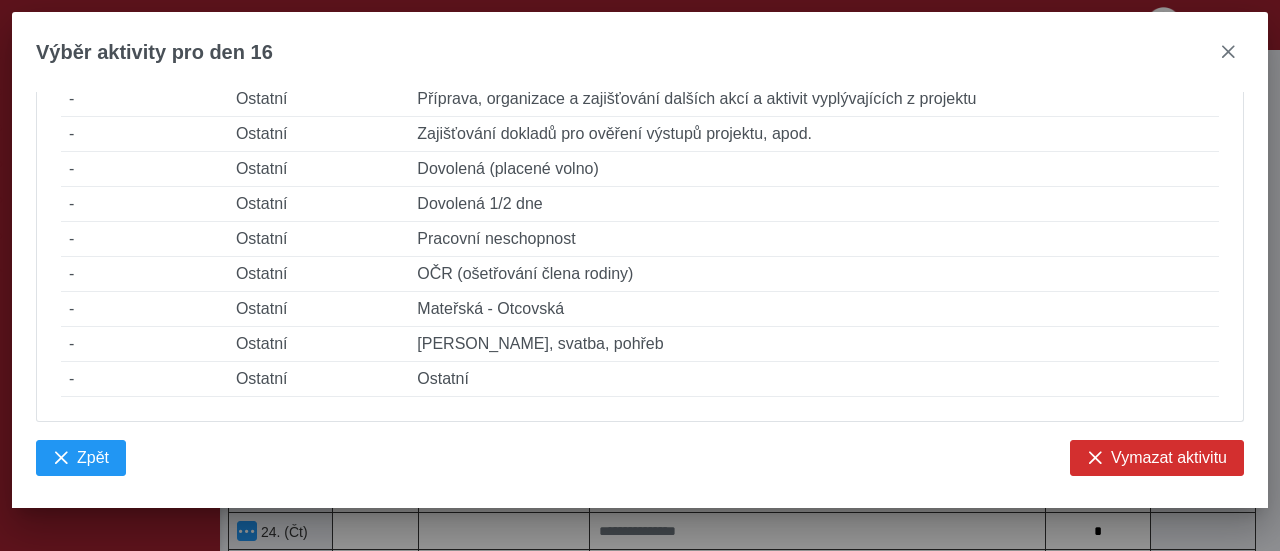scroll, scrollTop: 1637, scrollLeft: 0, axis: vertical 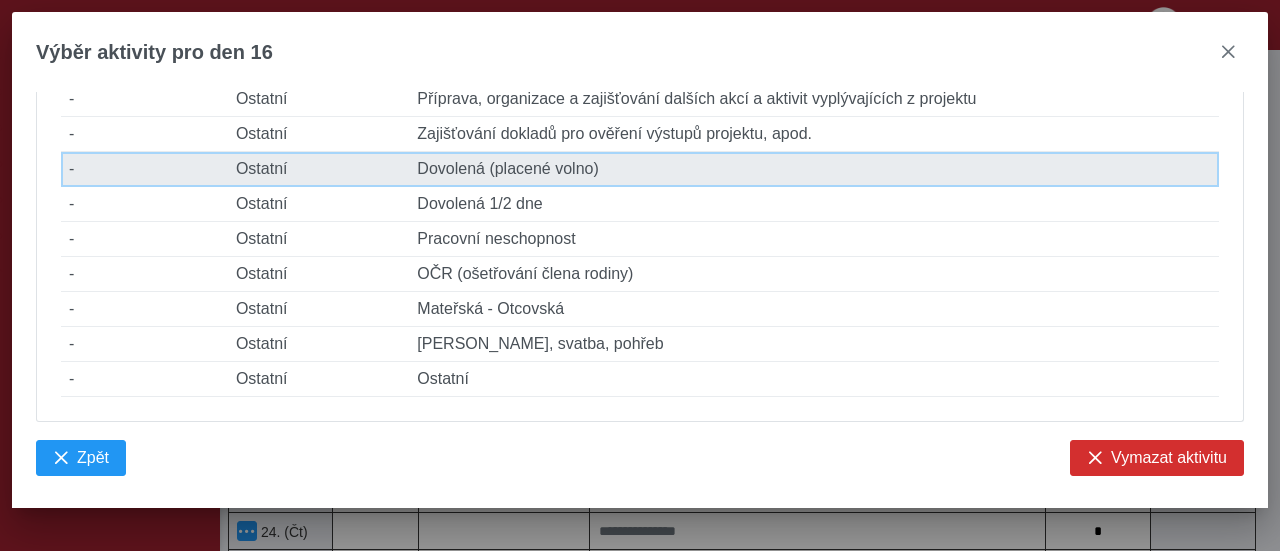 click on "Popis činnosti Dovolená (placené volno)" at bounding box center (814, 169) 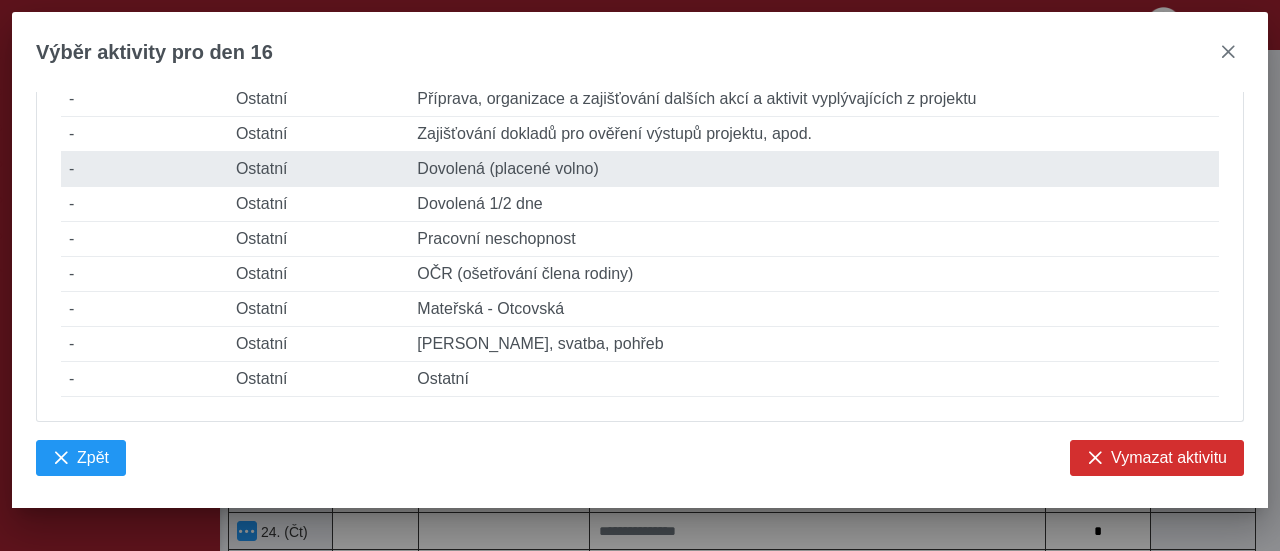 type on "*" 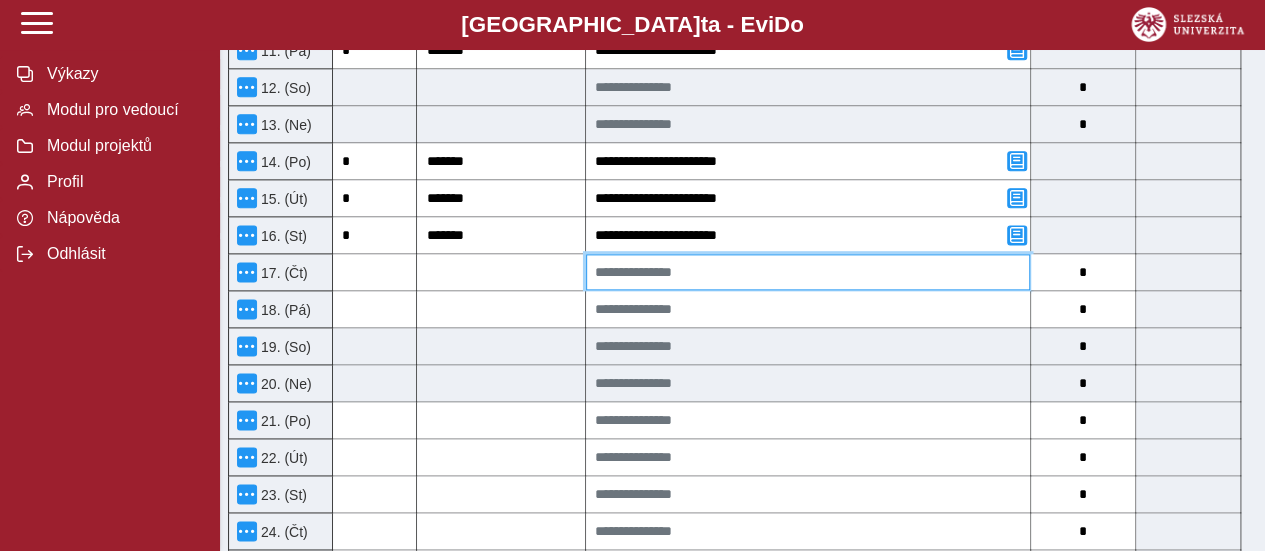 click at bounding box center [808, 272] 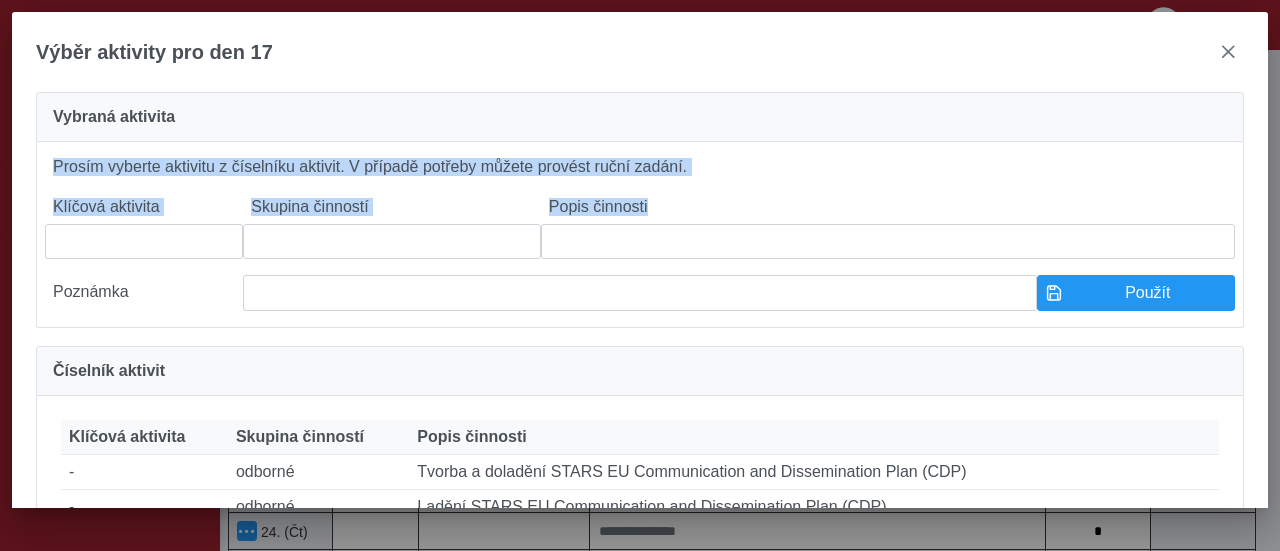 drag, startPoint x: 1268, startPoint y: 139, endPoint x: 1256, endPoint y: 263, distance: 124.57929 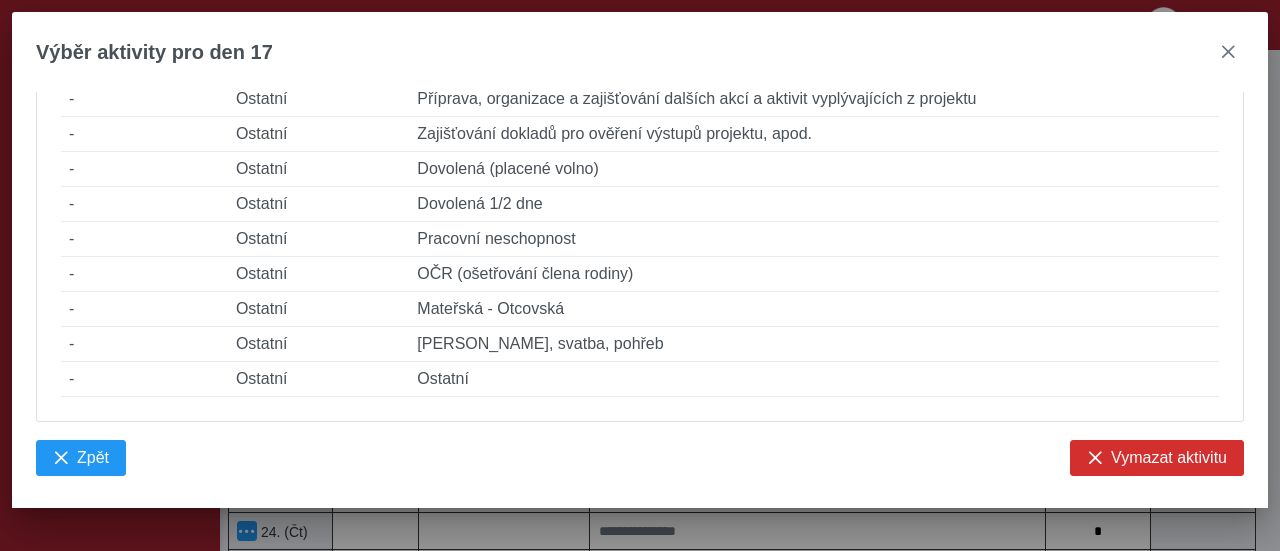 scroll, scrollTop: 1595, scrollLeft: 0, axis: vertical 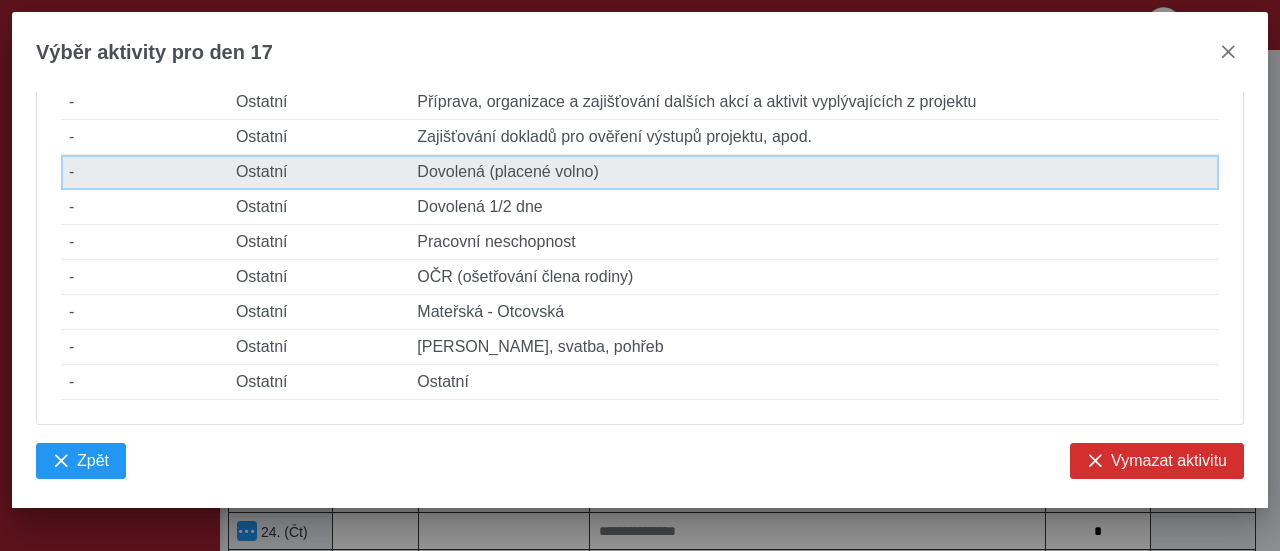 click on "Popis činnosti Dovolená (placené volno)" at bounding box center (814, 172) 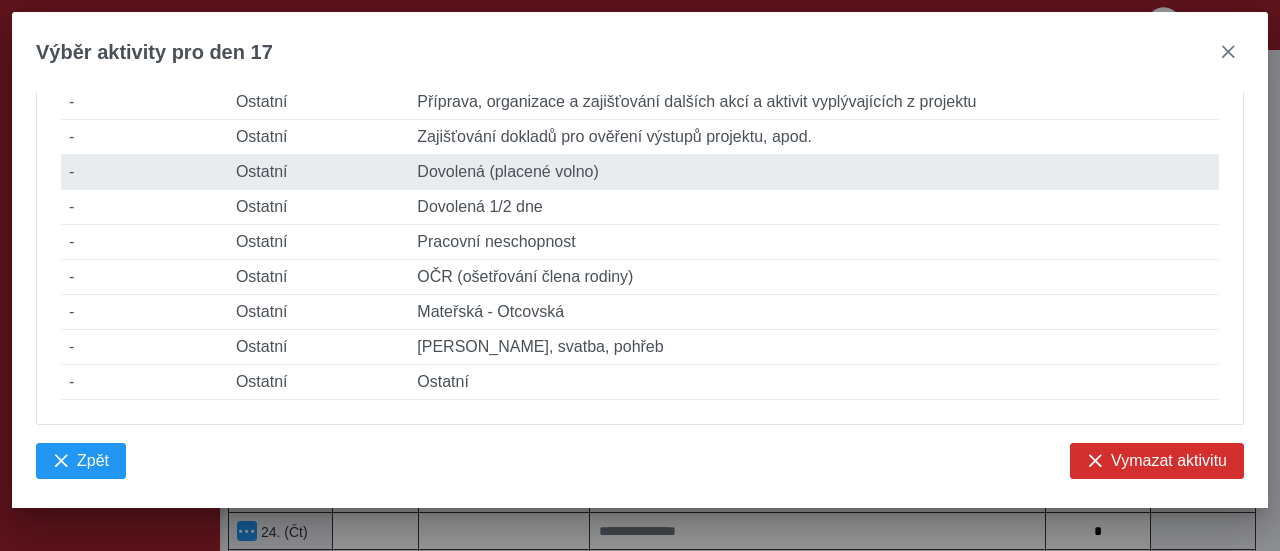type on "*" 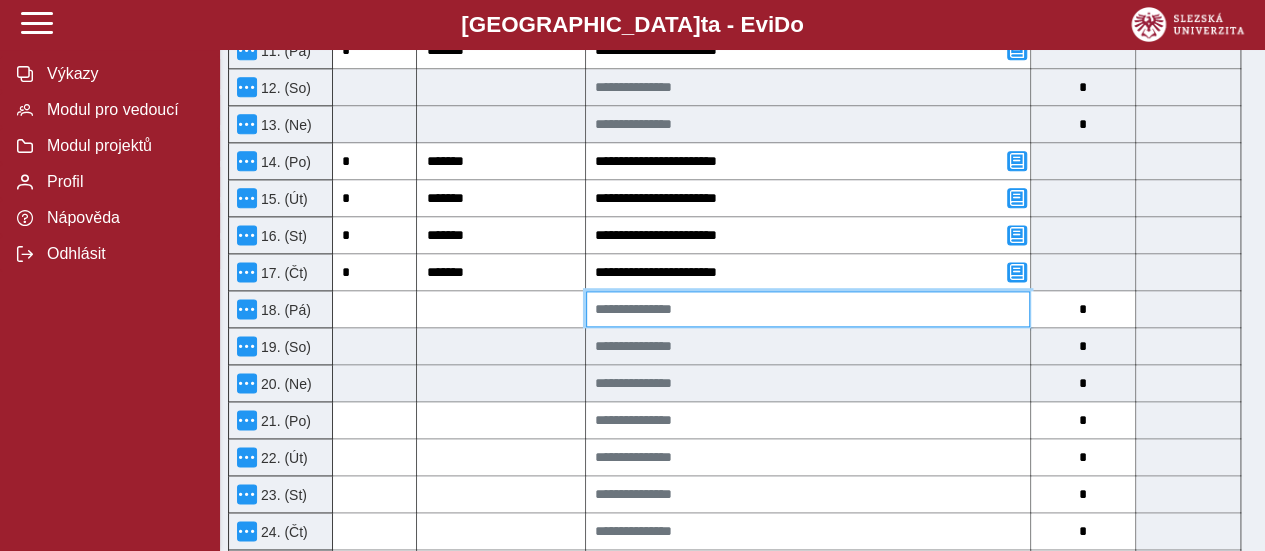 click at bounding box center [808, 309] 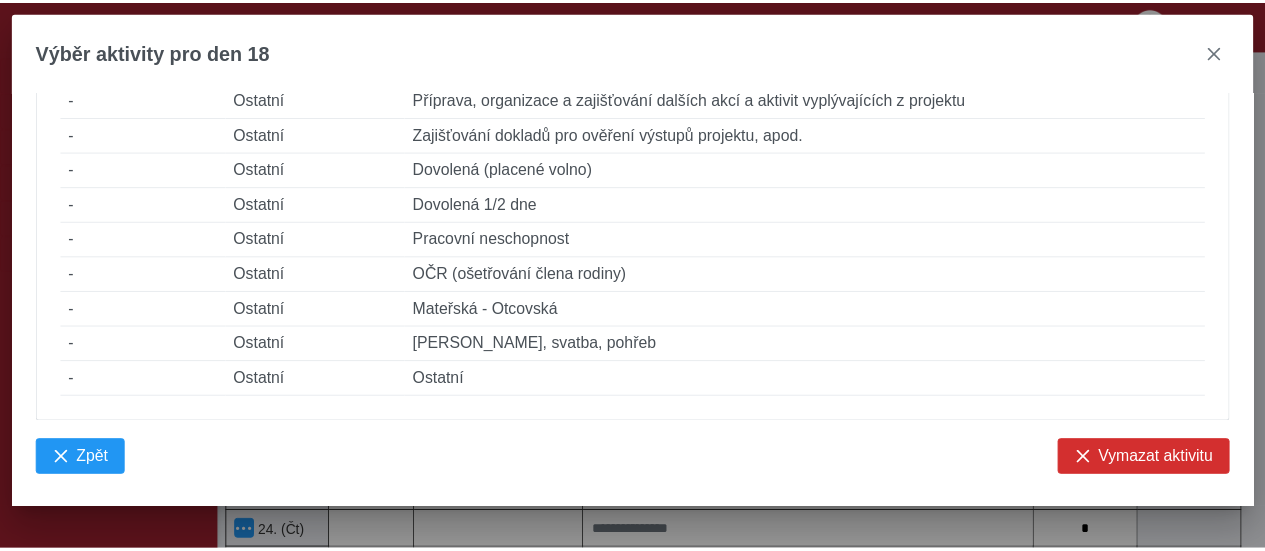 scroll, scrollTop: 1682, scrollLeft: 0, axis: vertical 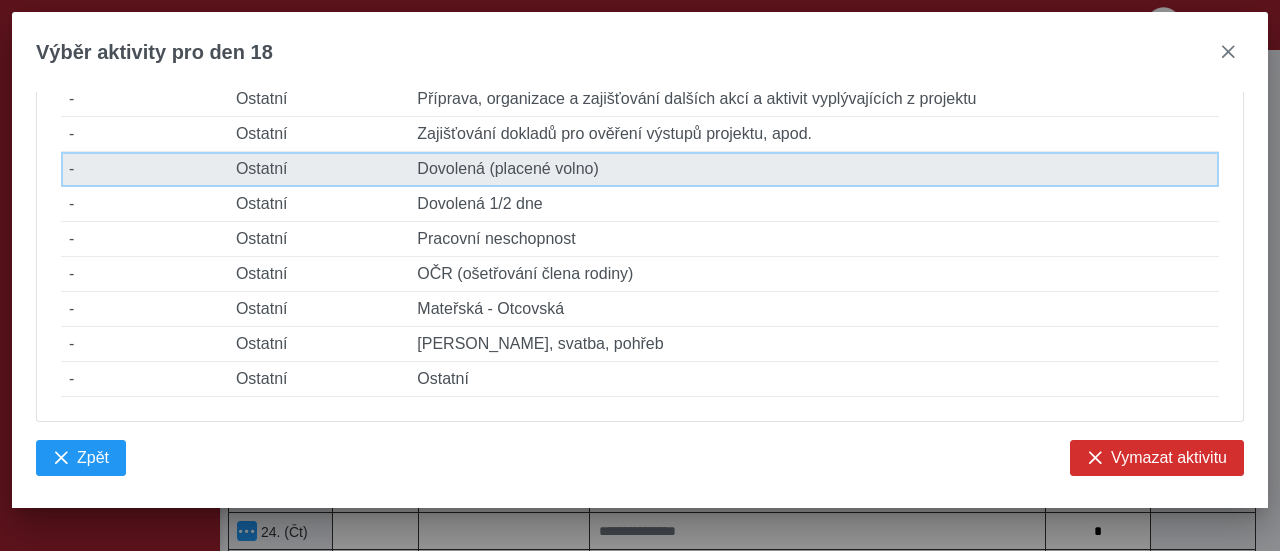 click on "Popis činnosti Dovolená (placené volno)" at bounding box center [814, 169] 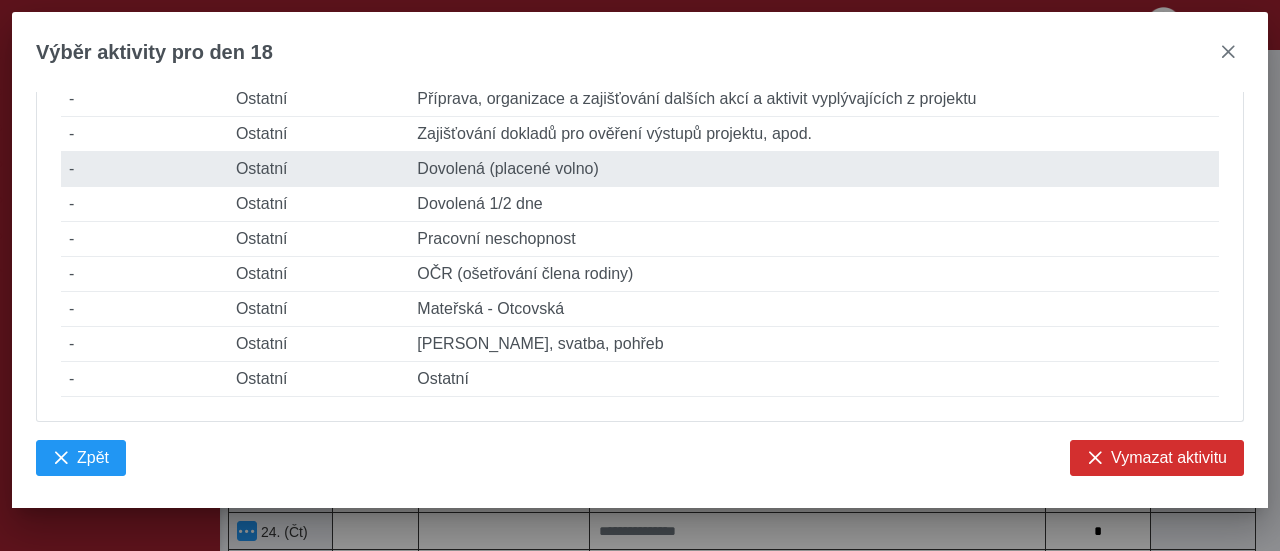 type on "*" 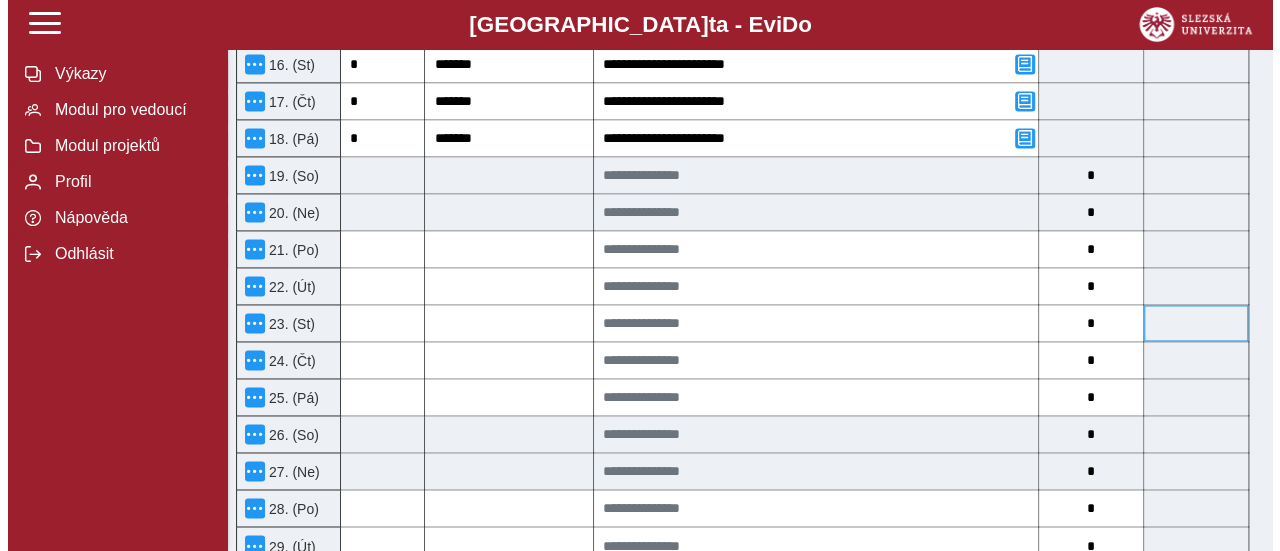 scroll, scrollTop: 1366, scrollLeft: 0, axis: vertical 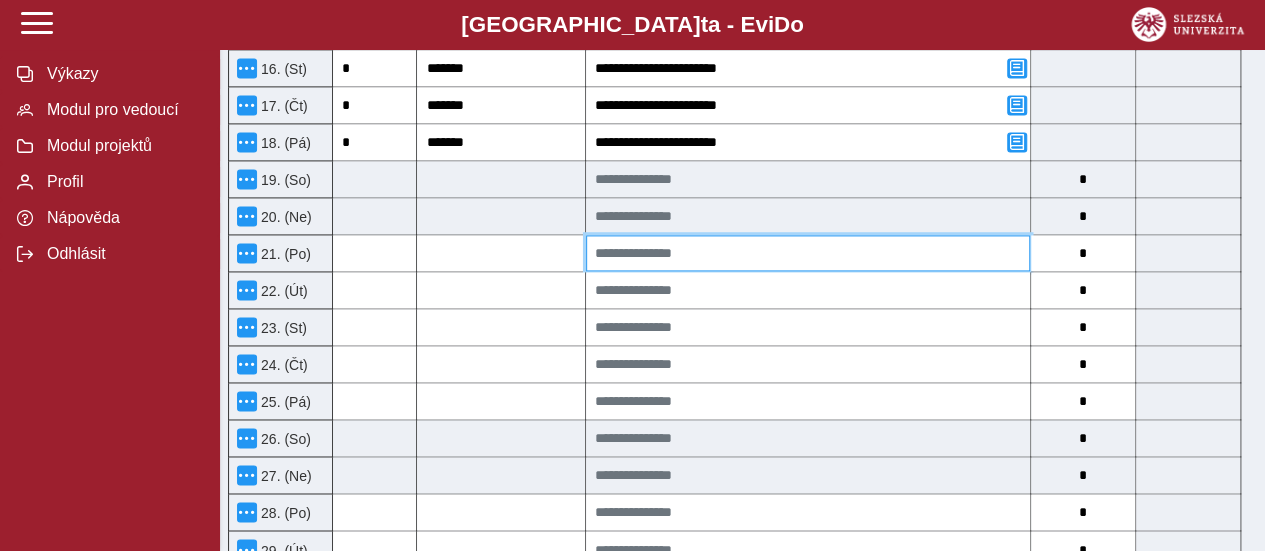 click at bounding box center (808, 253) 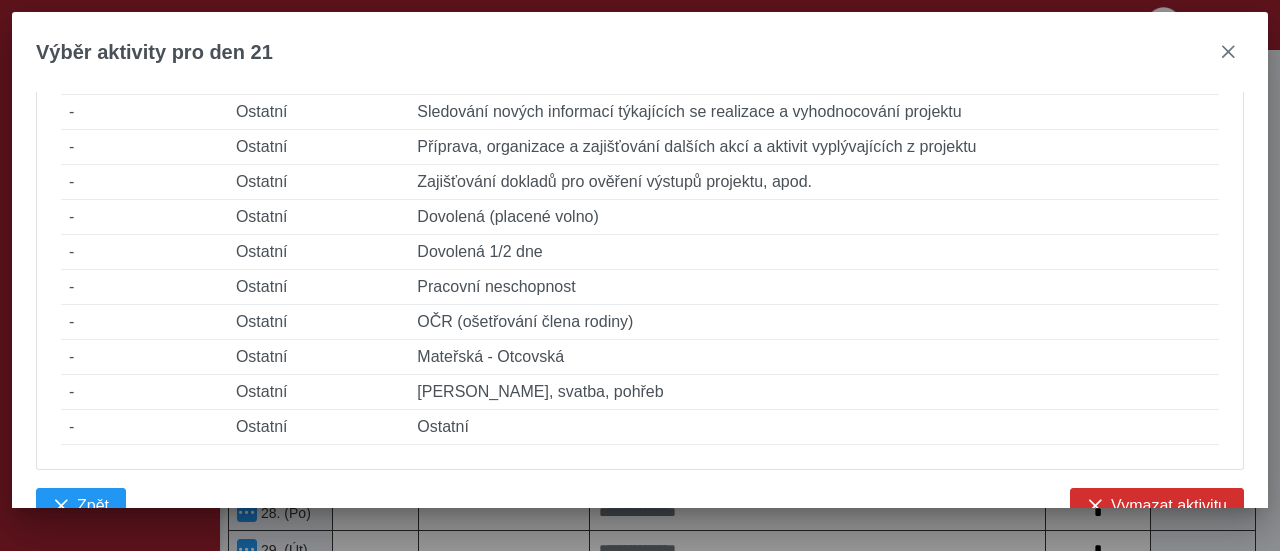 scroll, scrollTop: 1538, scrollLeft: 0, axis: vertical 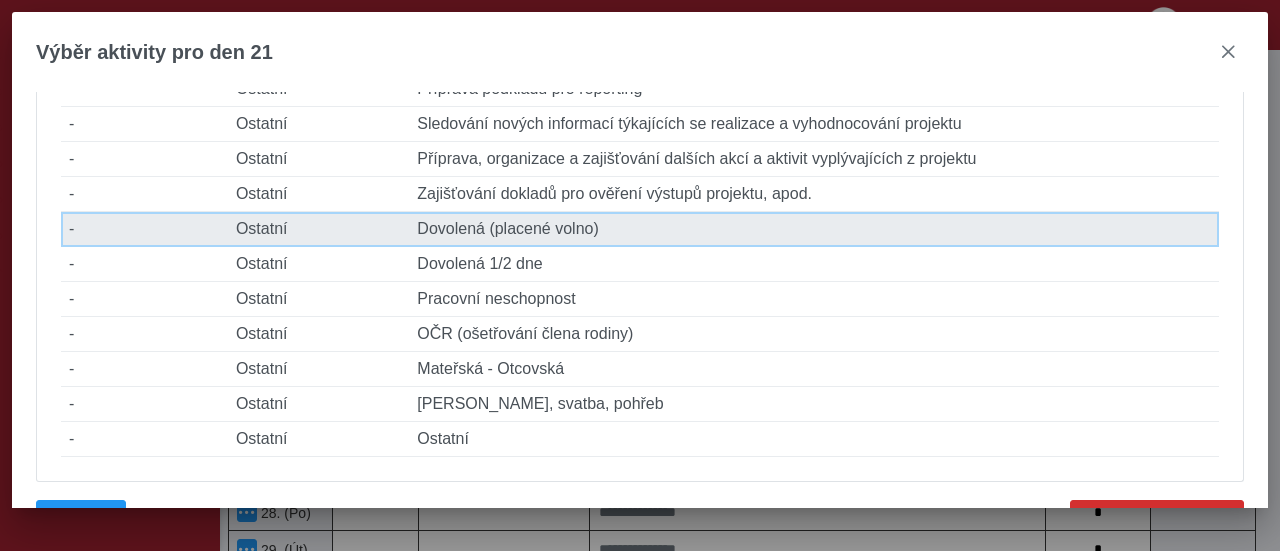 click on "Popis činnosti Dovolená (placené volno)" at bounding box center (814, 229) 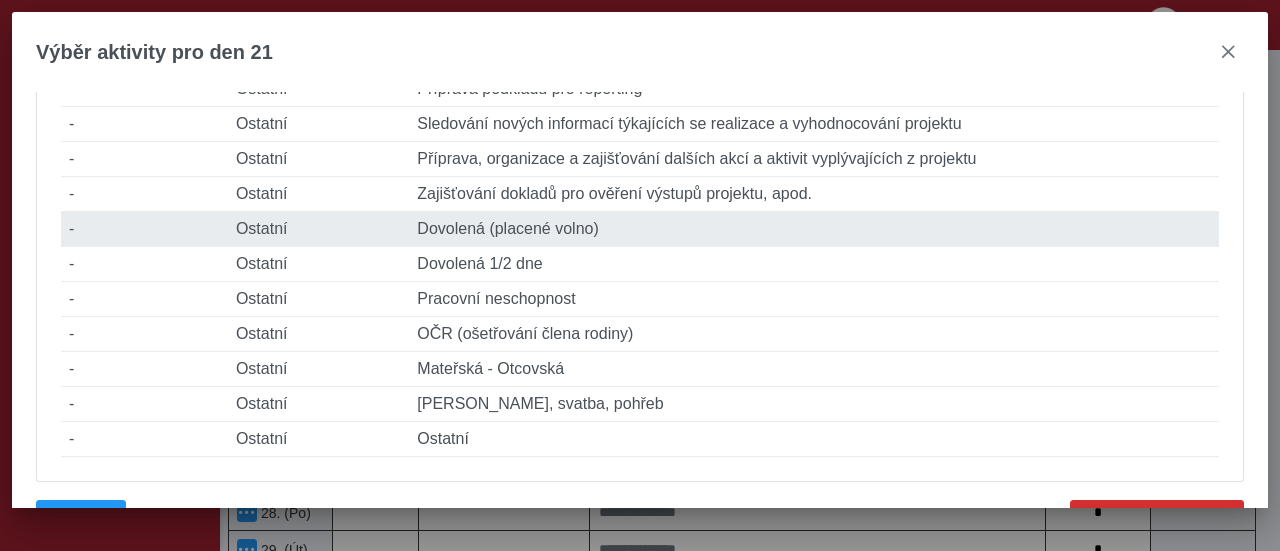 type on "*" 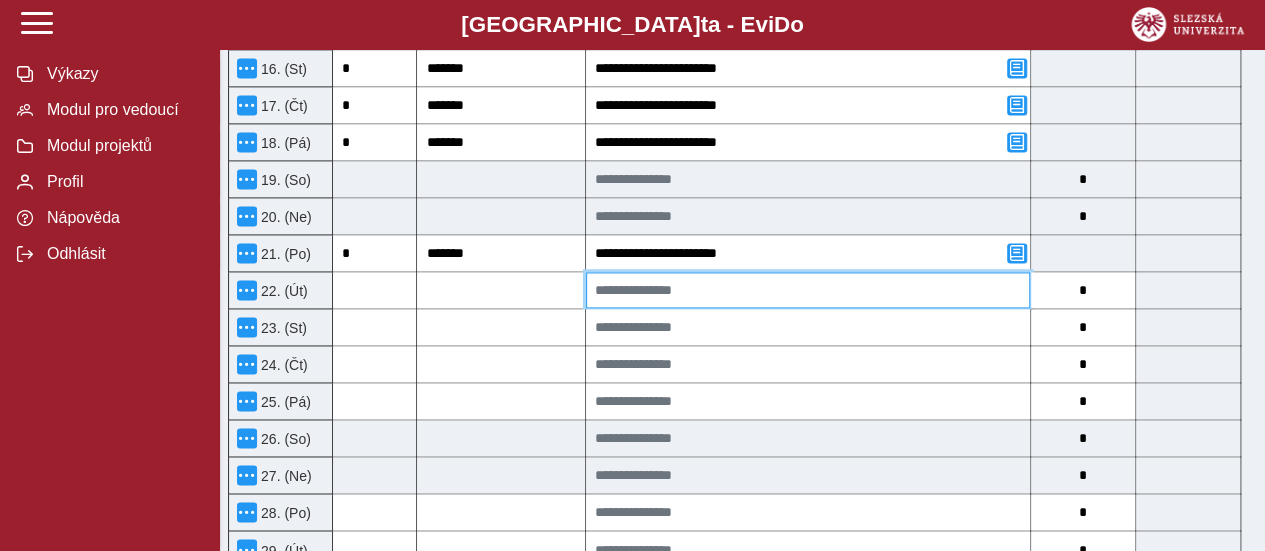click at bounding box center (808, 290) 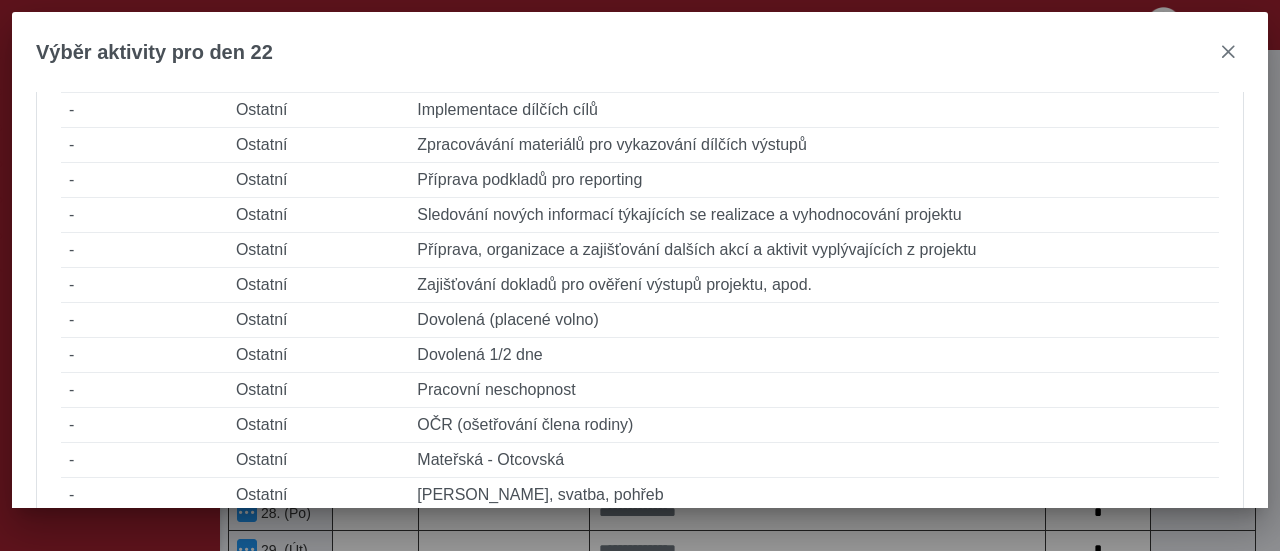 scroll, scrollTop: 1753, scrollLeft: 0, axis: vertical 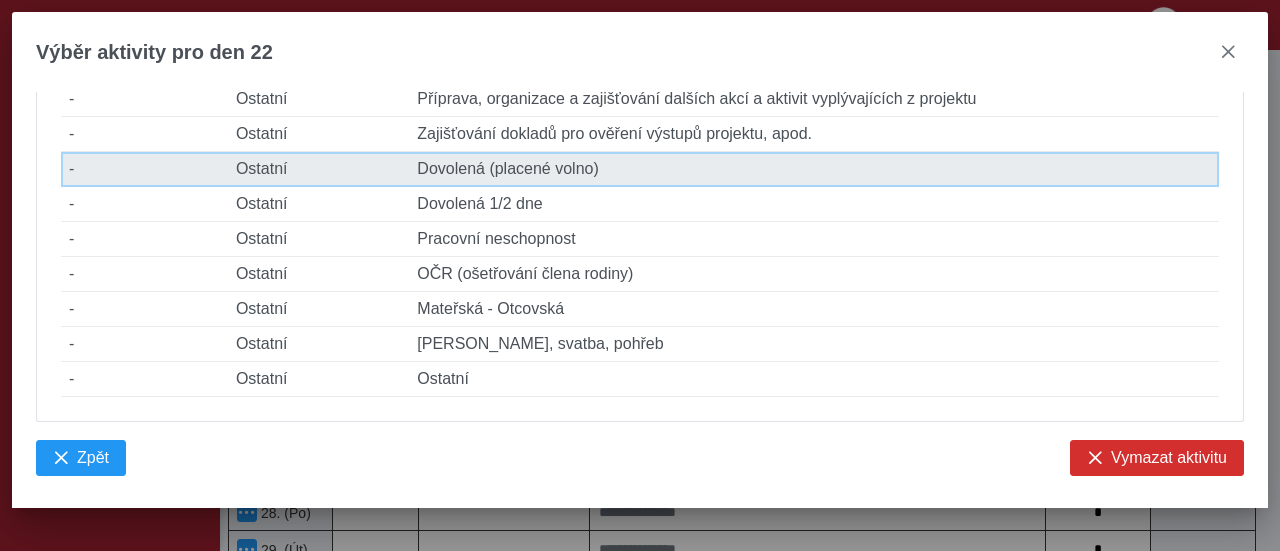 click on "Popis činnosti Dovolená (placené volno)" at bounding box center [814, 169] 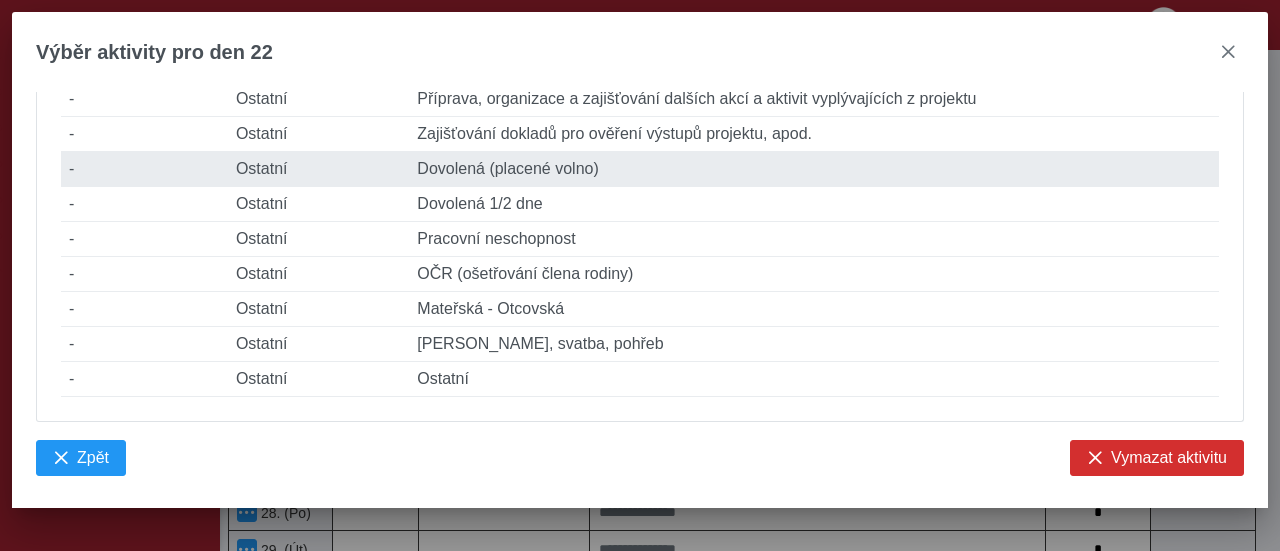 type on "*" 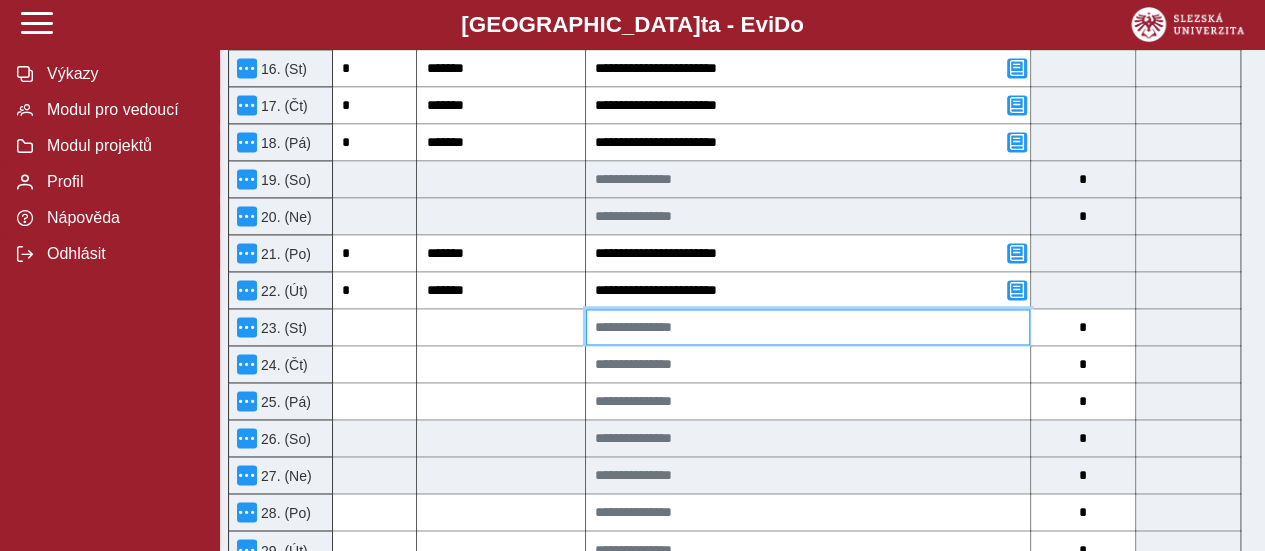 click at bounding box center (808, 327) 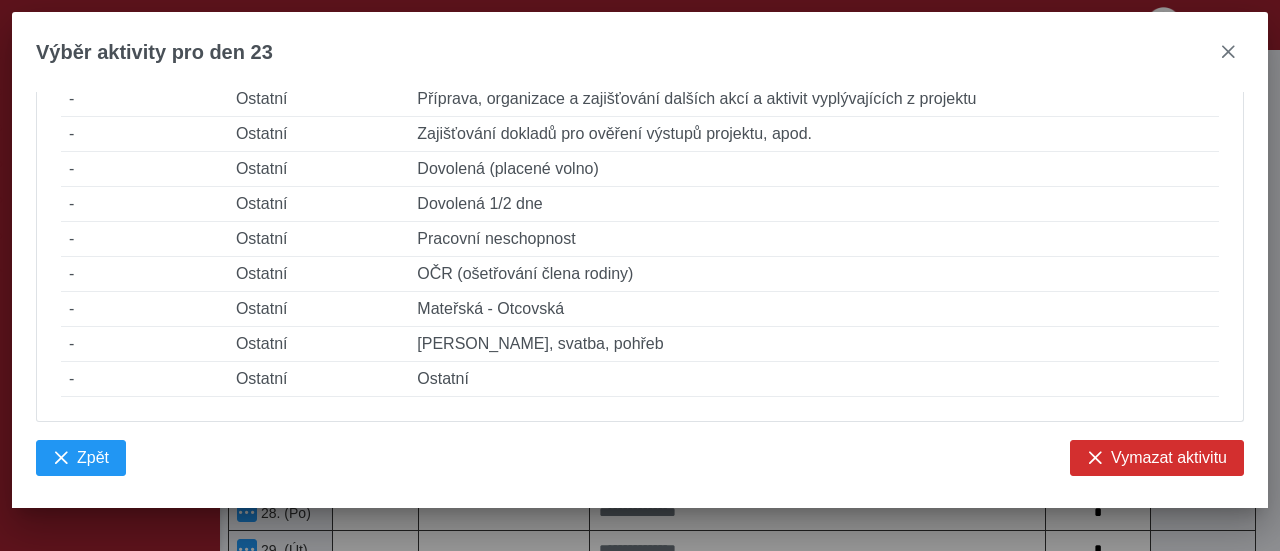 scroll, scrollTop: 1698, scrollLeft: 0, axis: vertical 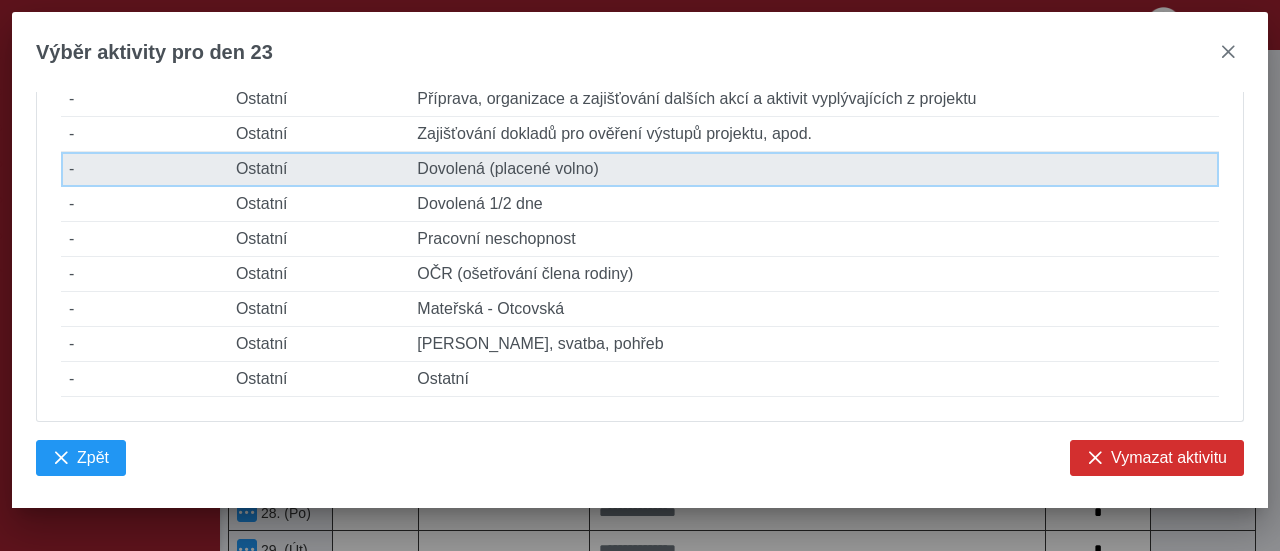 click on "Popis činnosti Dovolená (placené volno)" at bounding box center [814, 169] 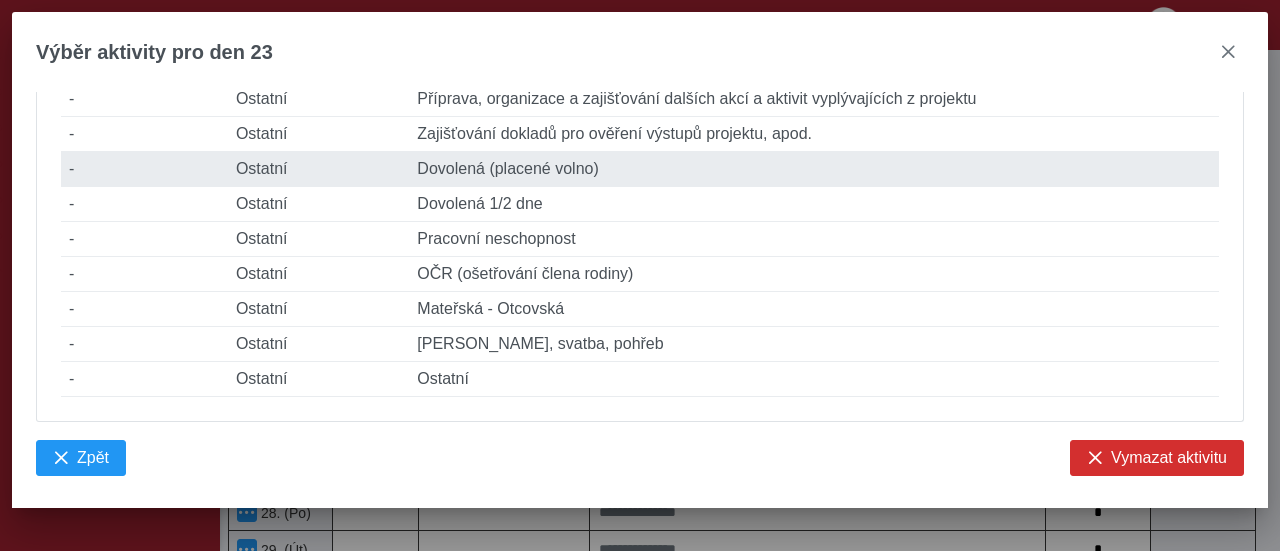 type on "*" 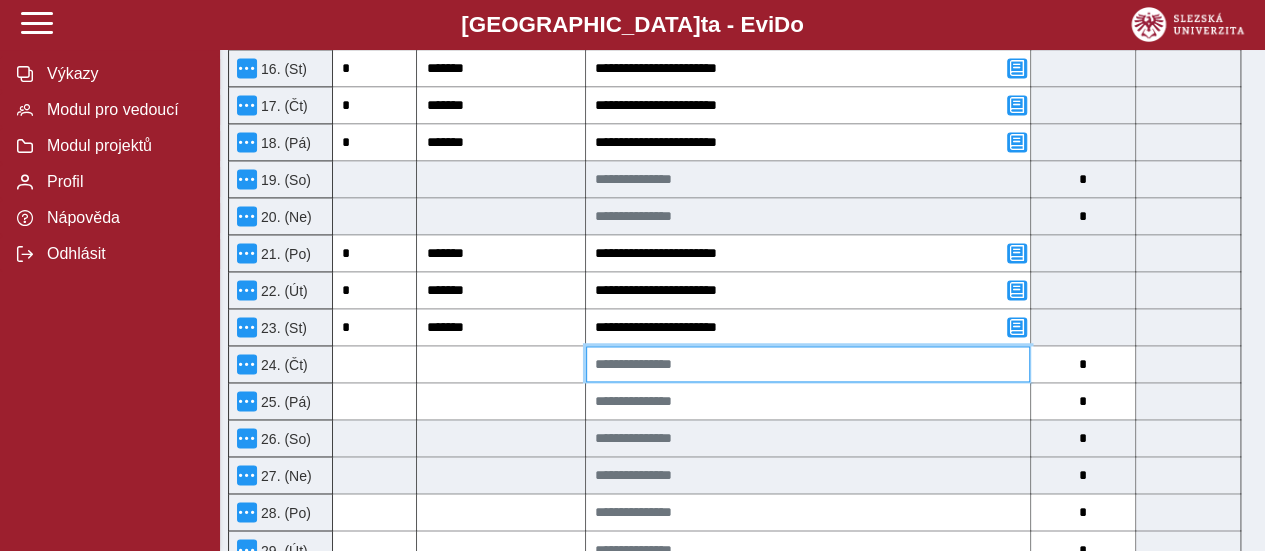 click at bounding box center [808, 364] 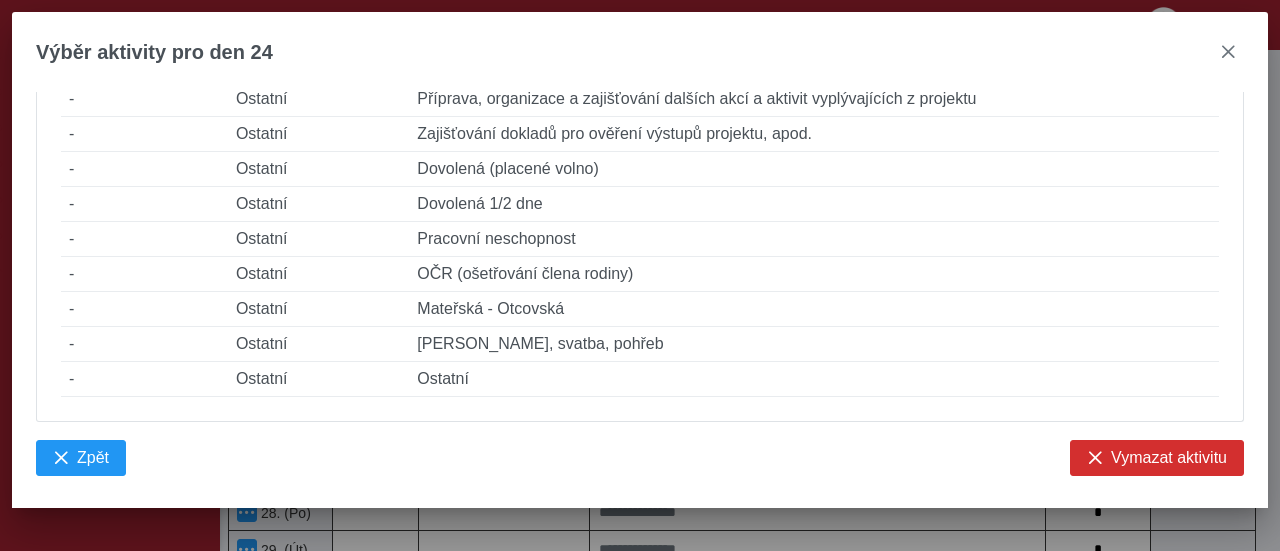 scroll, scrollTop: 1603, scrollLeft: 0, axis: vertical 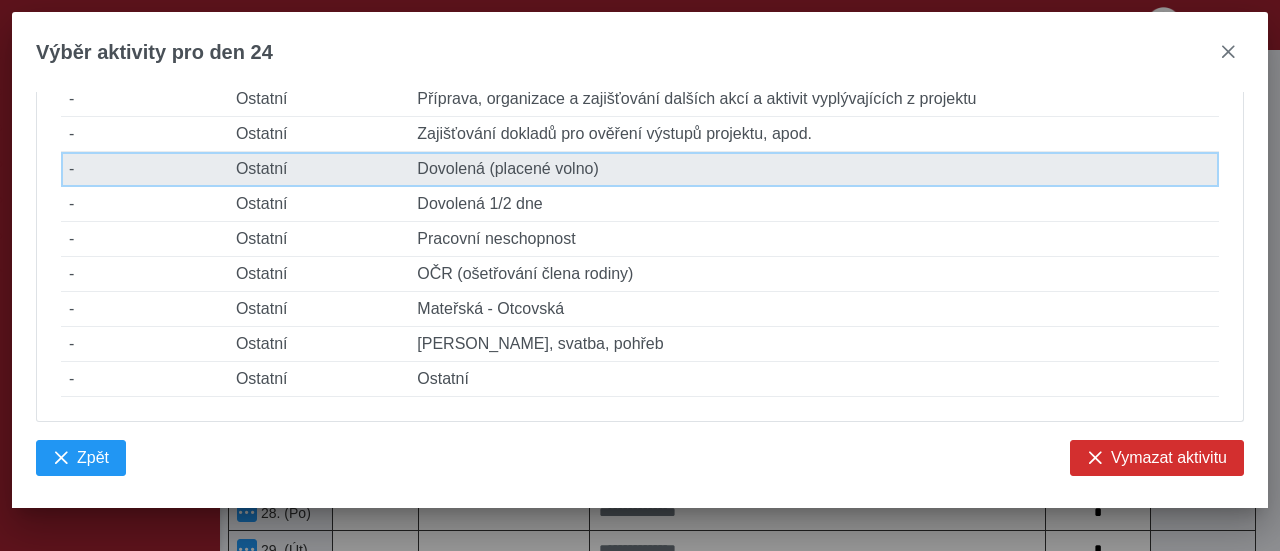 click on "Popis činnosti Dovolená (placené volno)" at bounding box center (814, 169) 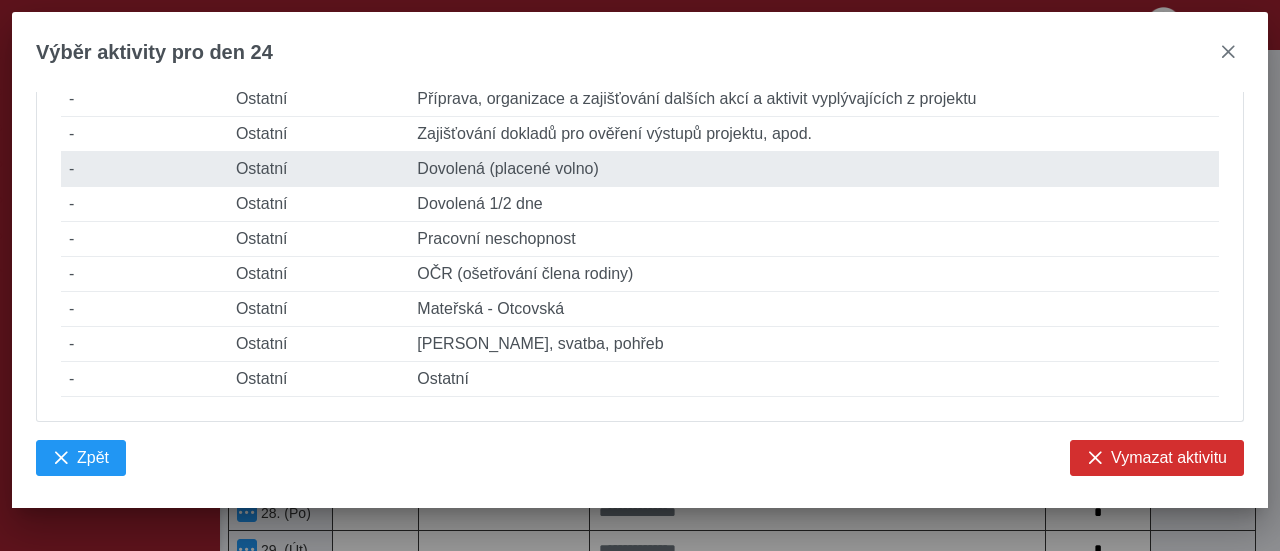 type on "*" 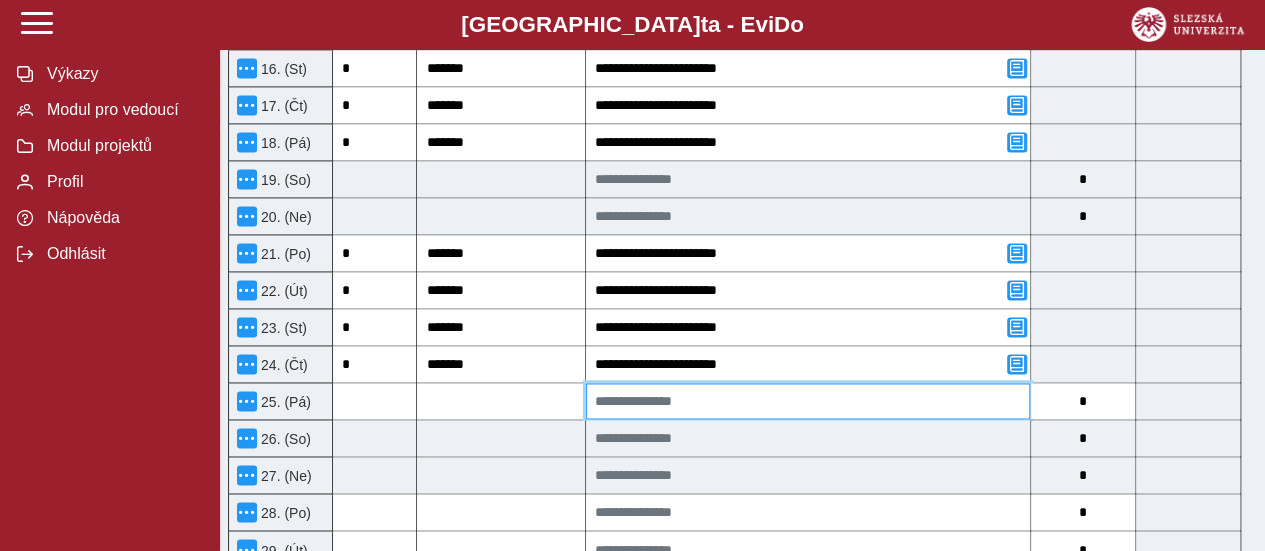 click at bounding box center [808, 401] 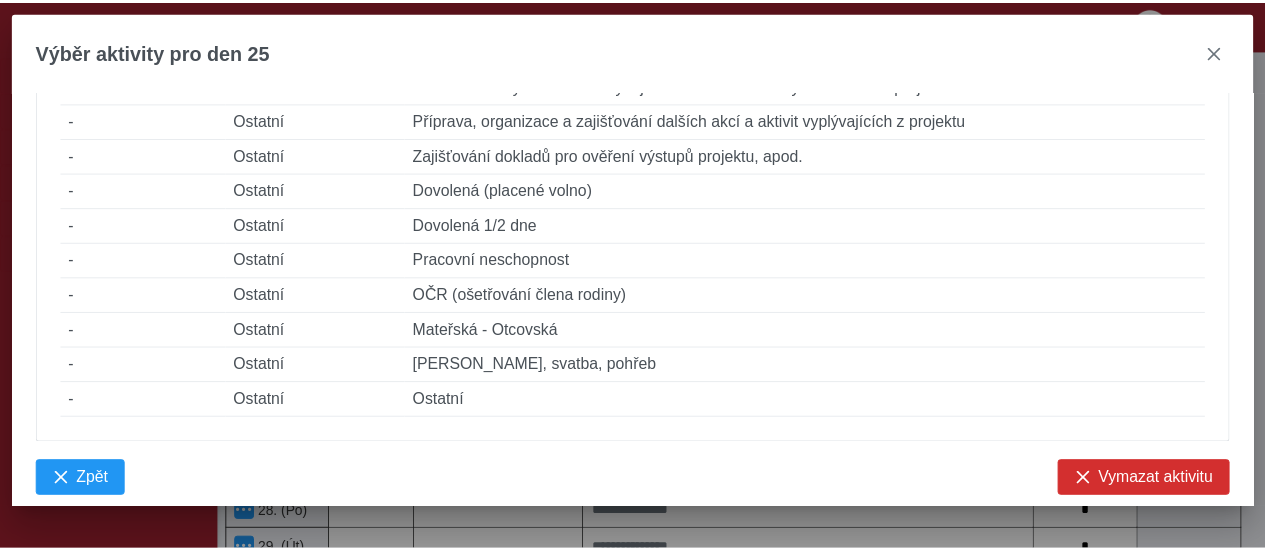 scroll, scrollTop: 1576, scrollLeft: 0, axis: vertical 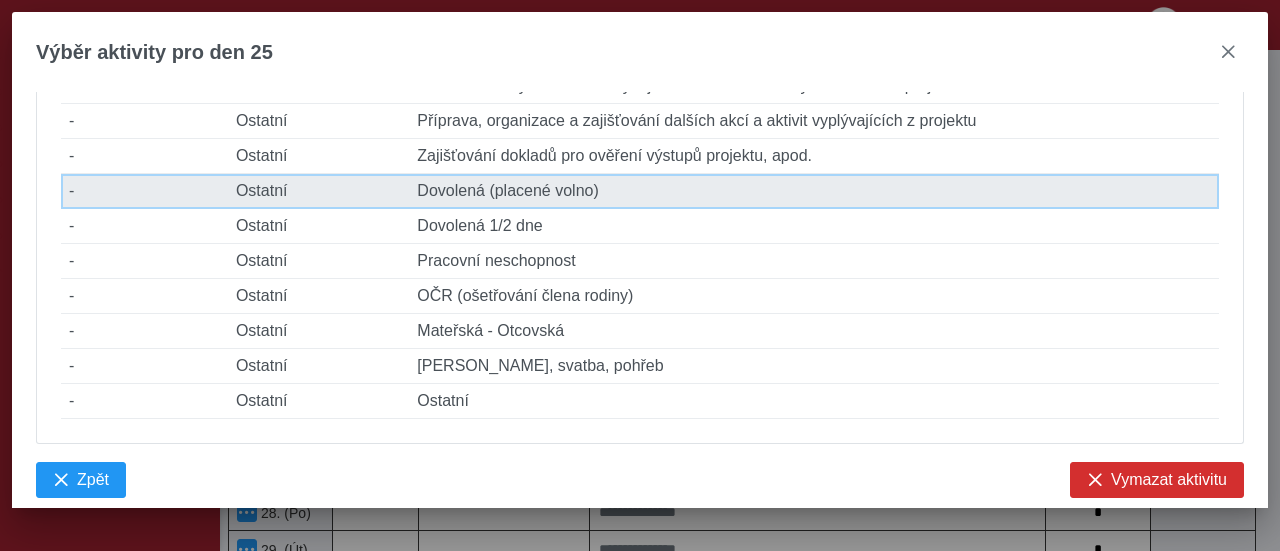 click on "Popis činnosti Dovolená (placené volno)" at bounding box center [814, 191] 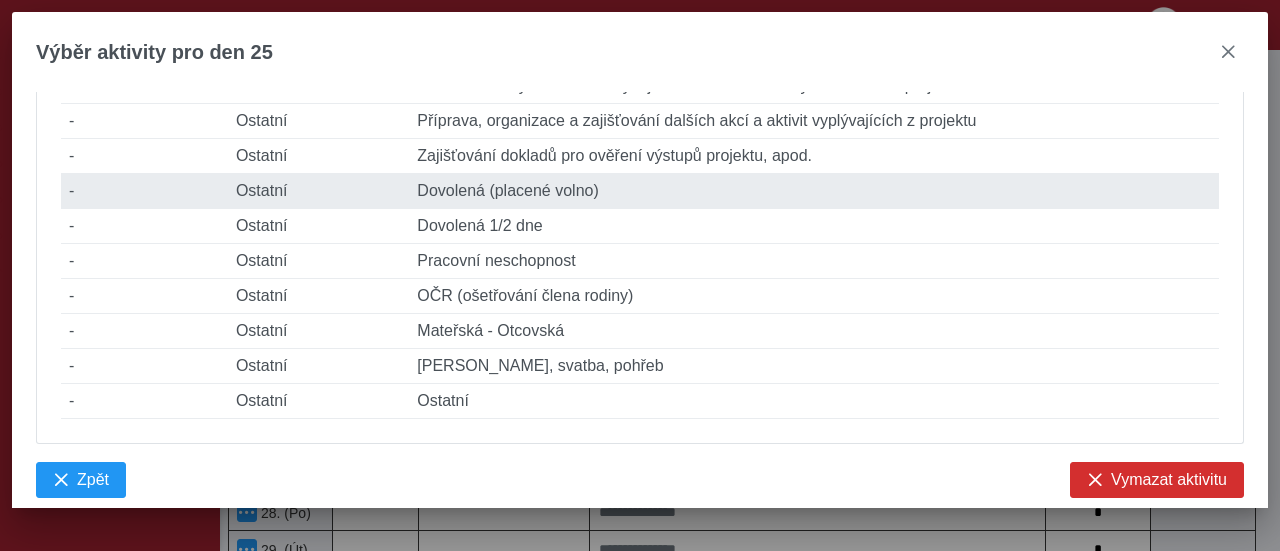 type on "*" 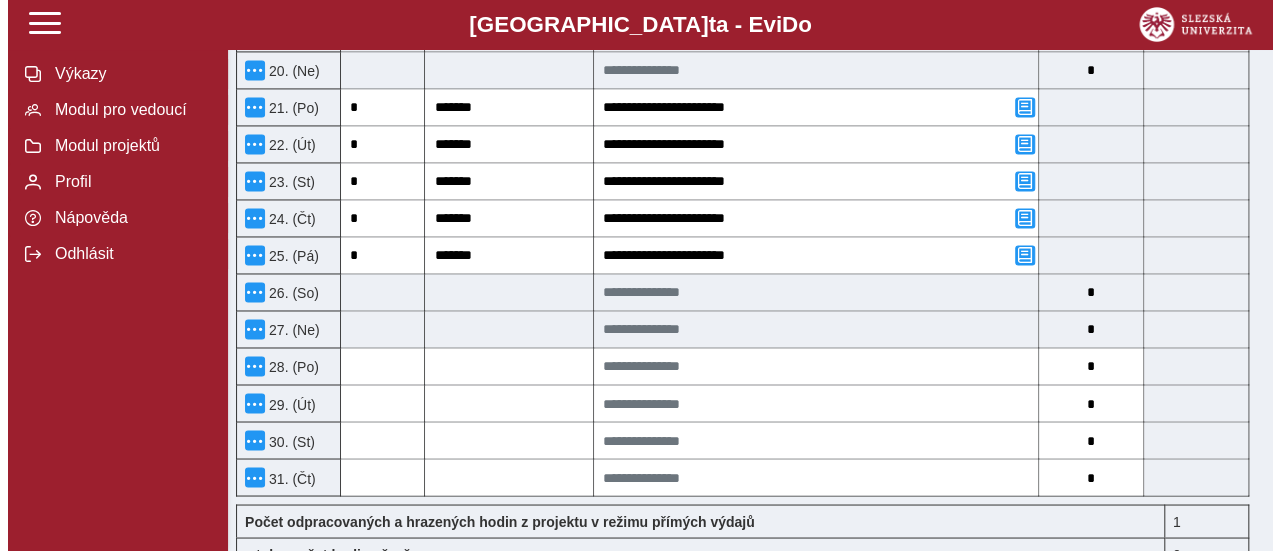 scroll, scrollTop: 1586, scrollLeft: 0, axis: vertical 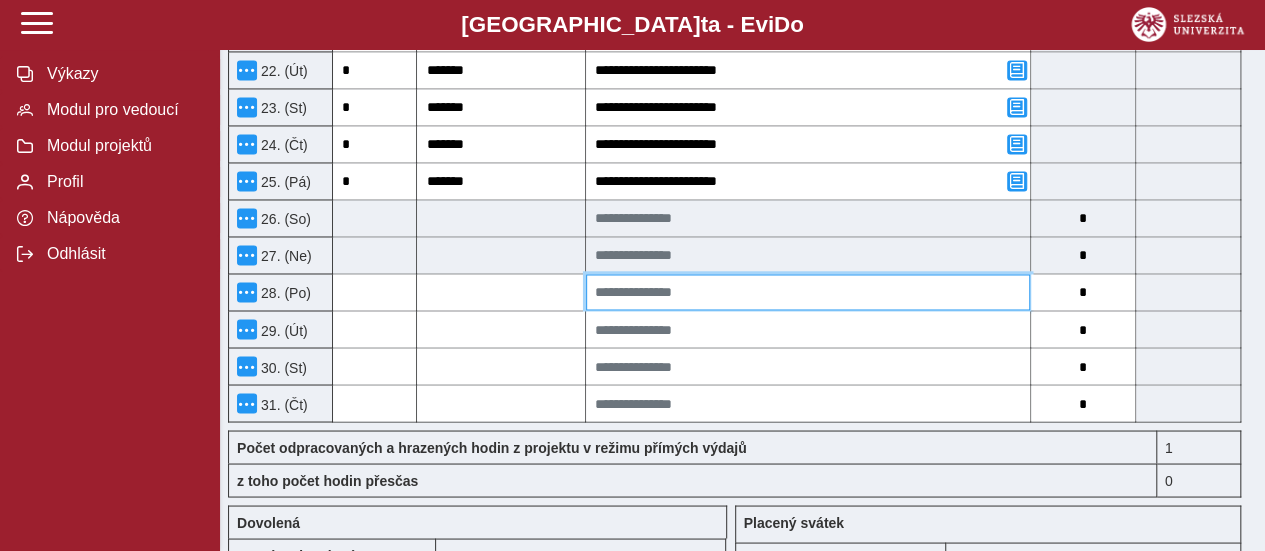 click at bounding box center [808, 292] 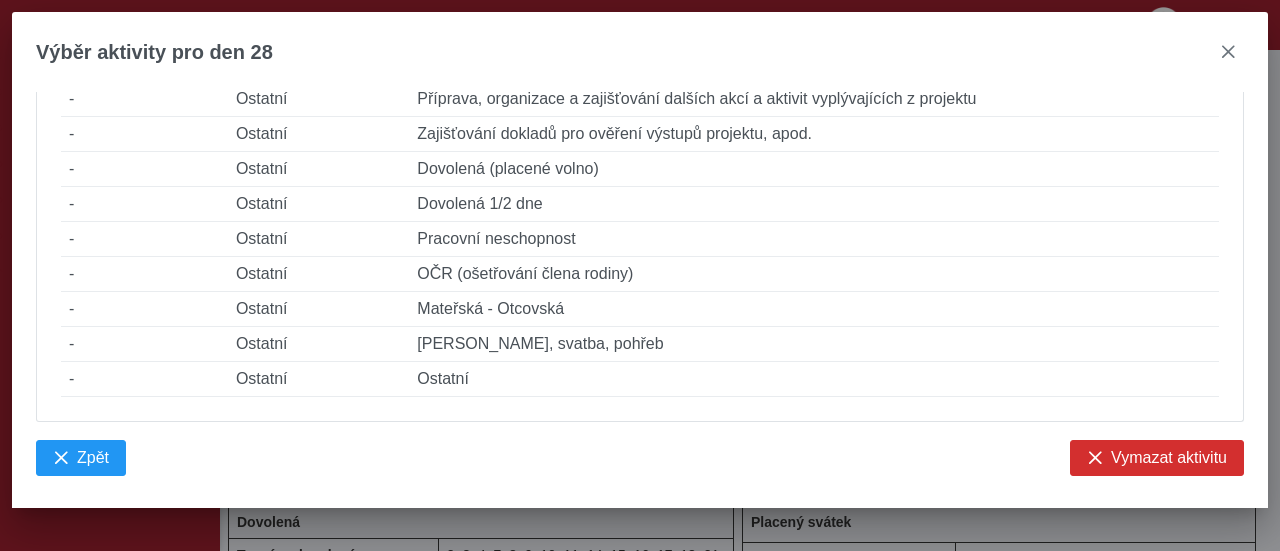 scroll, scrollTop: 1709, scrollLeft: 0, axis: vertical 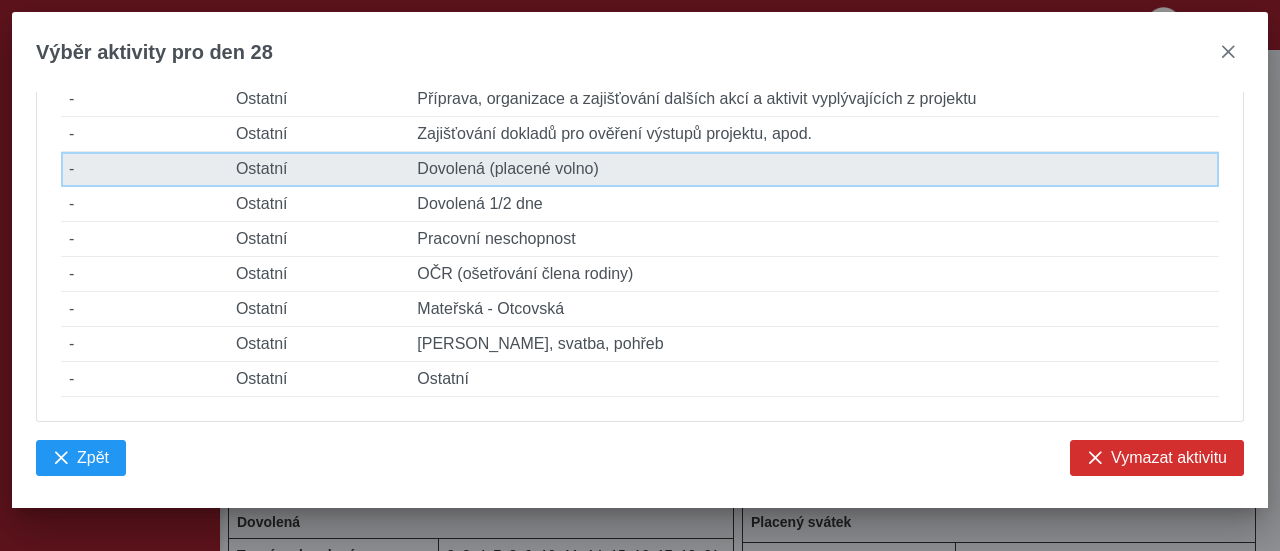 click on "Popis činnosti Dovolená (placené volno)" at bounding box center (814, 169) 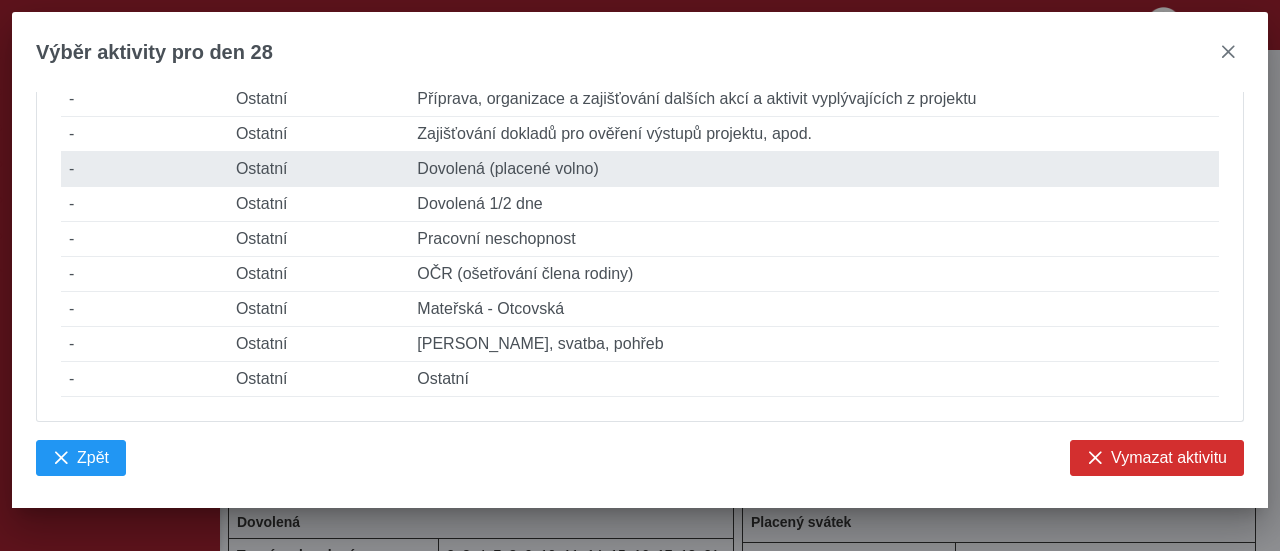 type on "*" 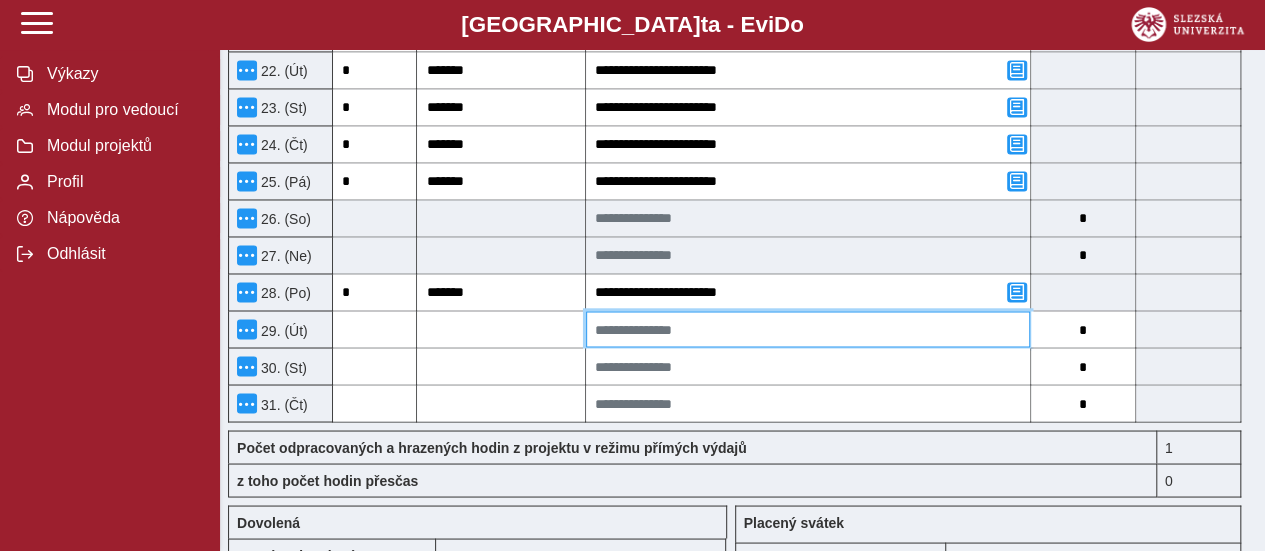 click at bounding box center [808, 329] 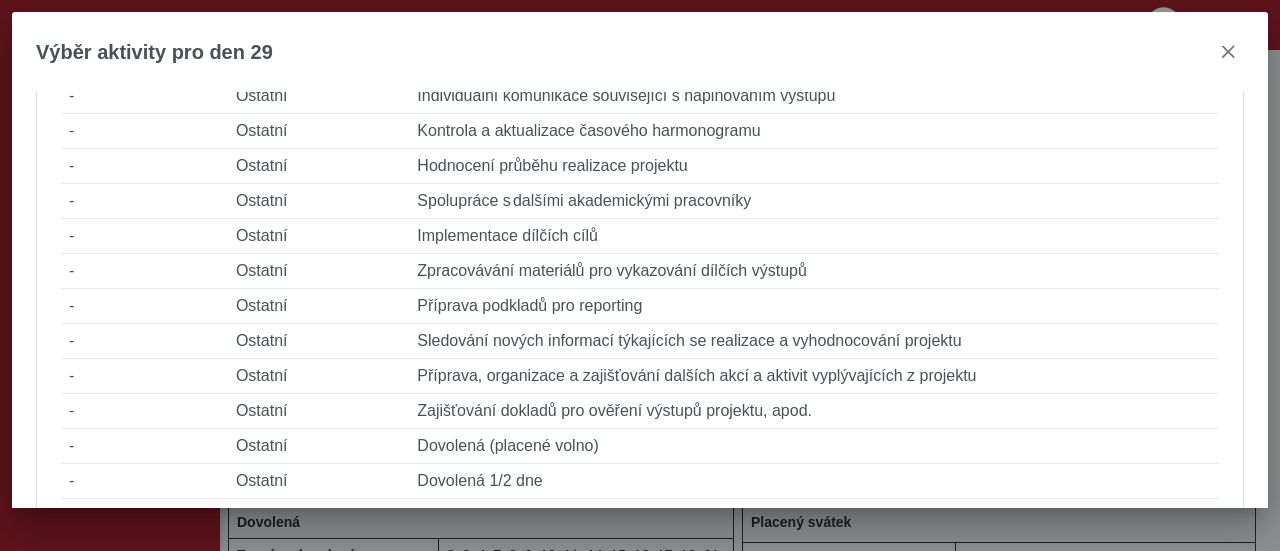 scroll, scrollTop: 1682, scrollLeft: 0, axis: vertical 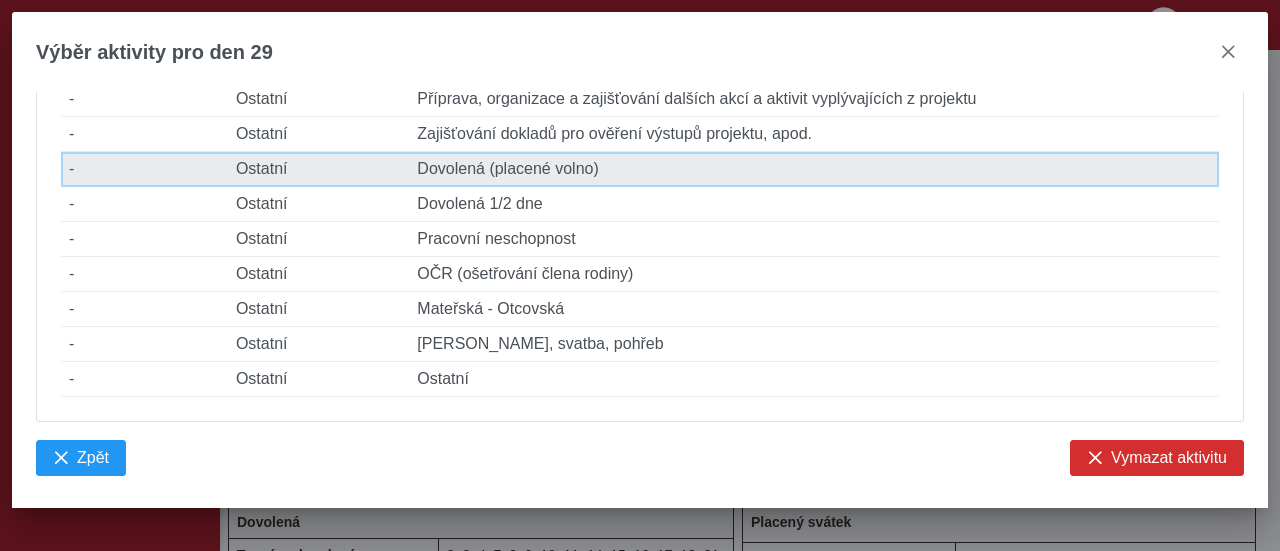 click on "Popis činnosti Dovolená (placené volno)" at bounding box center [814, 169] 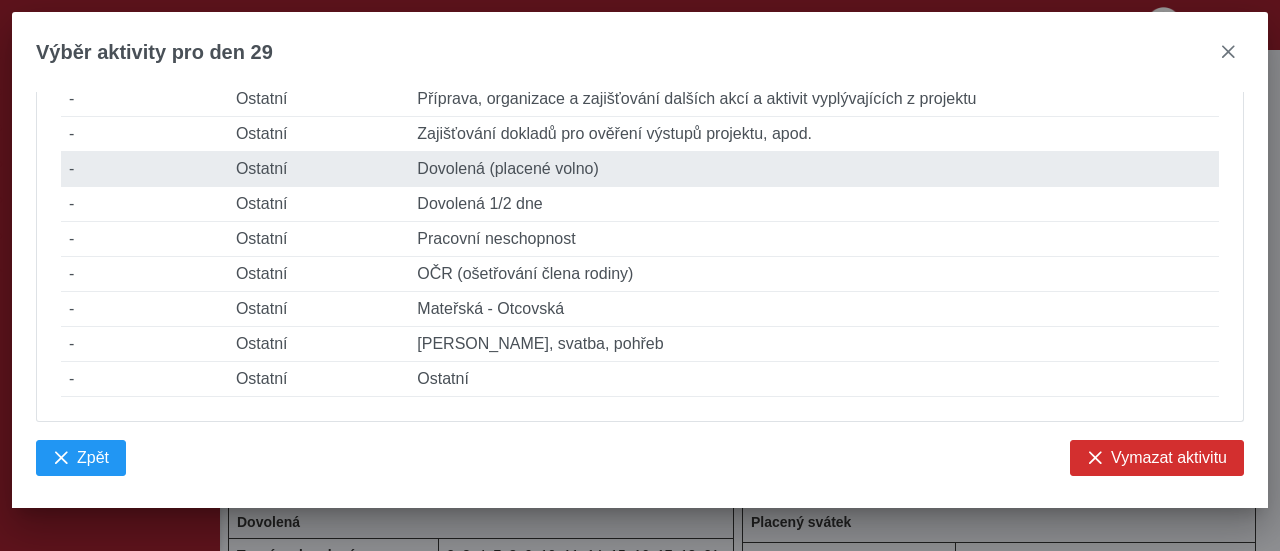 type on "*" 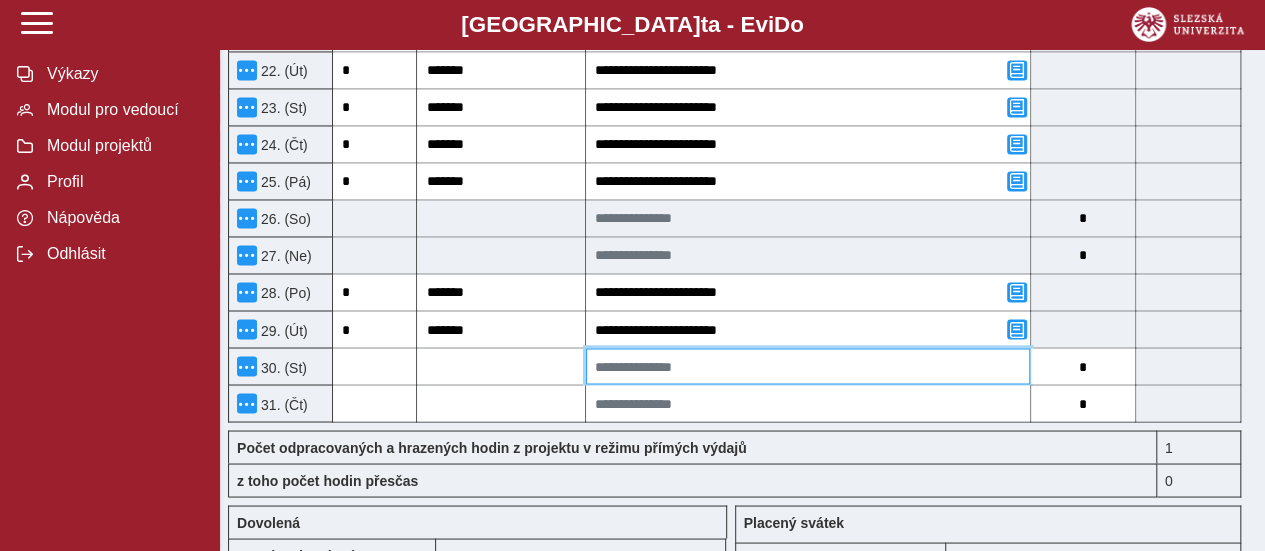 click at bounding box center (808, 366) 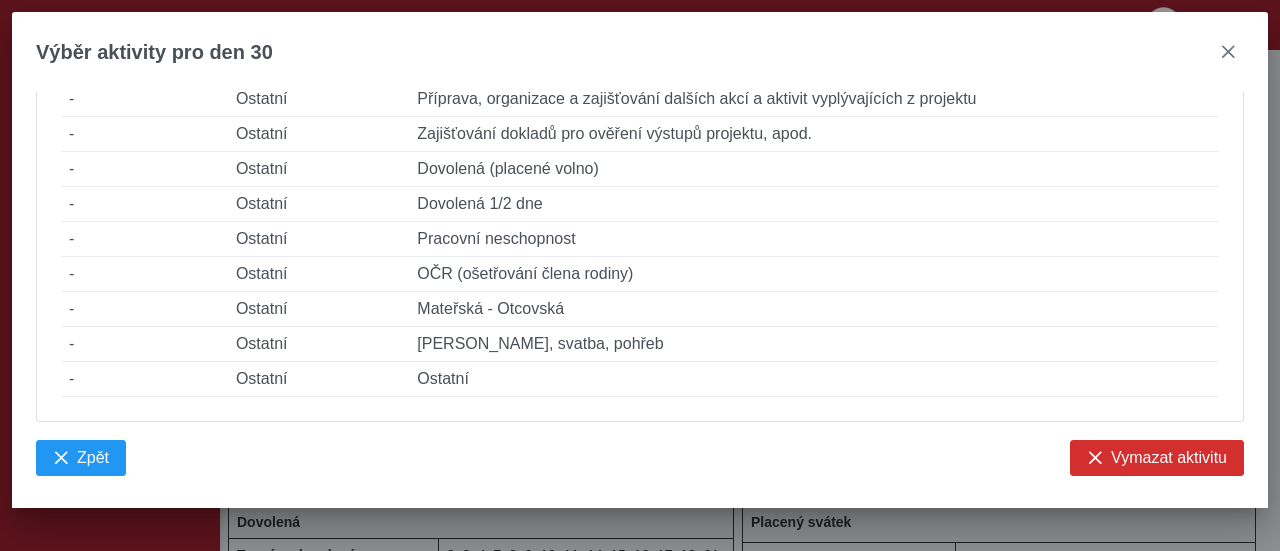 scroll, scrollTop: 1728, scrollLeft: 0, axis: vertical 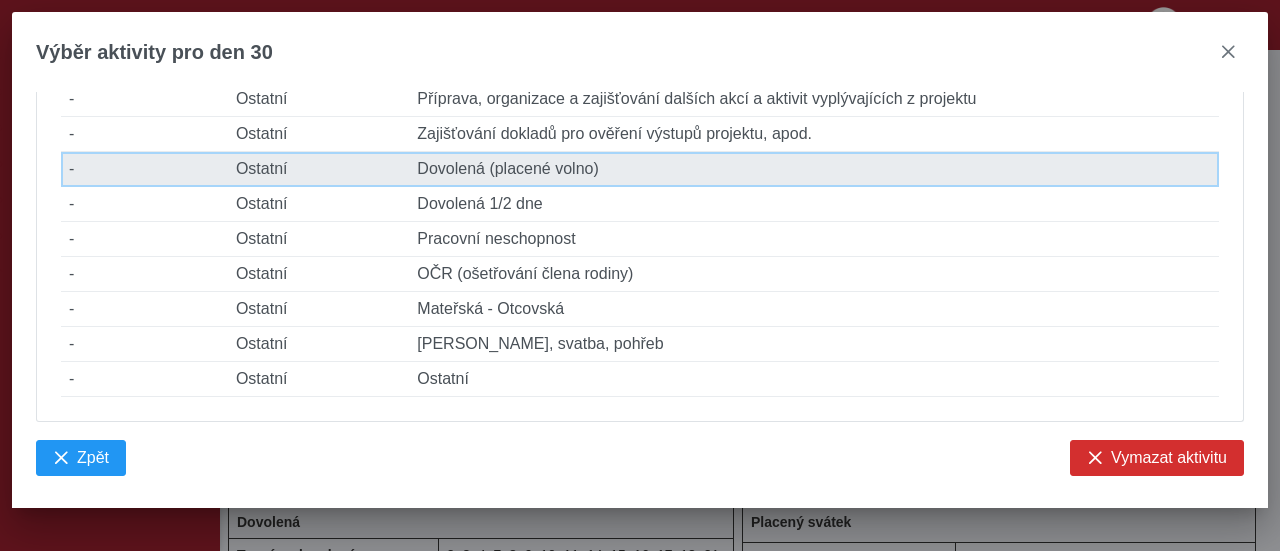 click on "Popis činnosti Dovolená (placené volno)" at bounding box center [814, 169] 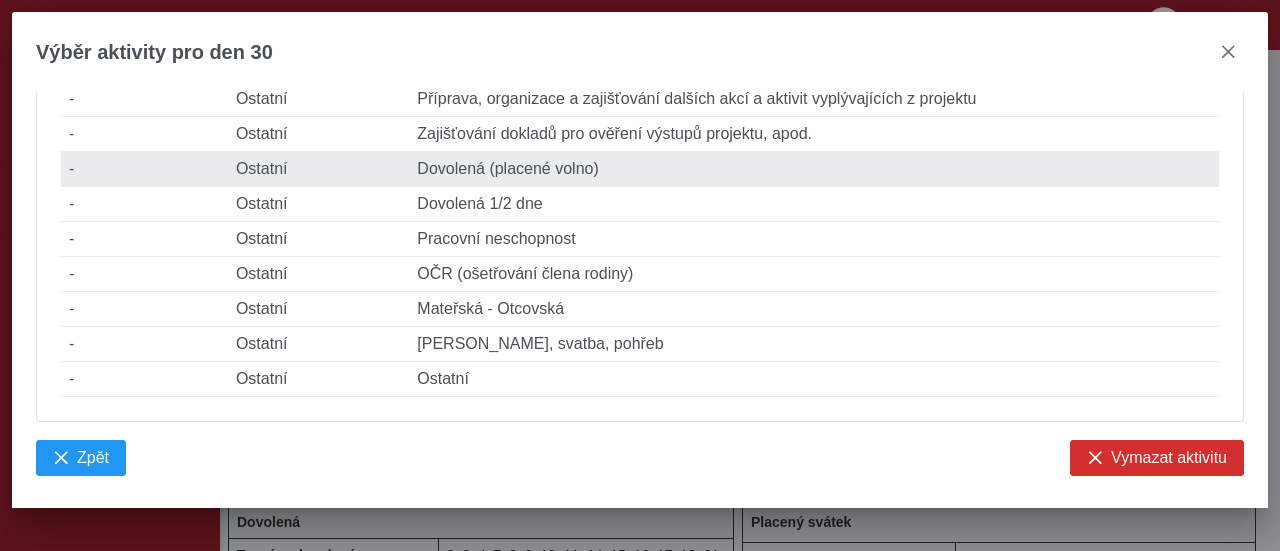 type on "*" 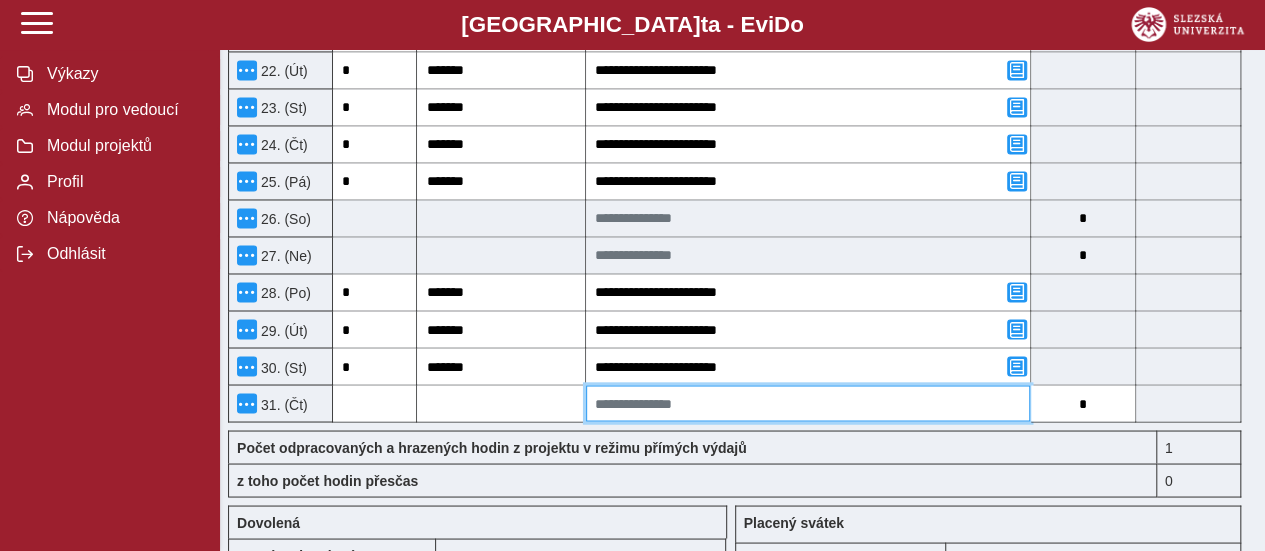 click at bounding box center [808, 403] 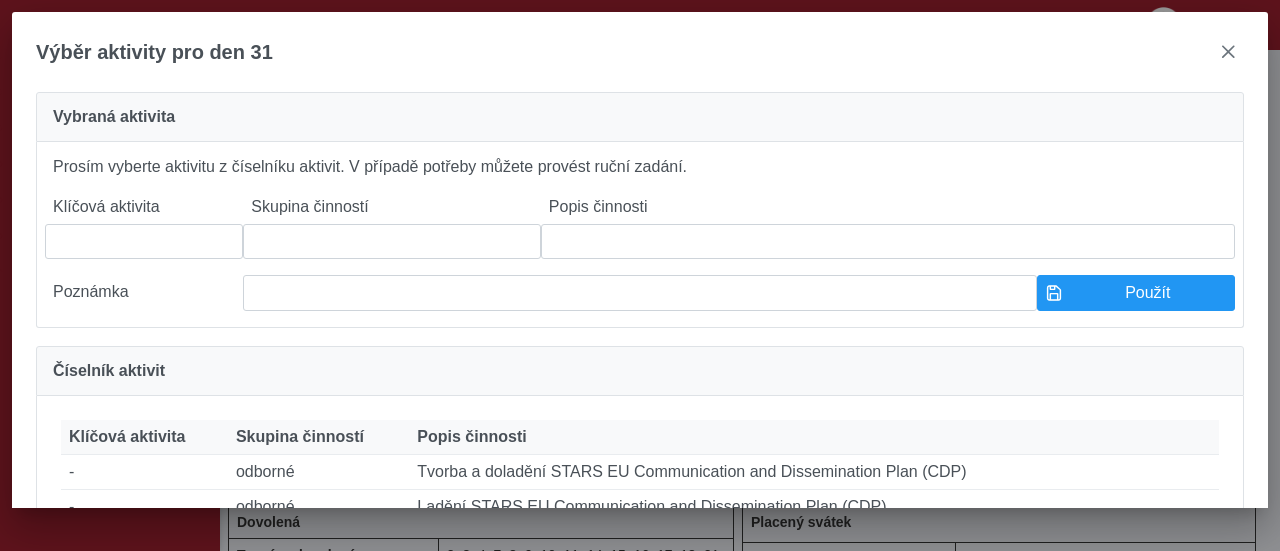 click on "Výběr aktivity pro den 31 Vybraná aktivita  Prosím vyberte aktivitu z číselníku aktivit. V případě potřeby můžete provést ruční zadání.  Klíčová aktivita Skupina činností Popis činnosti Poznámka Použít Číselník aktivit Klíčová aktivita Skupina činností Popis činnosti Klíčová aktivita - Skupina činností odborné Popis činnosti Tvorba a doladění STARS EU Communication and Dissemination Plan (CDP) Klíčová aktivita - Skupina činností odborné Popis činnosti Ladění STARS EU Communication and Dissemination Plan (CDP) Klíčová aktivita - Skupina činností odborné Popis činnosti Přizpůsobování STARS EU Communication and Dissemination Plan na regionální úrovni Klíčová aktivita - Skupina činností odborné Popis činnosti Provádění STARS EU Communication and Dissemination Plan Klíčová aktivita - Skupina činností odborné Popis činnosti Monitorování STARS EU Communication and Dissemination Plan Klíčová aktivita - Skupina činností - - - -" at bounding box center (640, 275) 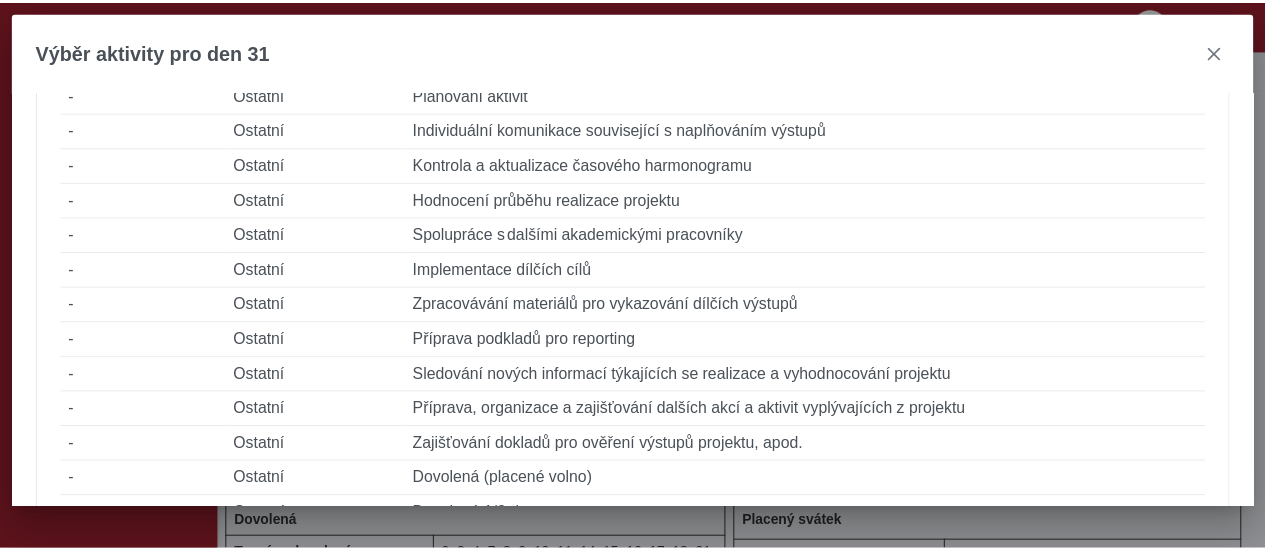 scroll, scrollTop: 1753, scrollLeft: 0, axis: vertical 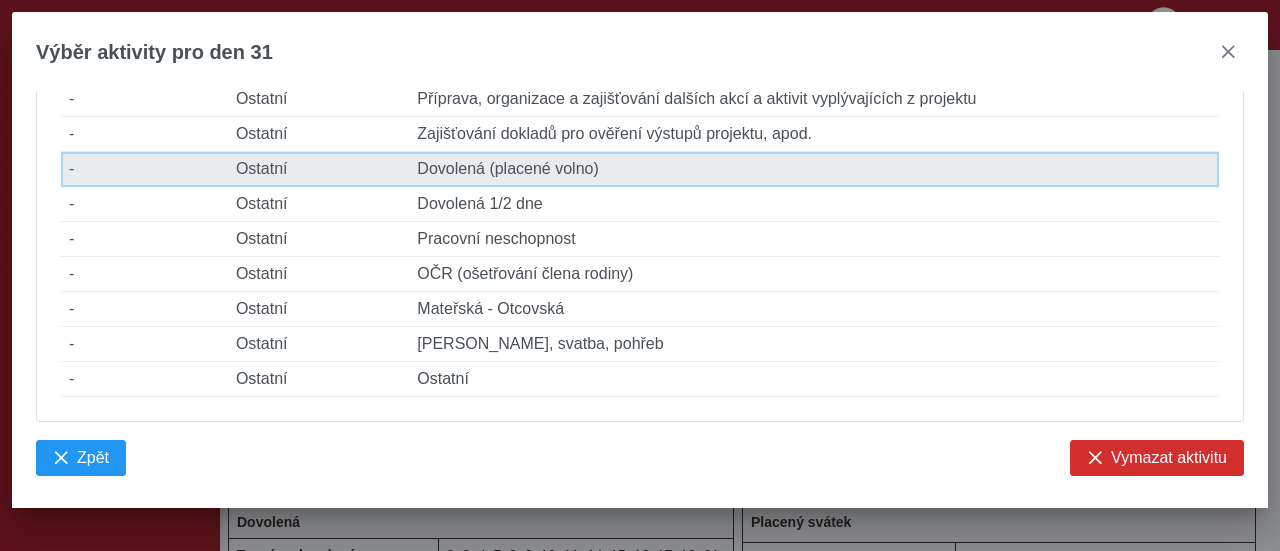click on "Popis činnosti Dovolená (placené volno)" at bounding box center (814, 169) 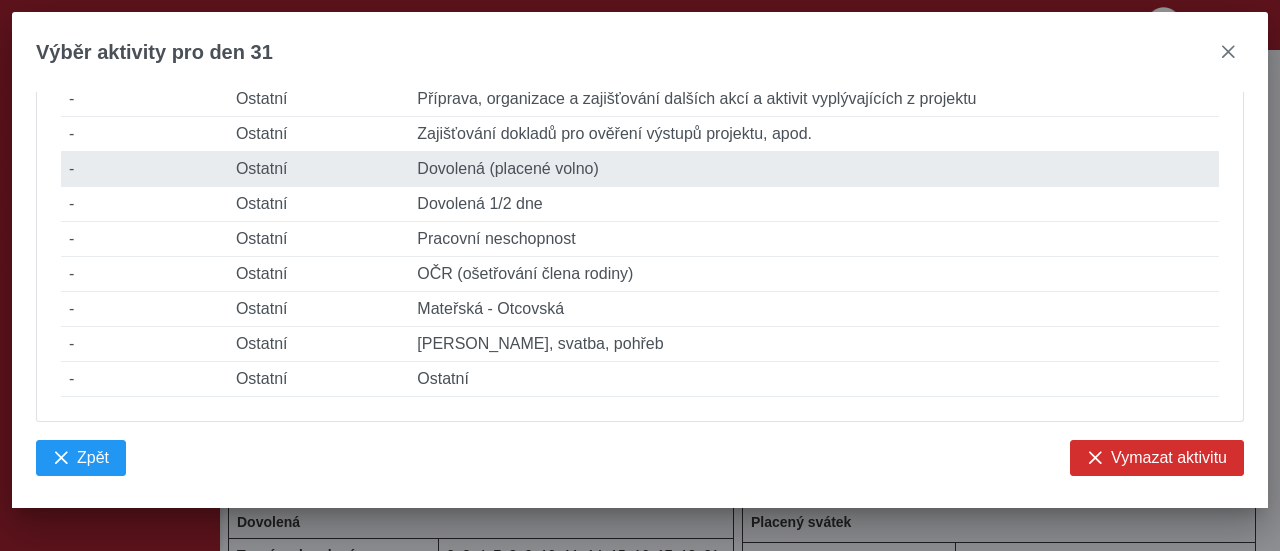 type on "*" 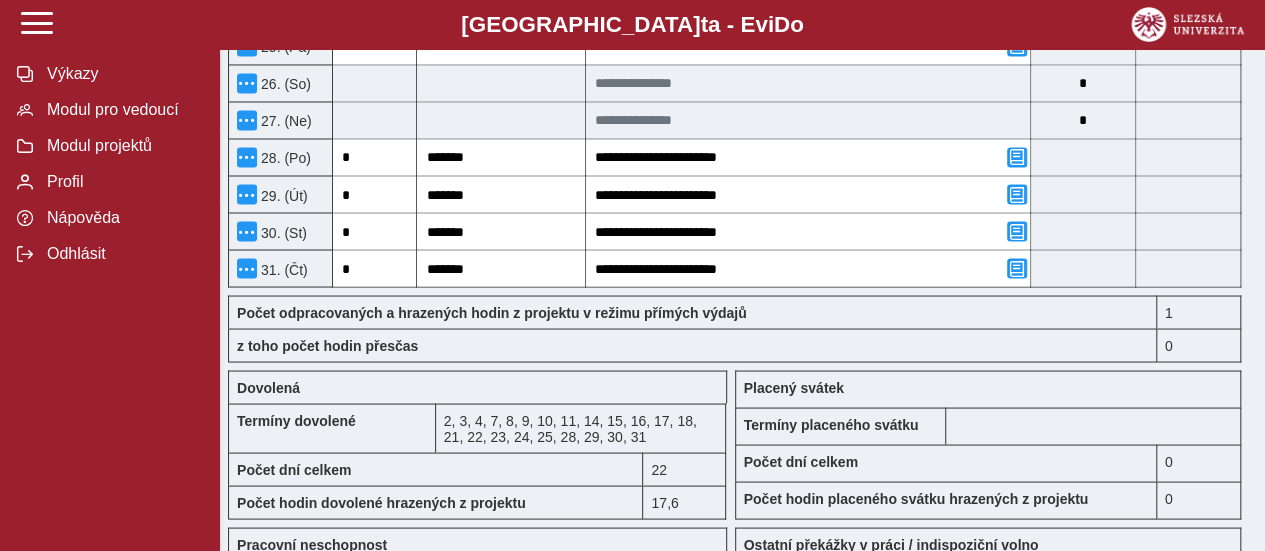 scroll, scrollTop: 1718, scrollLeft: 0, axis: vertical 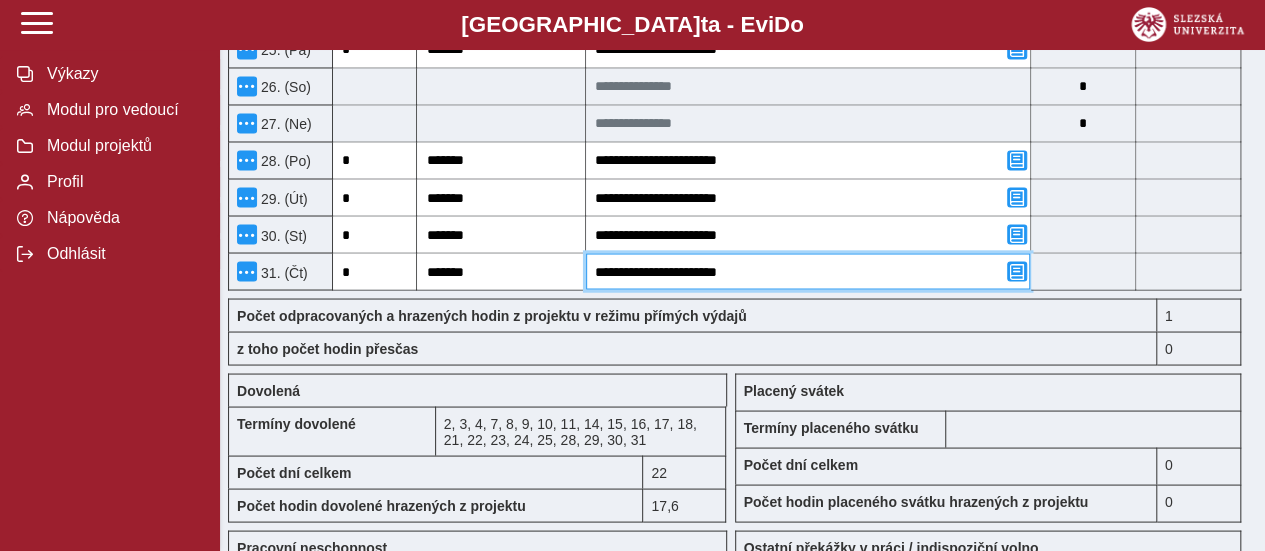click on "**********" at bounding box center (808, 271) 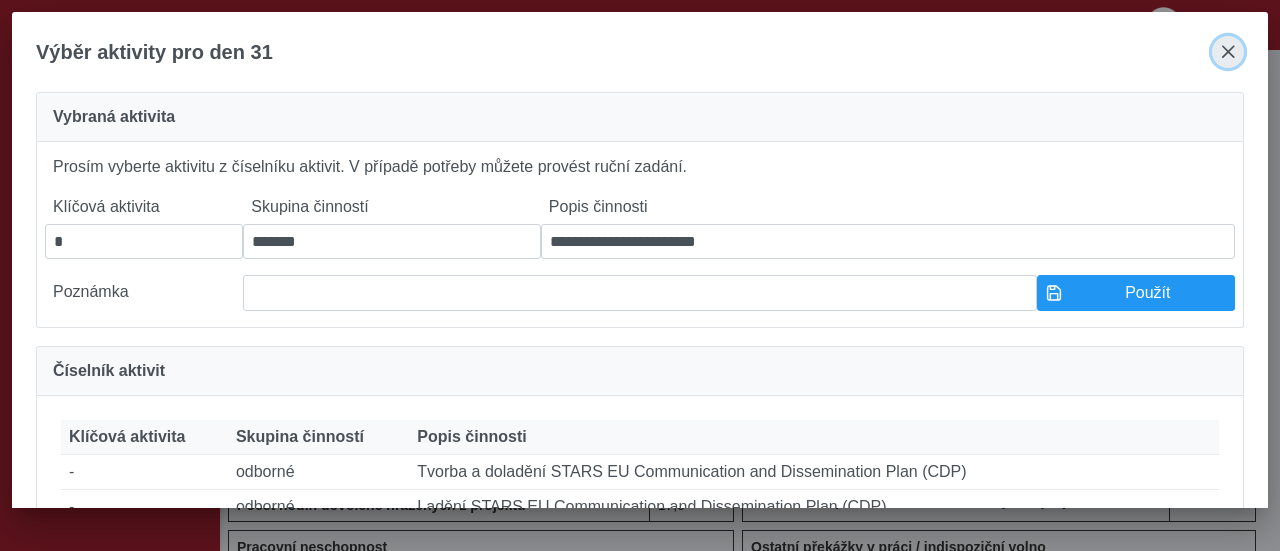 click at bounding box center [1228, 52] 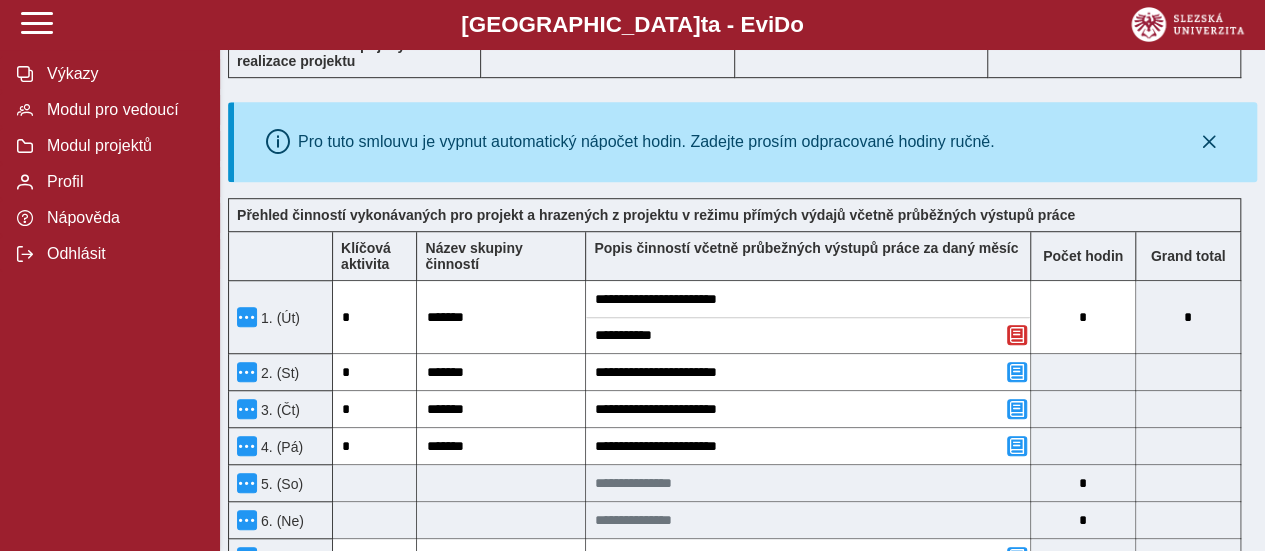 scroll, scrollTop: 626, scrollLeft: 0, axis: vertical 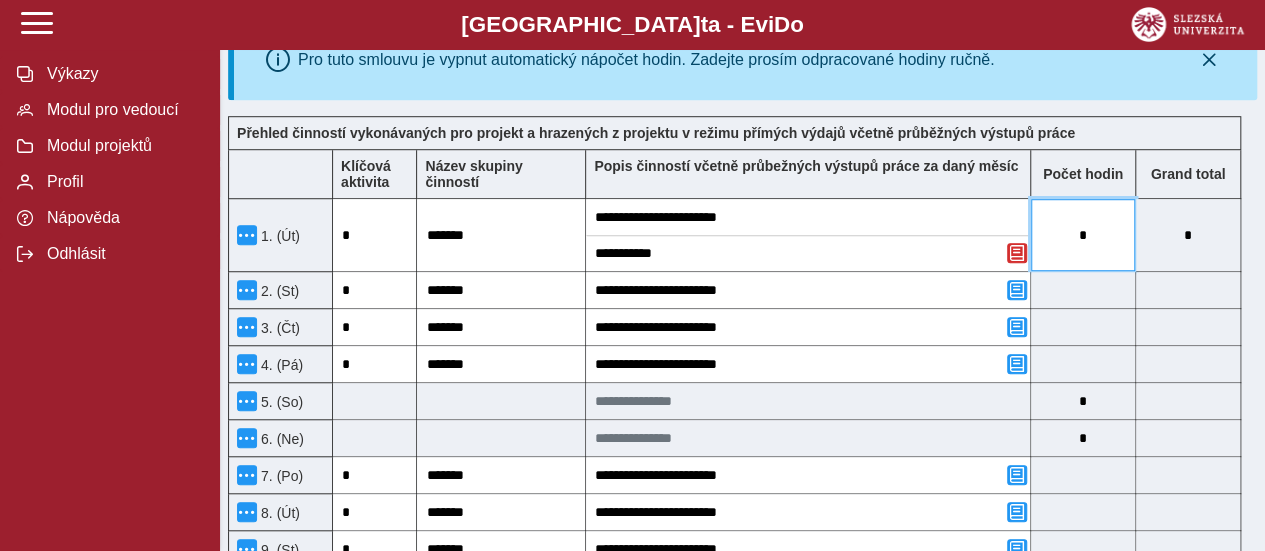 click on "*" at bounding box center [1083, 235] 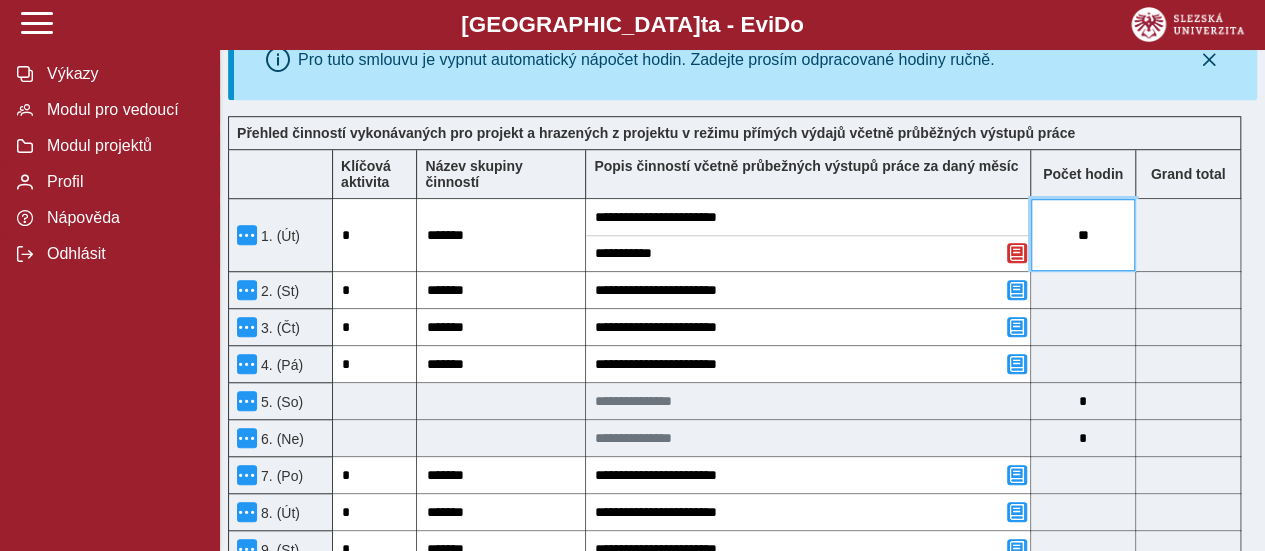type on "***" 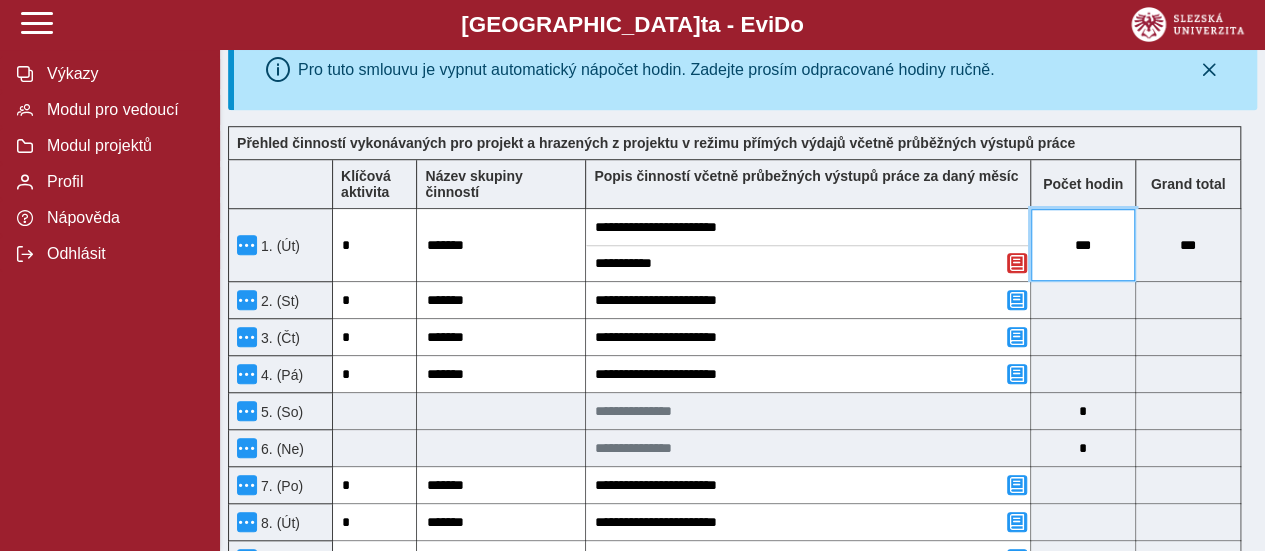 scroll, scrollTop: 657, scrollLeft: 0, axis: vertical 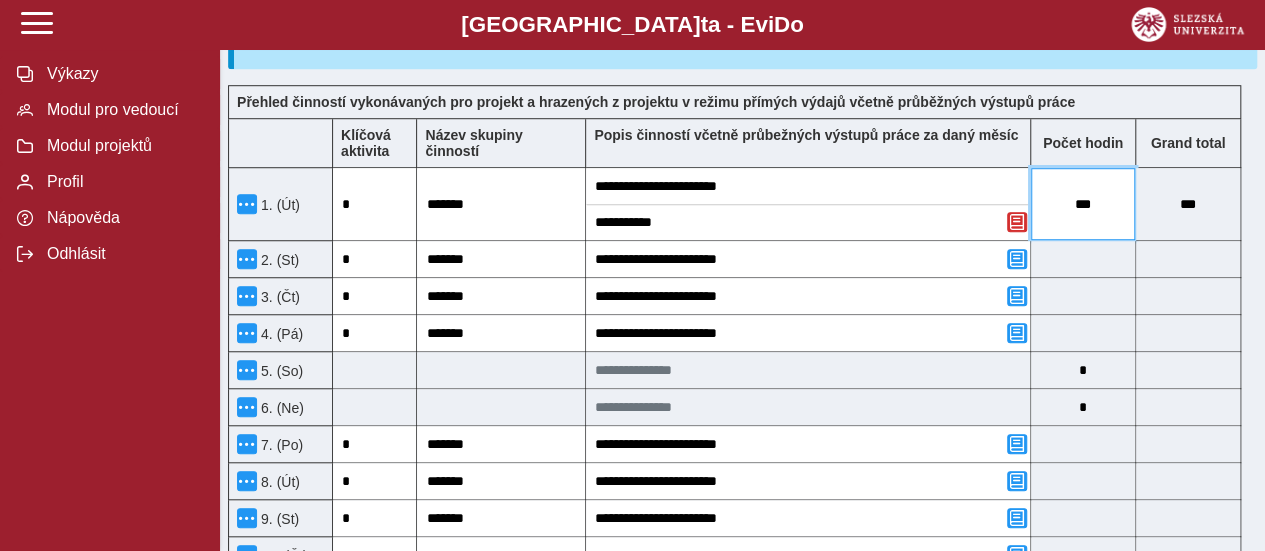 type on "***" 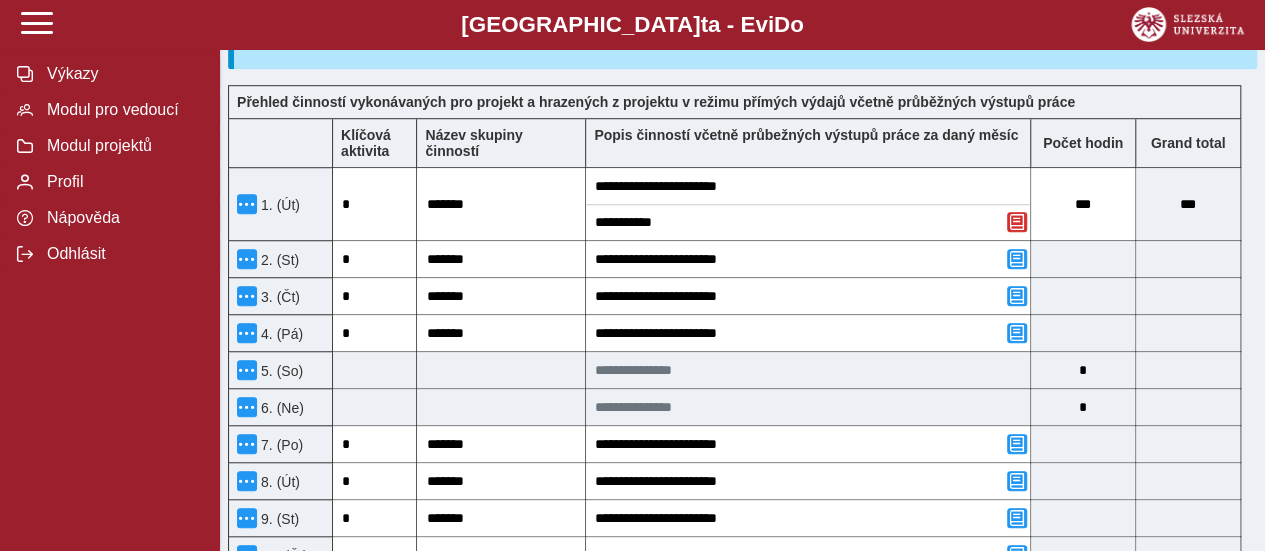 click on "Zpět  Pracovní výkaz (stav: nepodepsán)  Uložit Storno Chyba 22 Možnosti   Název projektu Název příjemce Registrační číslo  STARS EU - Strategic Alliance for Regional Transition   Slezská univerzita v [GEOGRAPHIC_DATA]  Jméno a příjmení  [PERSON_NAME]  Název pozice  SUO: WP8 leader, tasks 8.1 + 8.2 leader, project communicator; ALLIANCE: WP8 member, tasks 8.1 + 8.2 member, project communicator  Výše úvazku pro projekt v režimu přímých výdajů  0,1  Kód položky rozpočtu    Celková výše úvazku u zaměstnavatele, u kterého je sjednána prokazovaná pozice  1,1  Typ pracovněprávního vztahu, k němuž se vztahuje tento výkaz  Pracovní smlouva    Celková výše úvazku u všech zaměstnavatelů zapojených do realizace projektu  1,1  Výkaz pro rok a měsíc  2025/7   Pro tuto smlouvu je vypnut automatický nápočet hodin. Zadejte prosím odpracované hodiny ručně.  Klíčová aktivita Název skupiny činností Počet hodin Grand total    1. (Út)  * *******" at bounding box center [742, 855] 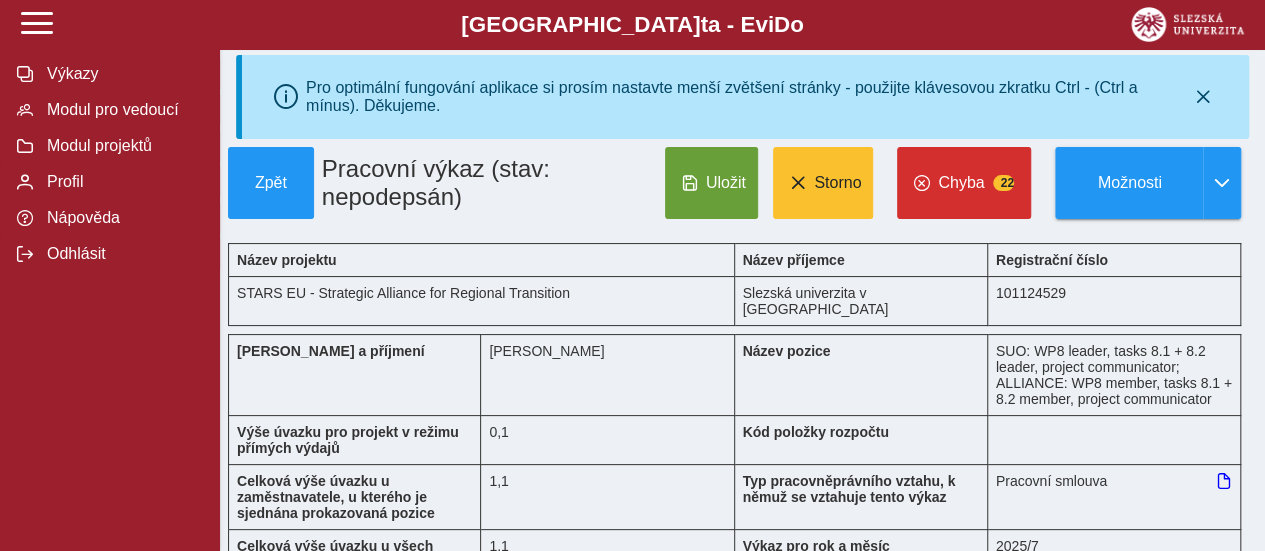 scroll, scrollTop: 16, scrollLeft: 0, axis: vertical 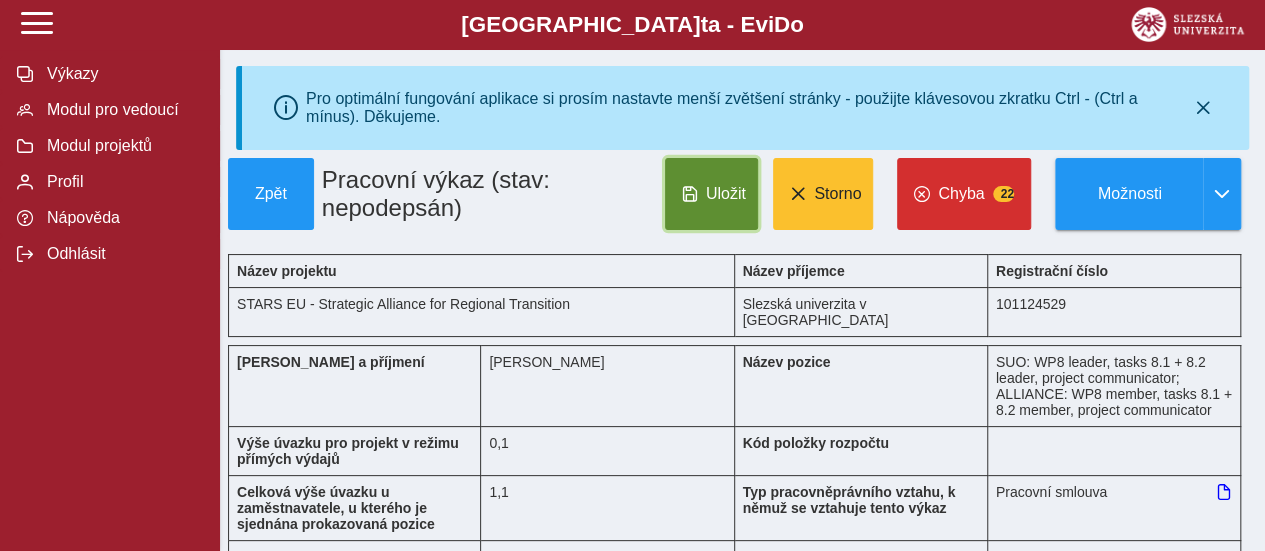 click on "Uložit" at bounding box center [711, 194] 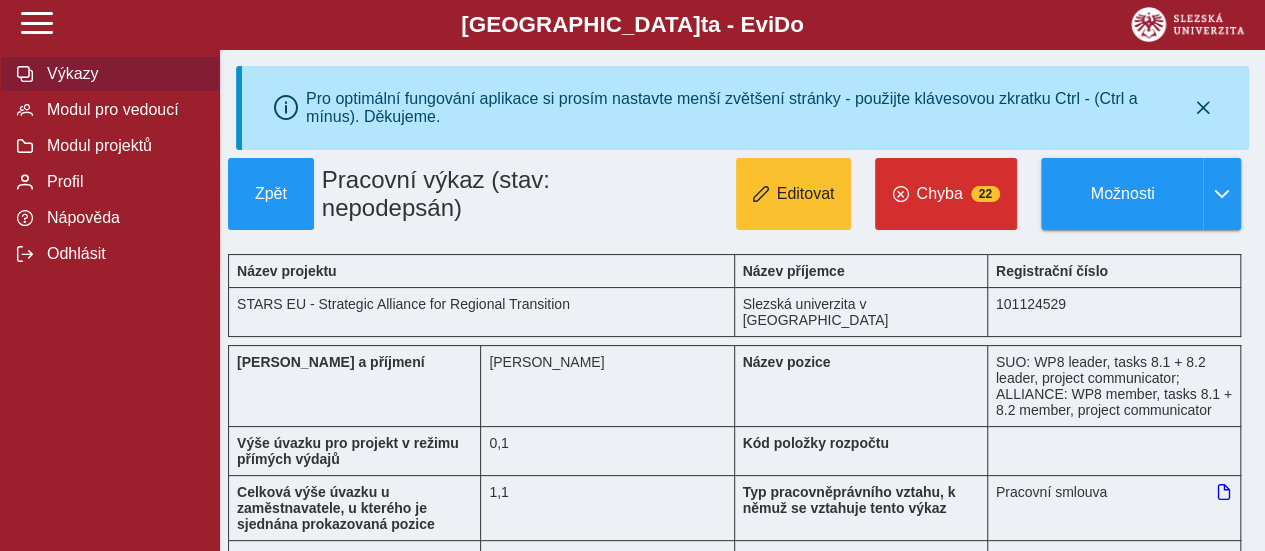 click on "Výkazy" at bounding box center [122, 74] 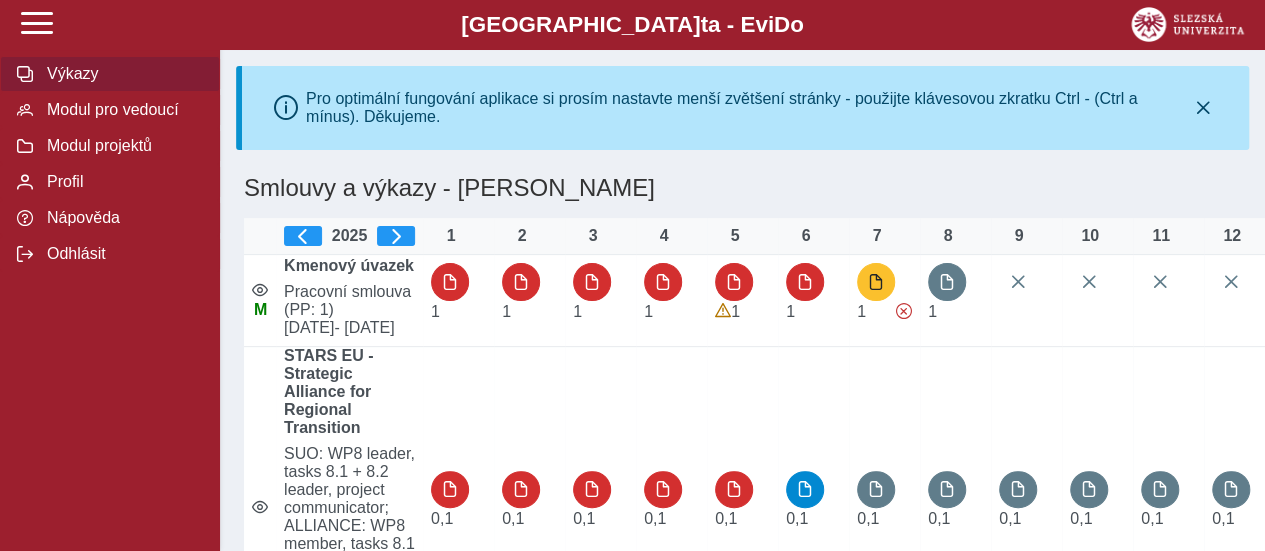 scroll, scrollTop: 0, scrollLeft: 0, axis: both 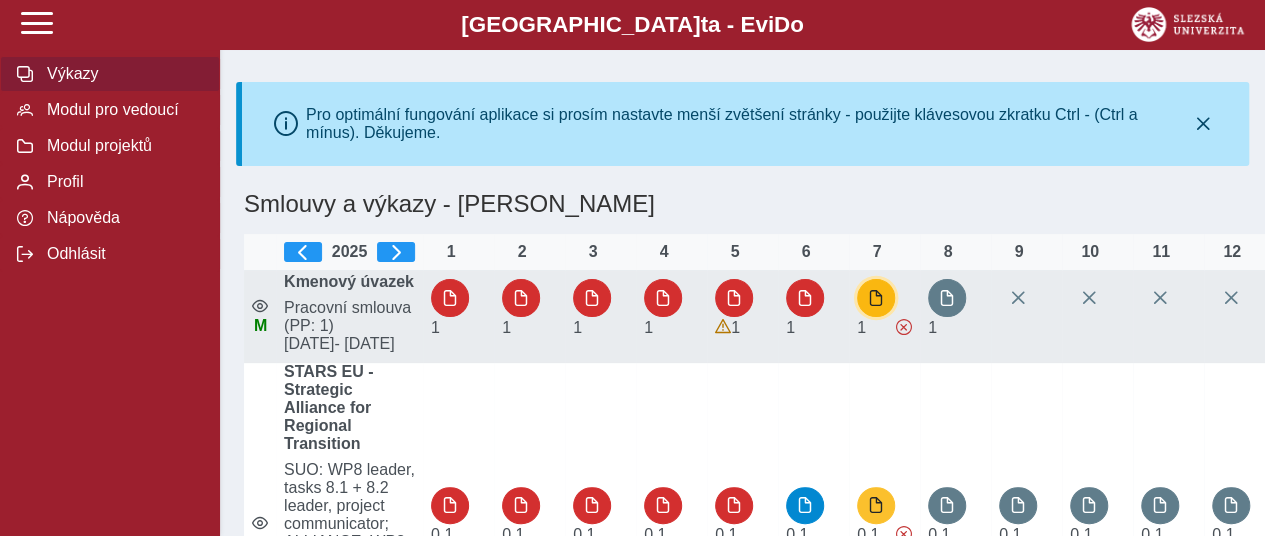 click at bounding box center [876, 298] 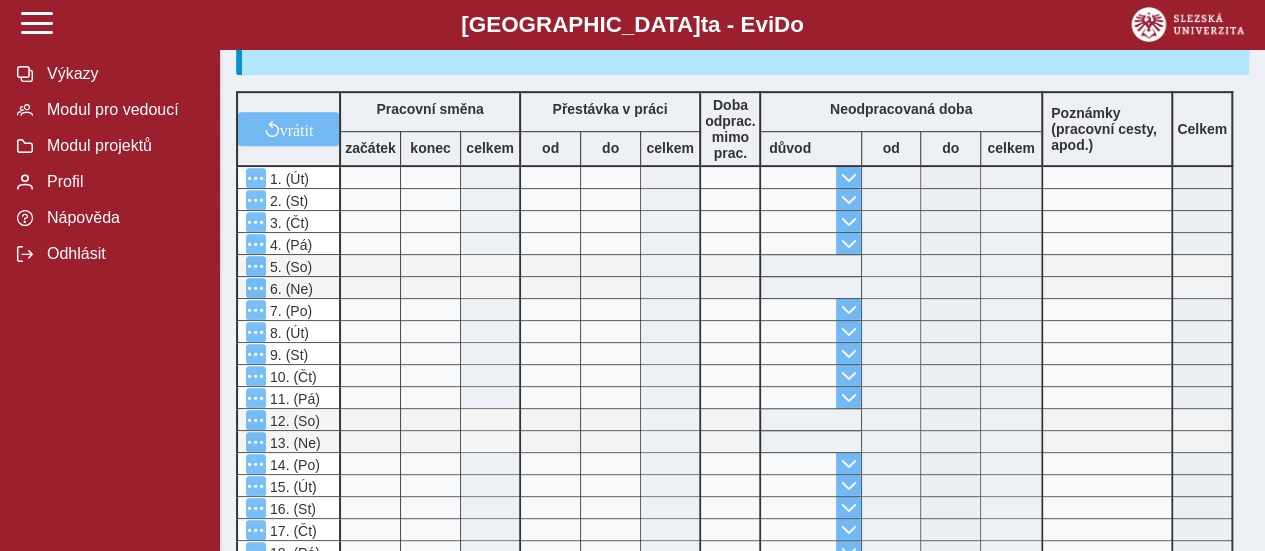 scroll, scrollTop: 522, scrollLeft: 0, axis: vertical 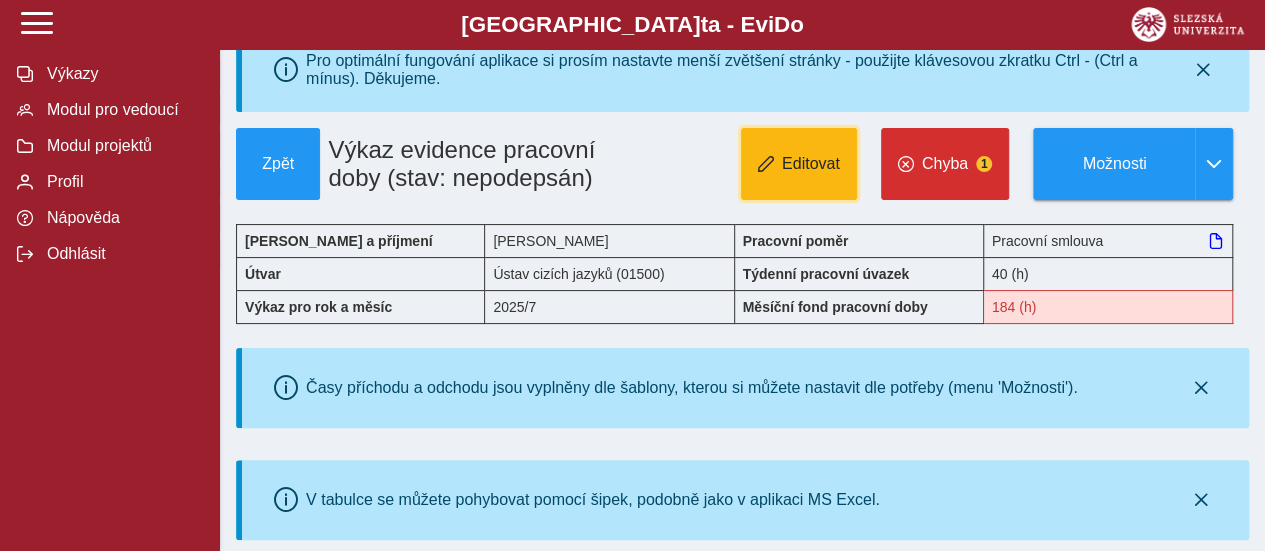 click on "Editovat" at bounding box center [799, 164] 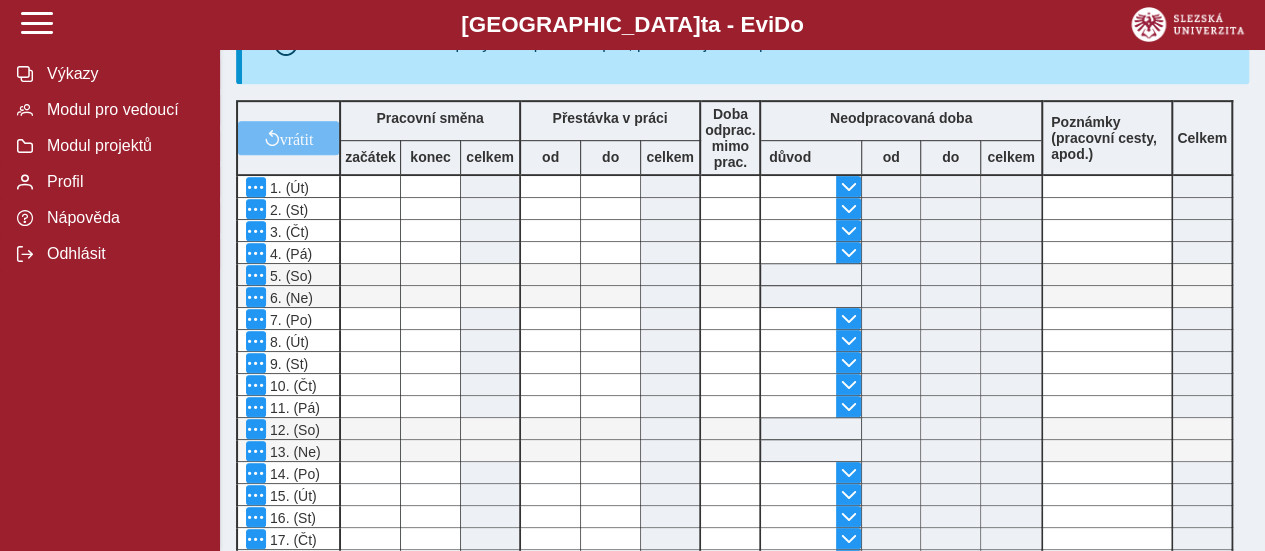 scroll, scrollTop: 504, scrollLeft: 0, axis: vertical 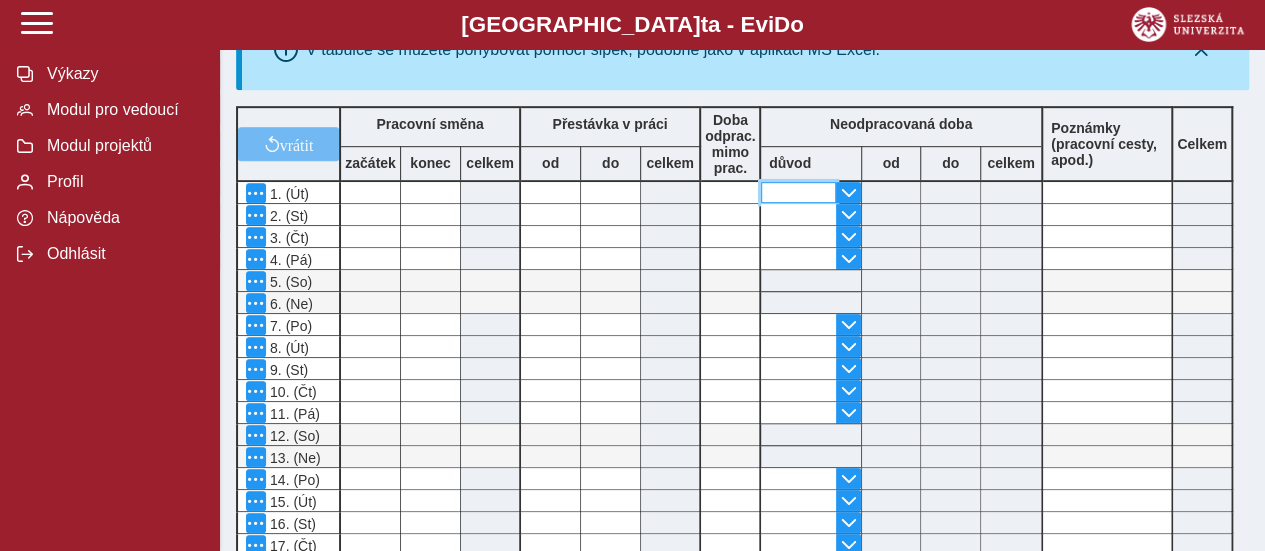 click at bounding box center (798, 192) 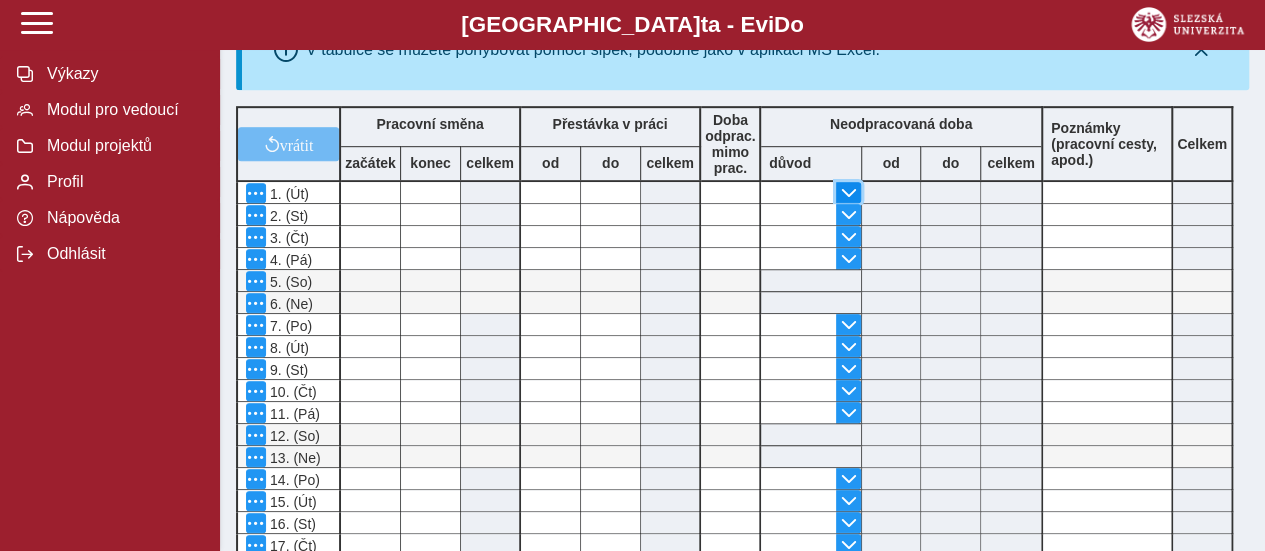 click at bounding box center (849, 193) 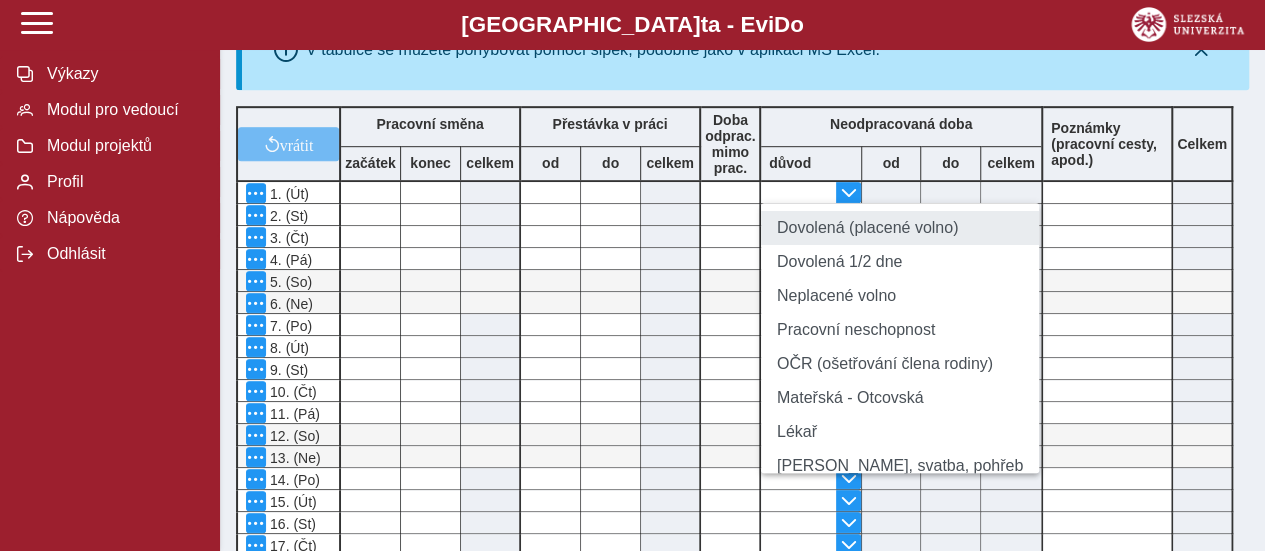 click on "Dovolená (placené volno)" at bounding box center (900, 228) 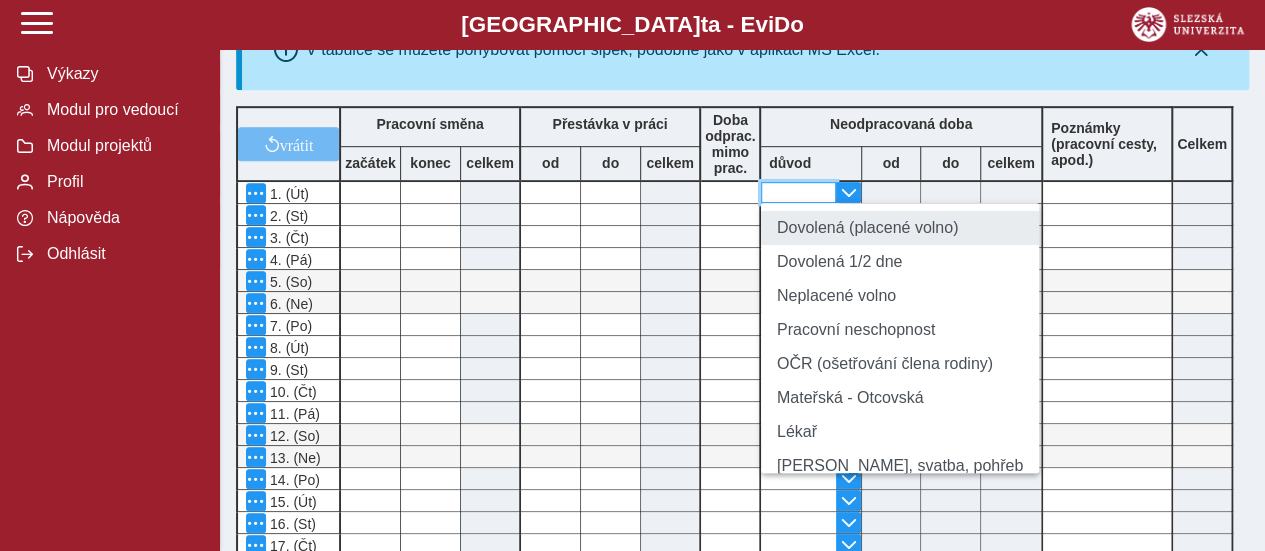 type on "**********" 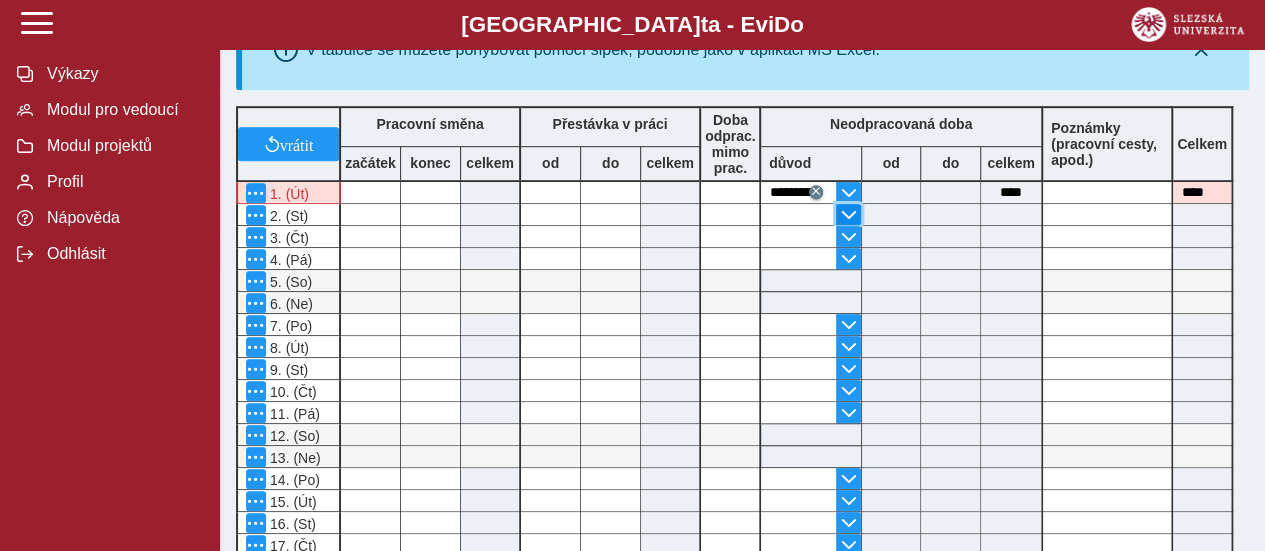click at bounding box center (849, 215) 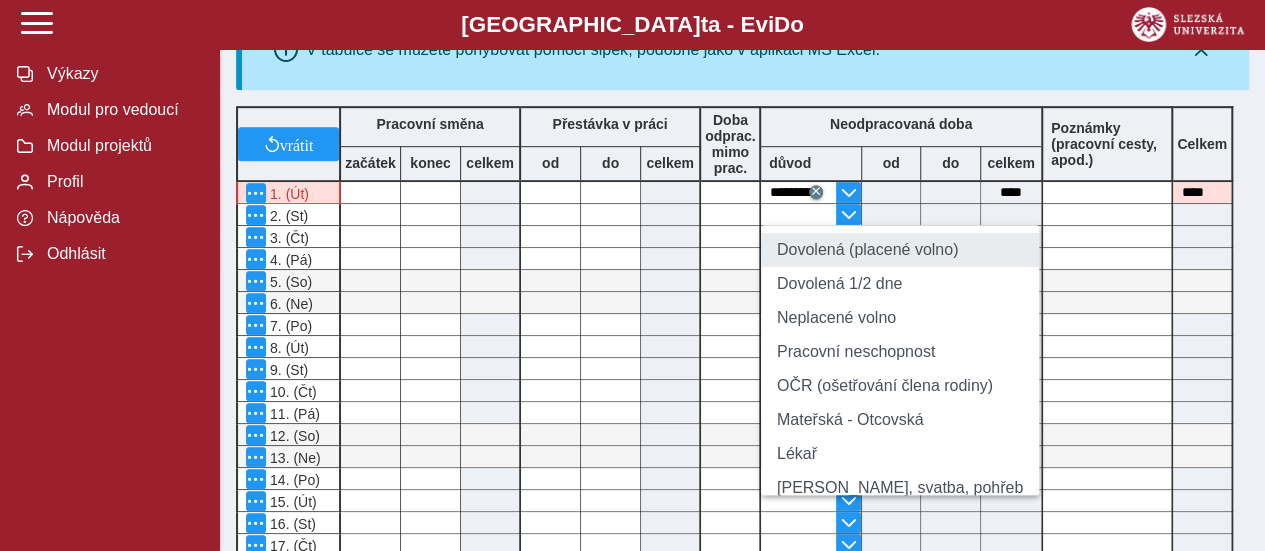 click on "Dovolená (placené volno)" at bounding box center [900, 250] 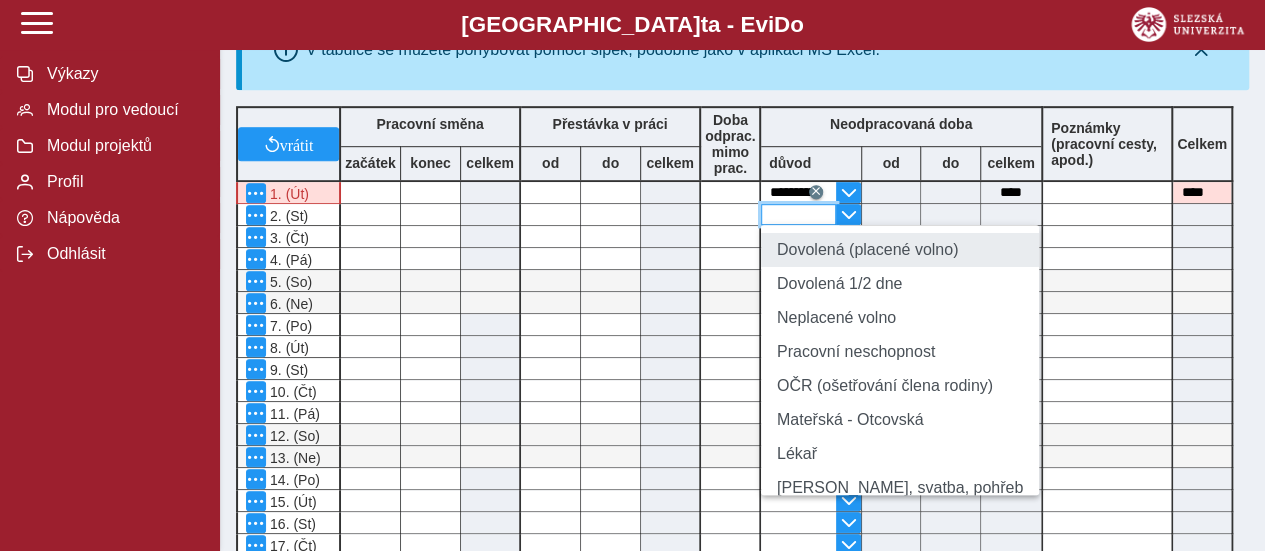 type on "**********" 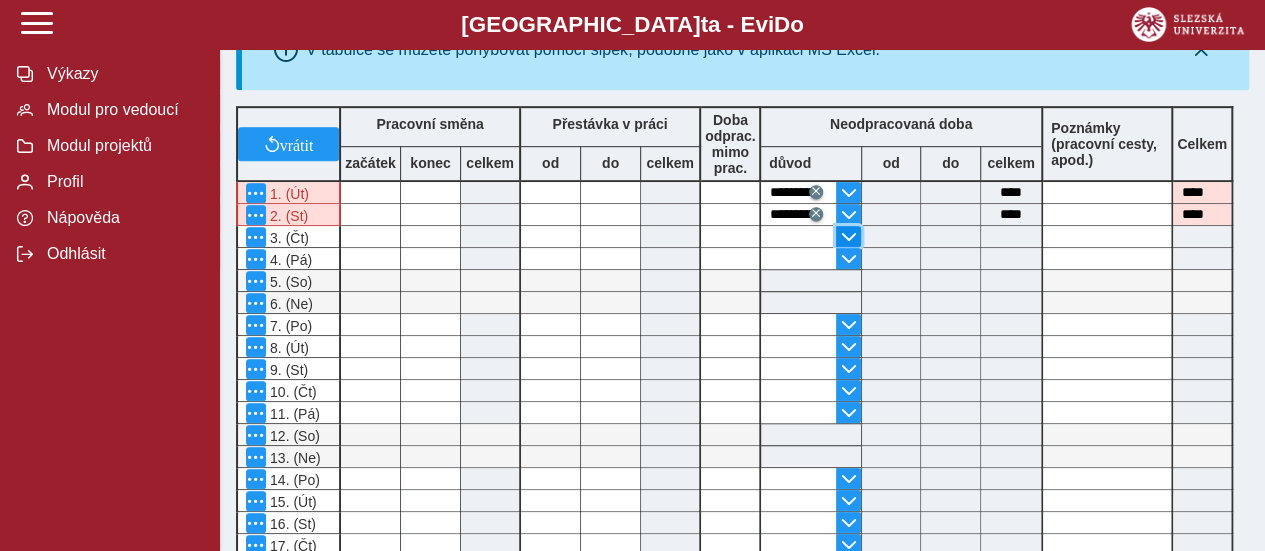 click at bounding box center (849, 237) 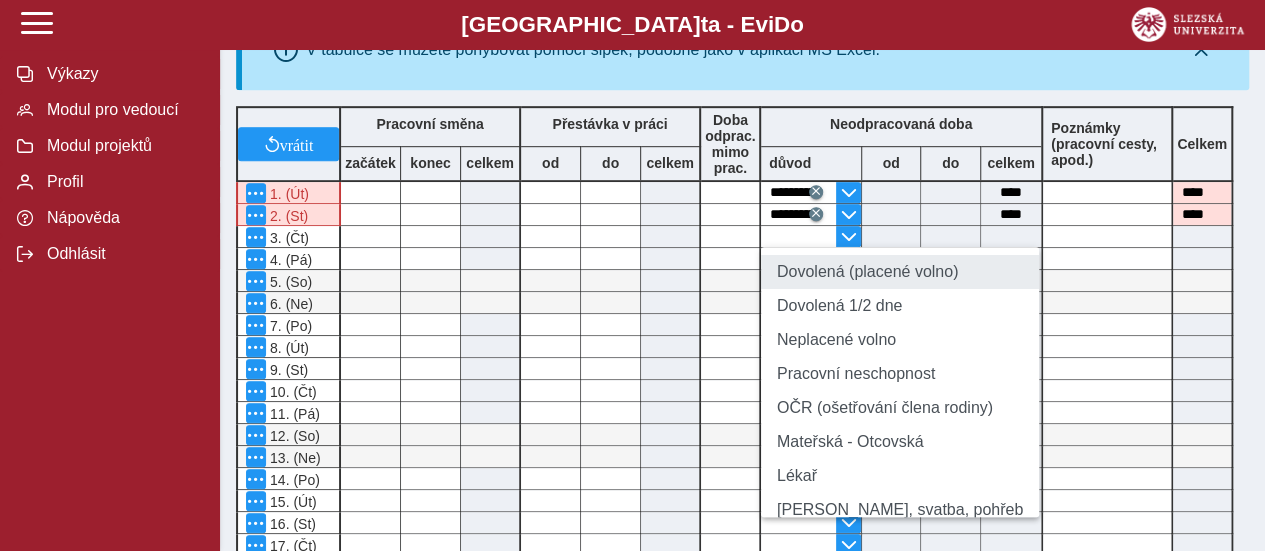 click on "Dovolená (placené volno)" at bounding box center [900, 272] 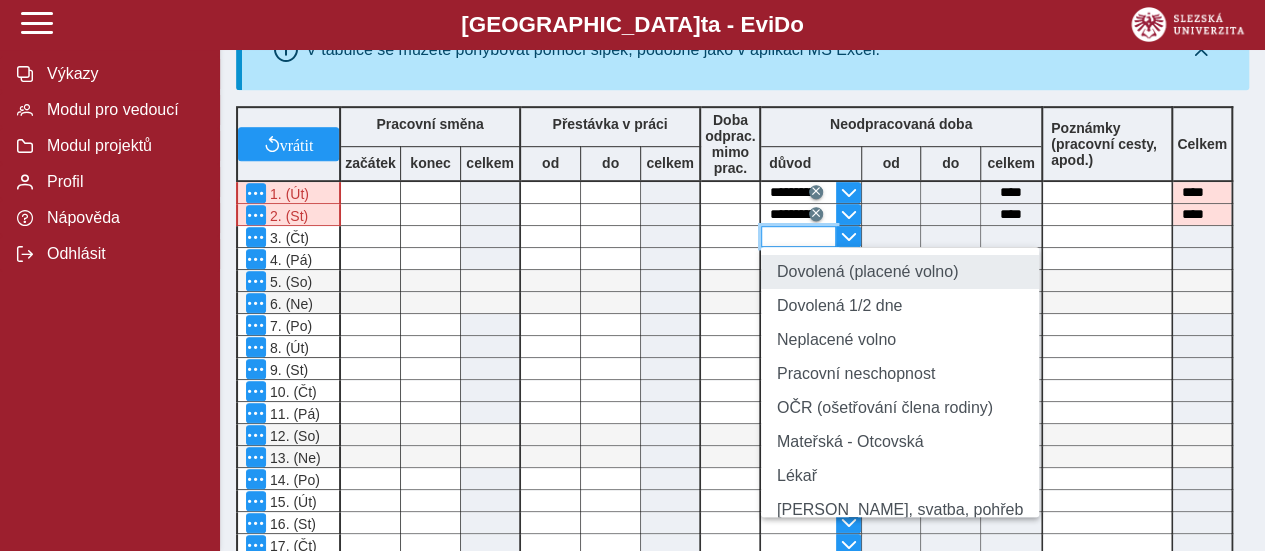 type on "**********" 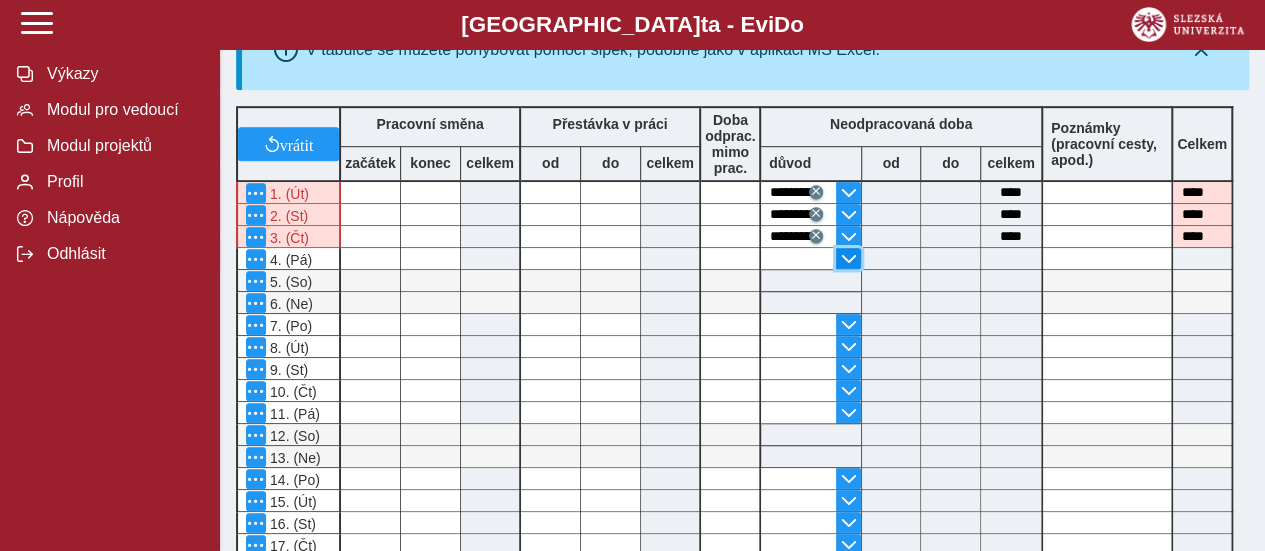 click at bounding box center (849, 259) 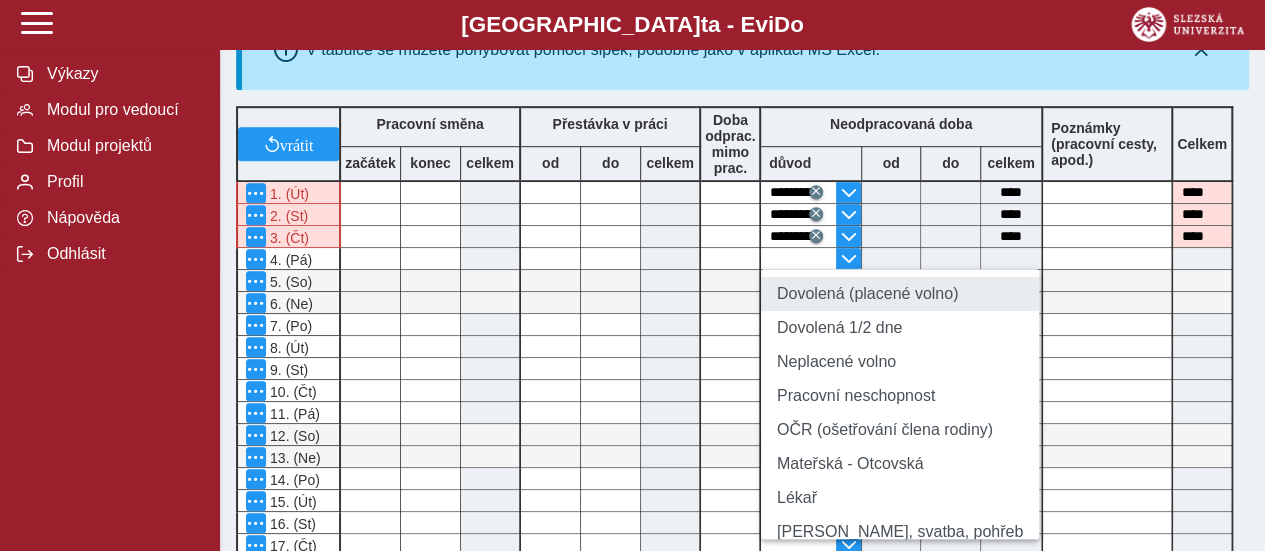 click on "Dovolená (placené volno)" at bounding box center (900, 294) 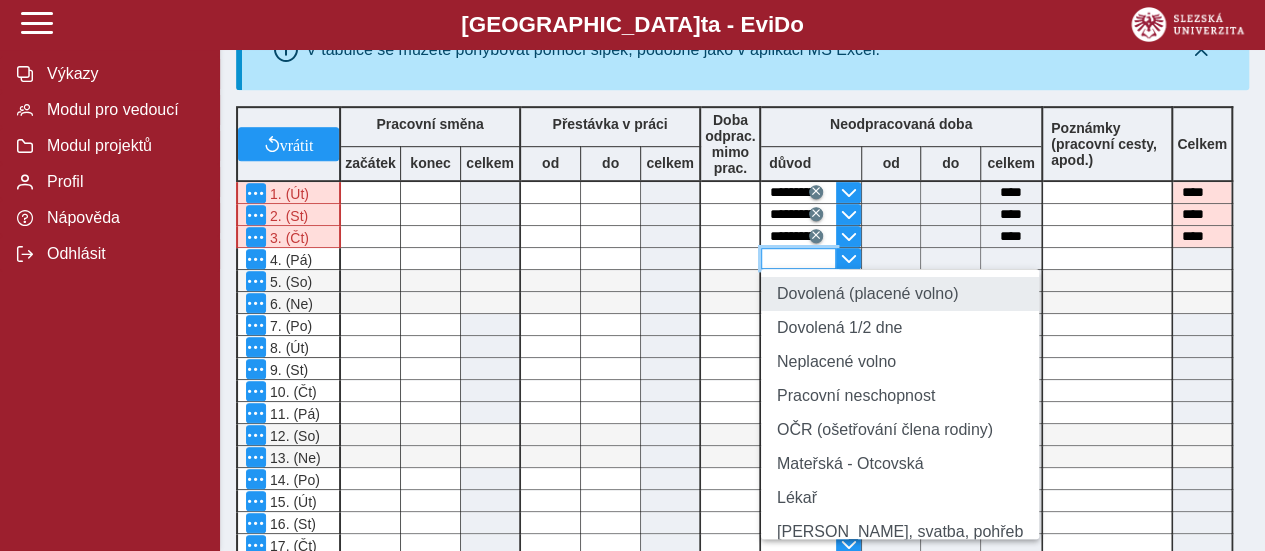 type on "**********" 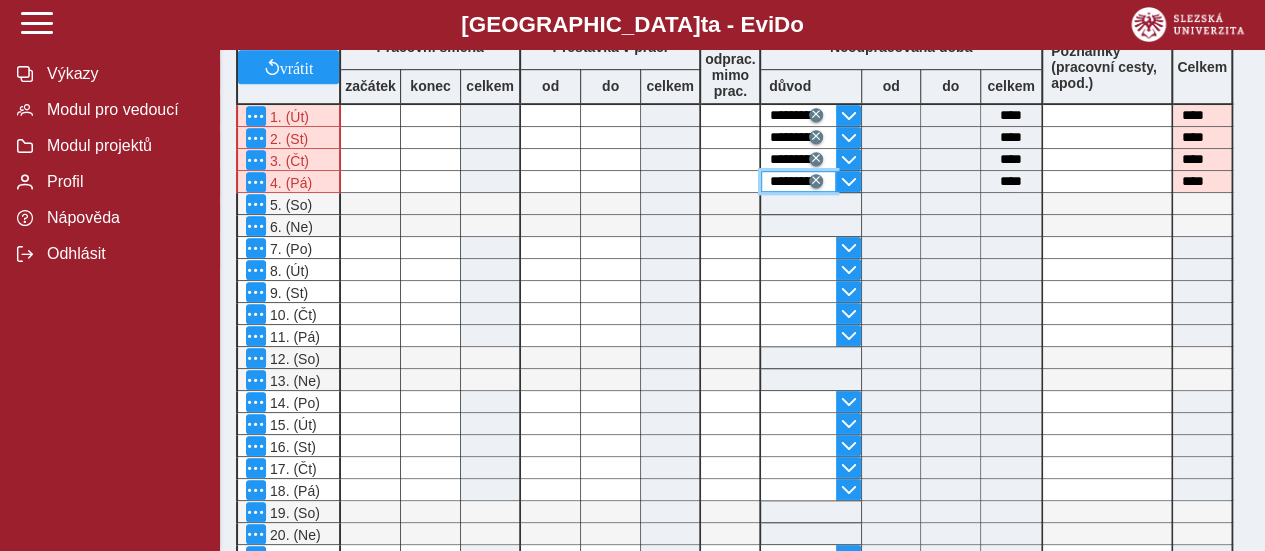 scroll, scrollTop: 586, scrollLeft: 0, axis: vertical 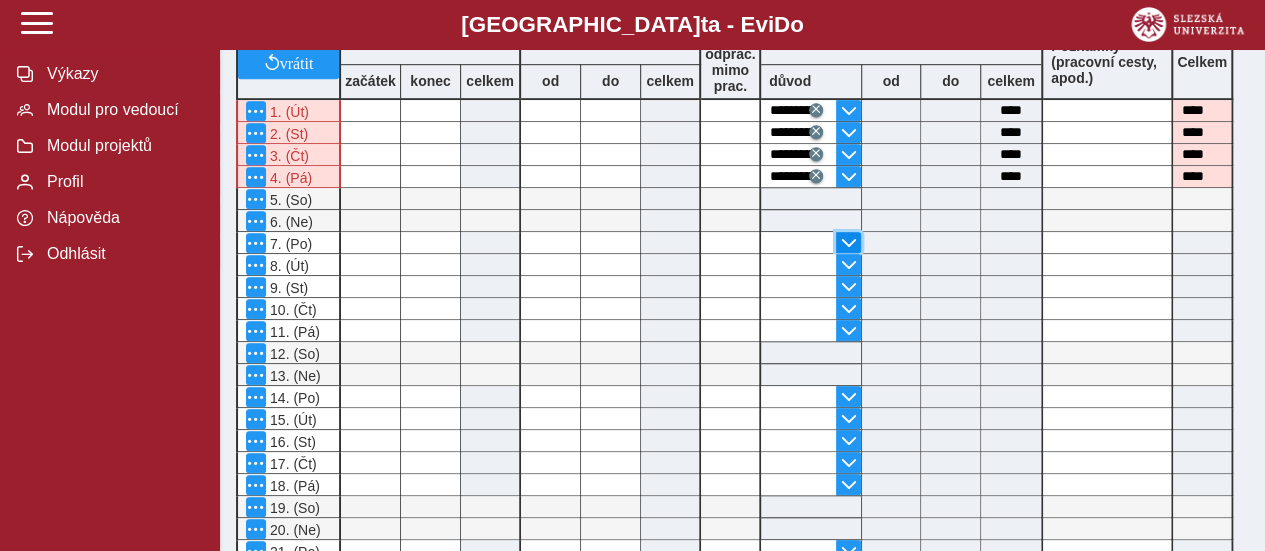 click at bounding box center (849, 243) 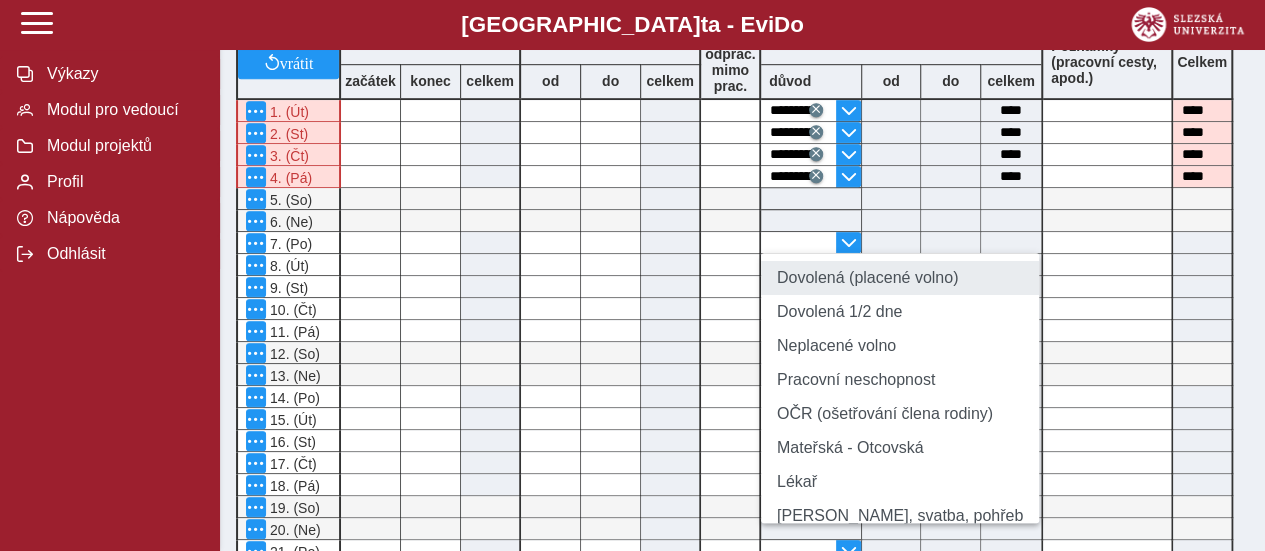 click on "Dovolená (placené volno)" at bounding box center (900, 278) 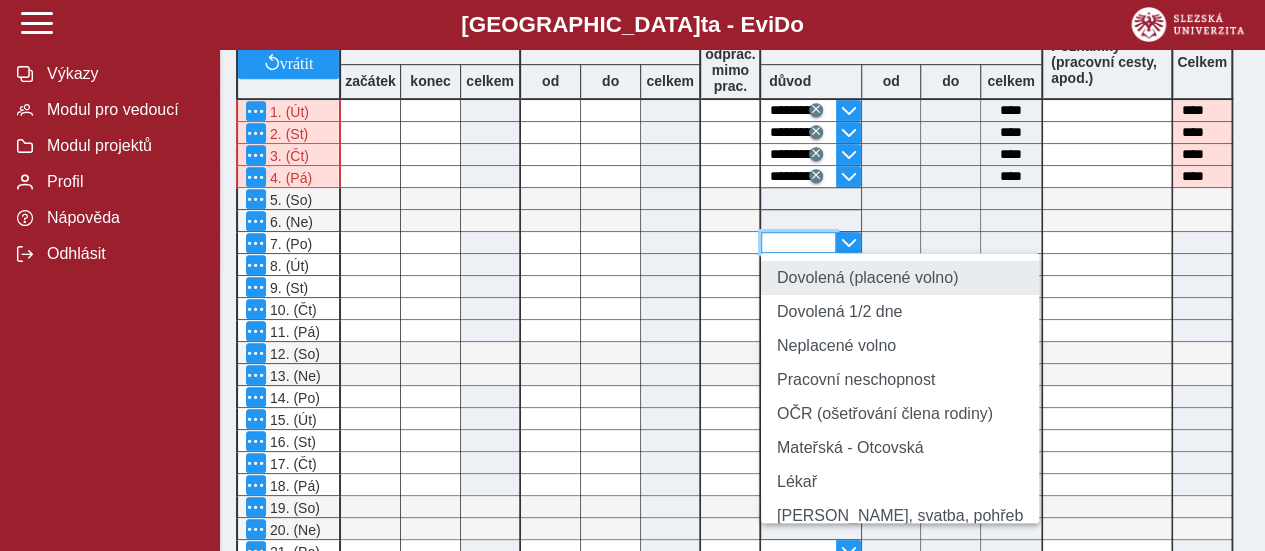 type on "**********" 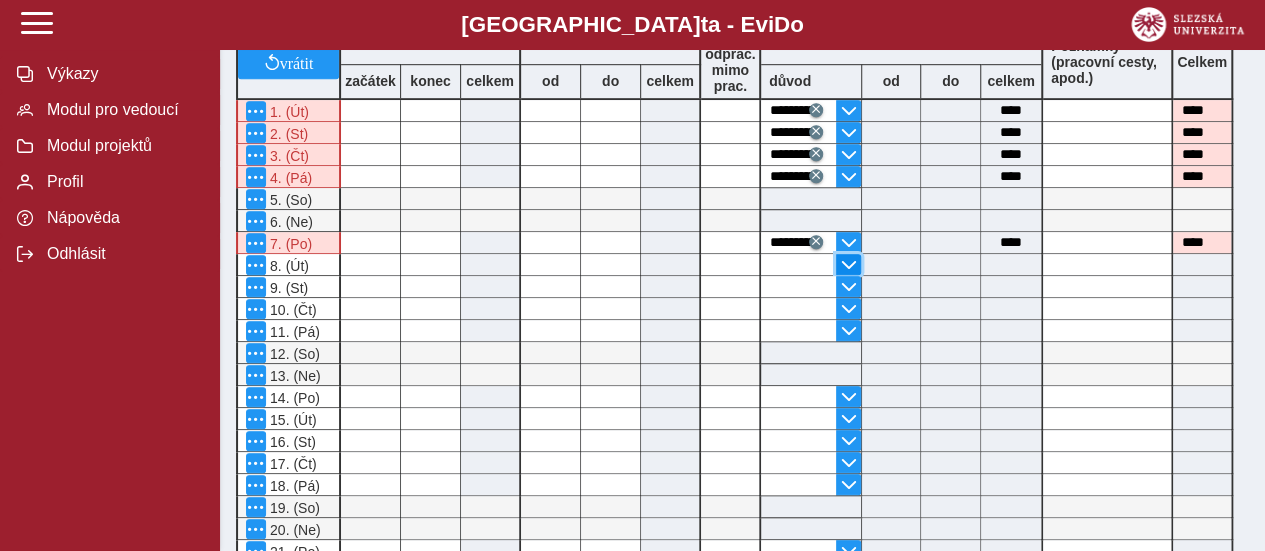 click at bounding box center [849, 265] 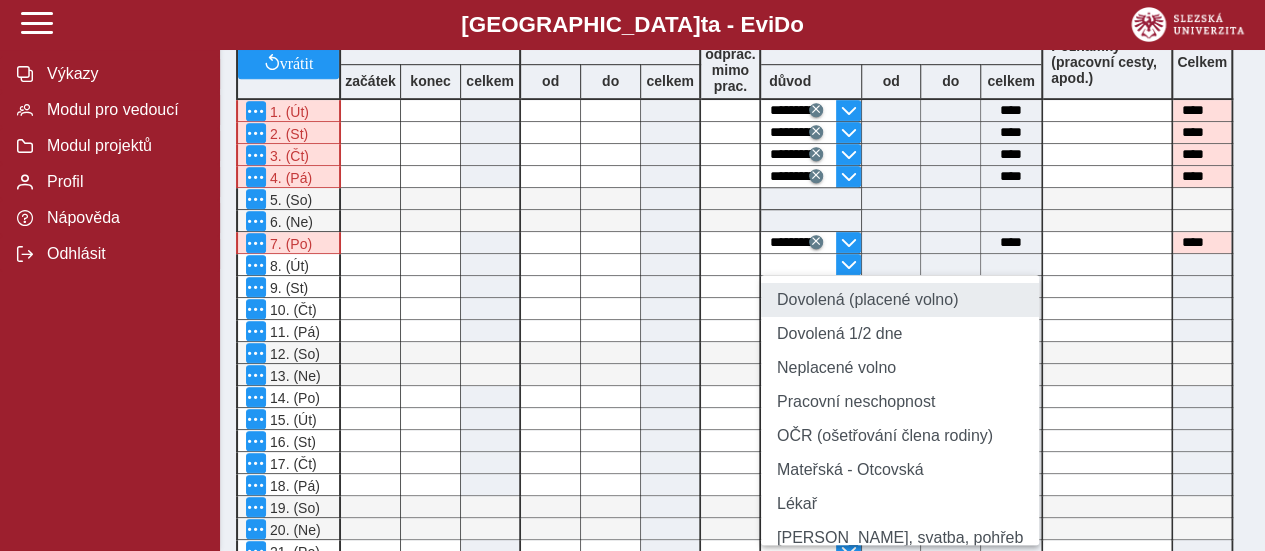 click on "Dovolená (placené volno)" at bounding box center (900, 300) 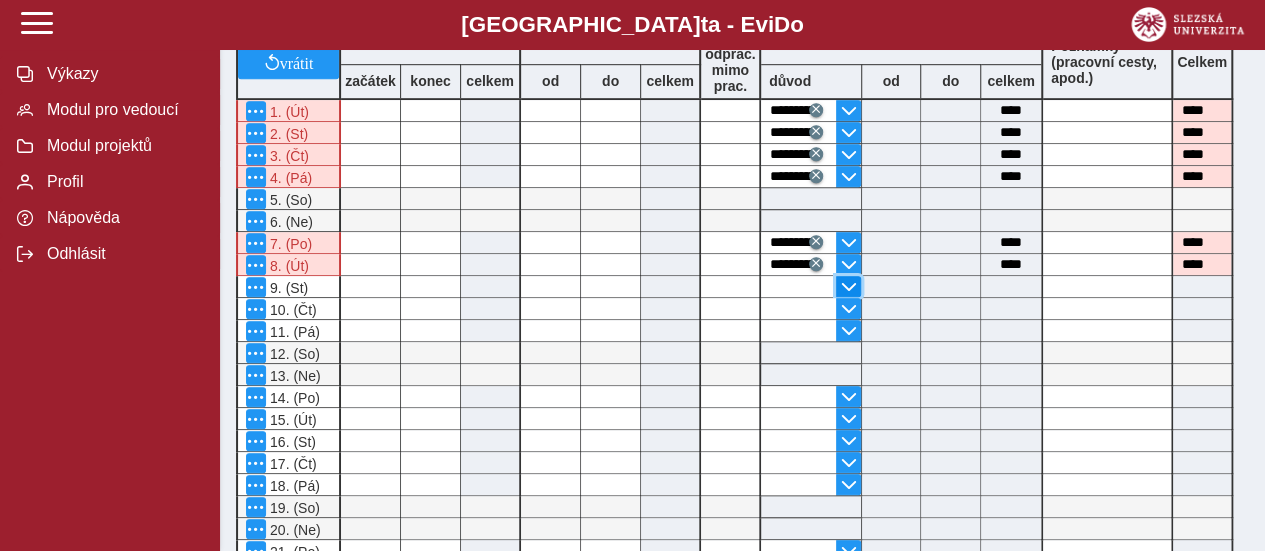 click at bounding box center (849, 287) 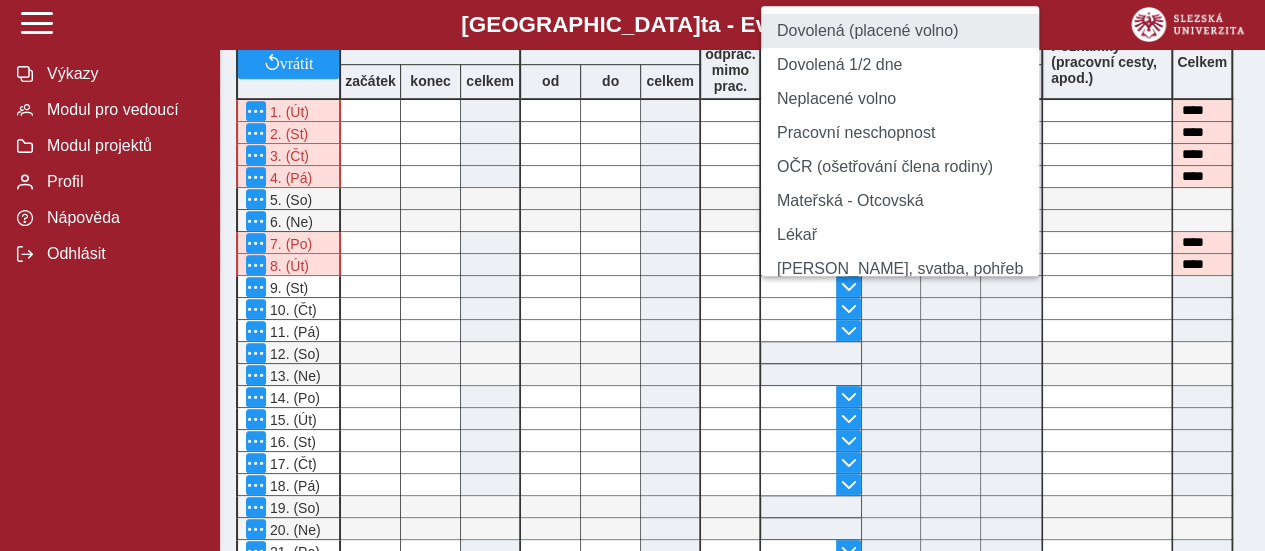 click on "Dovolená (placené volno)" at bounding box center (900, 31) 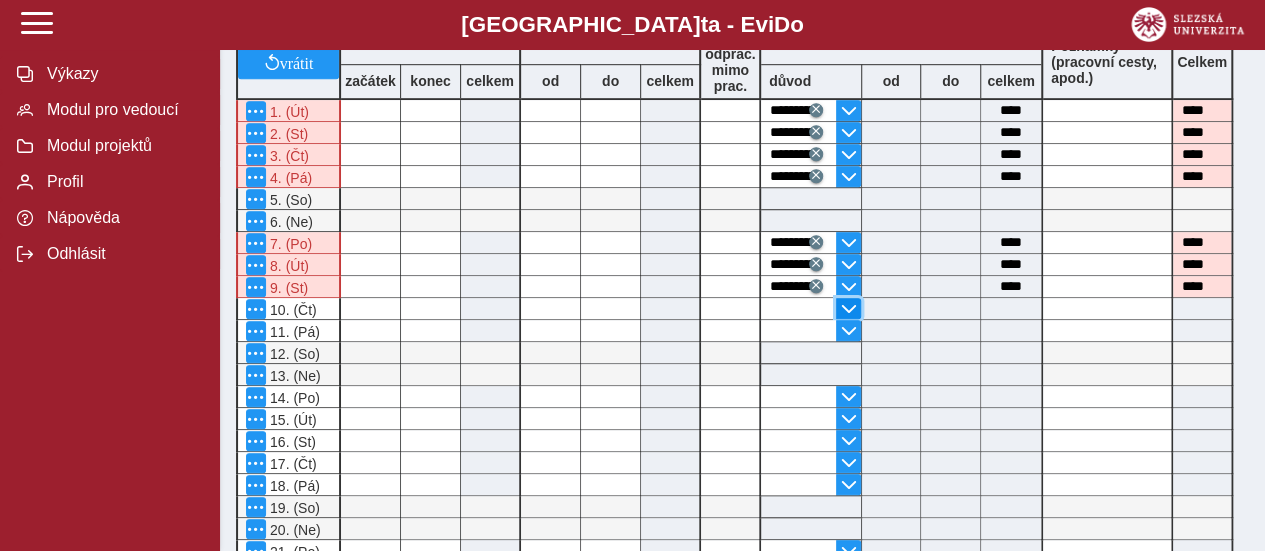 click at bounding box center [849, 309] 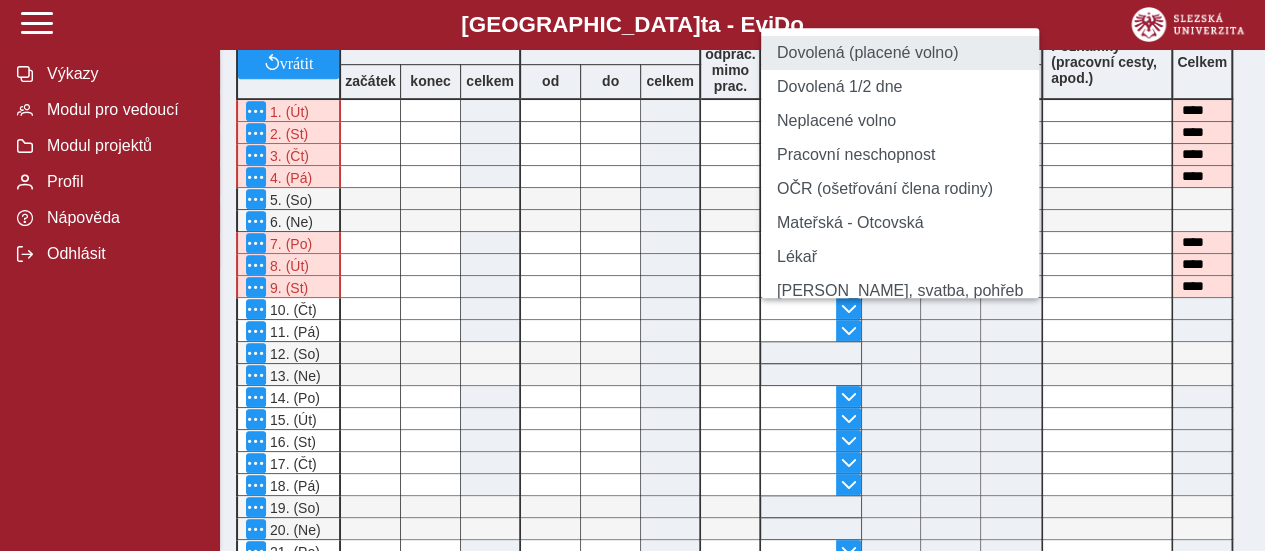 click on "Dovolená (placené volno)" at bounding box center [900, 53] 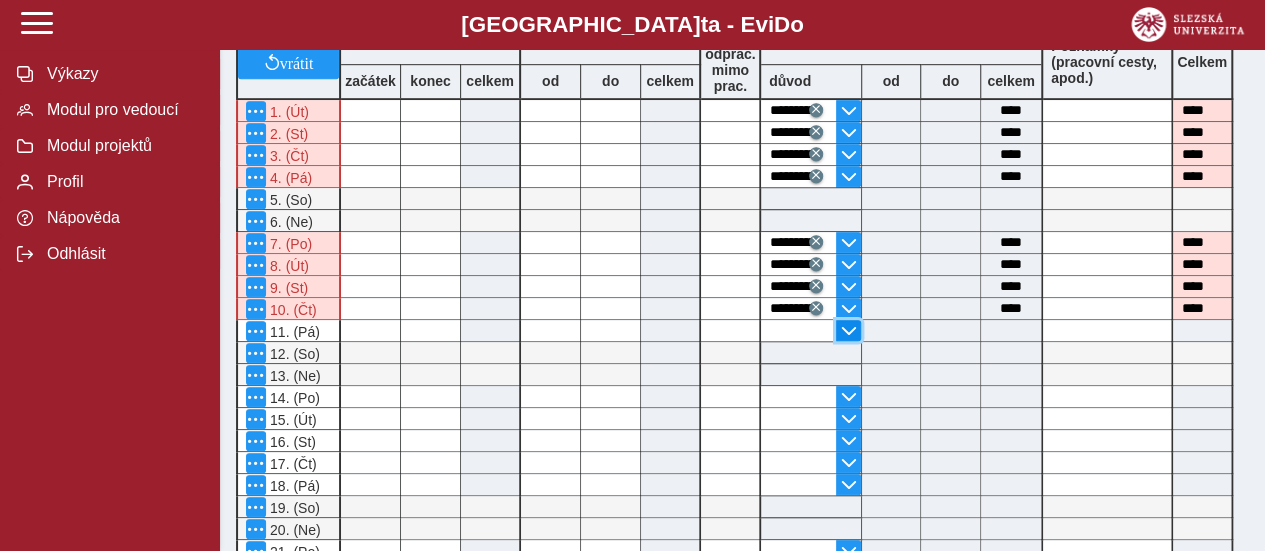 click at bounding box center [849, 331] 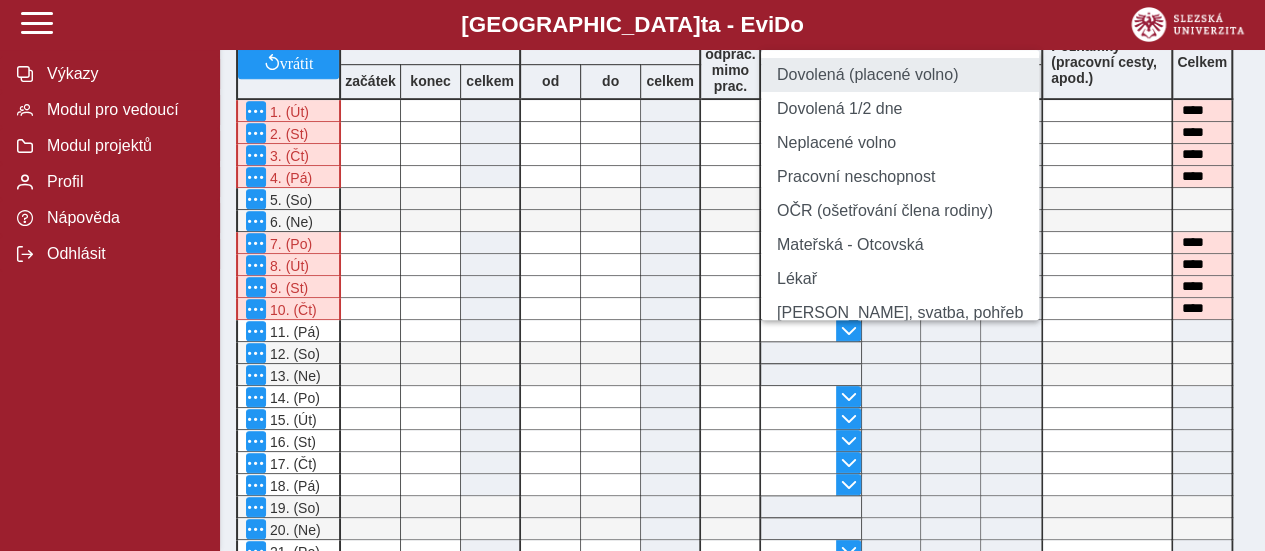 click on "Dovolená (placené volno)" at bounding box center [900, 75] 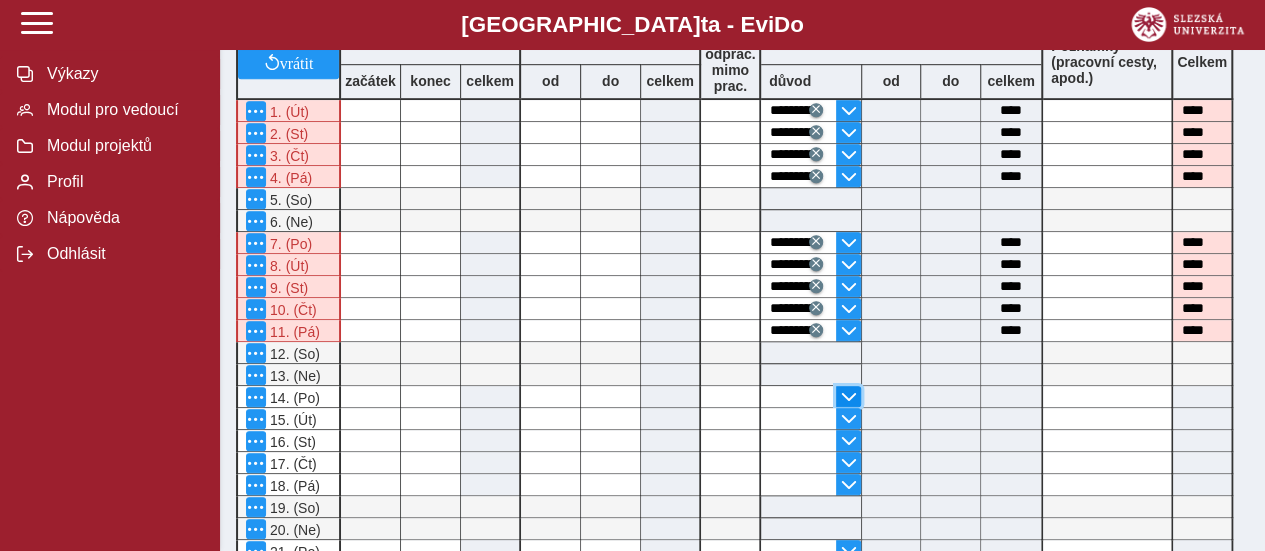 click at bounding box center [849, 397] 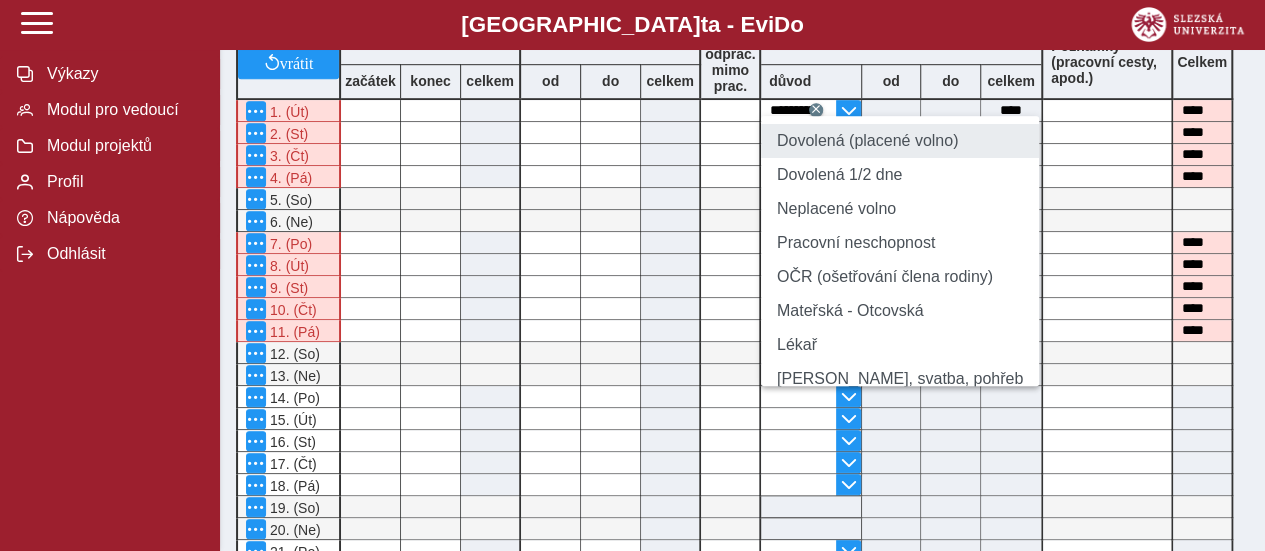 click on "Dovolená (placené volno)" at bounding box center (900, 141) 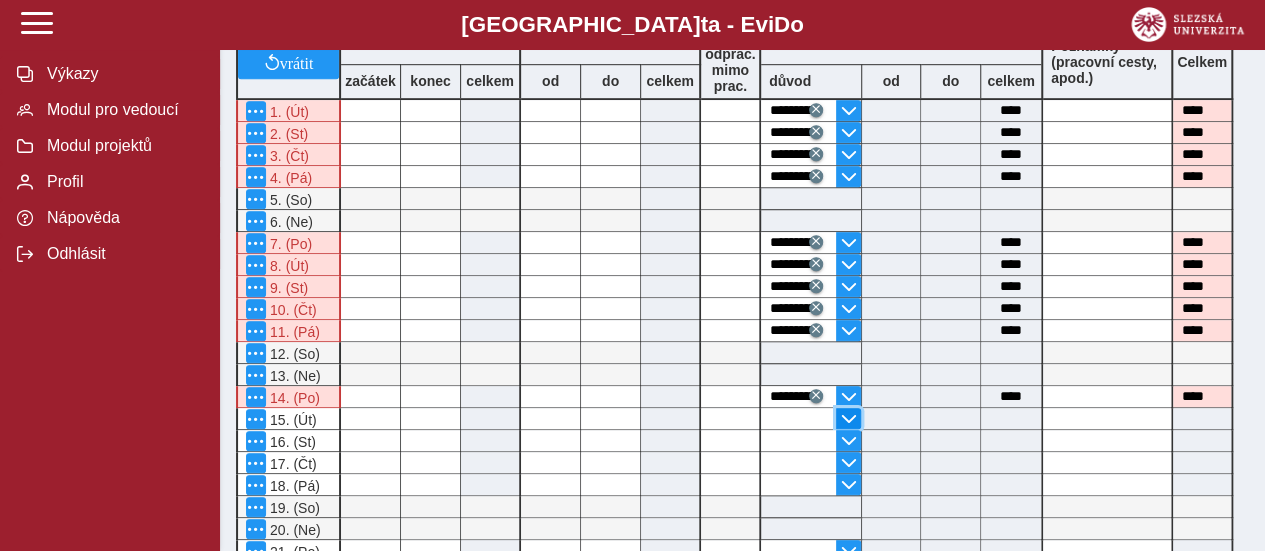 click at bounding box center [849, 419] 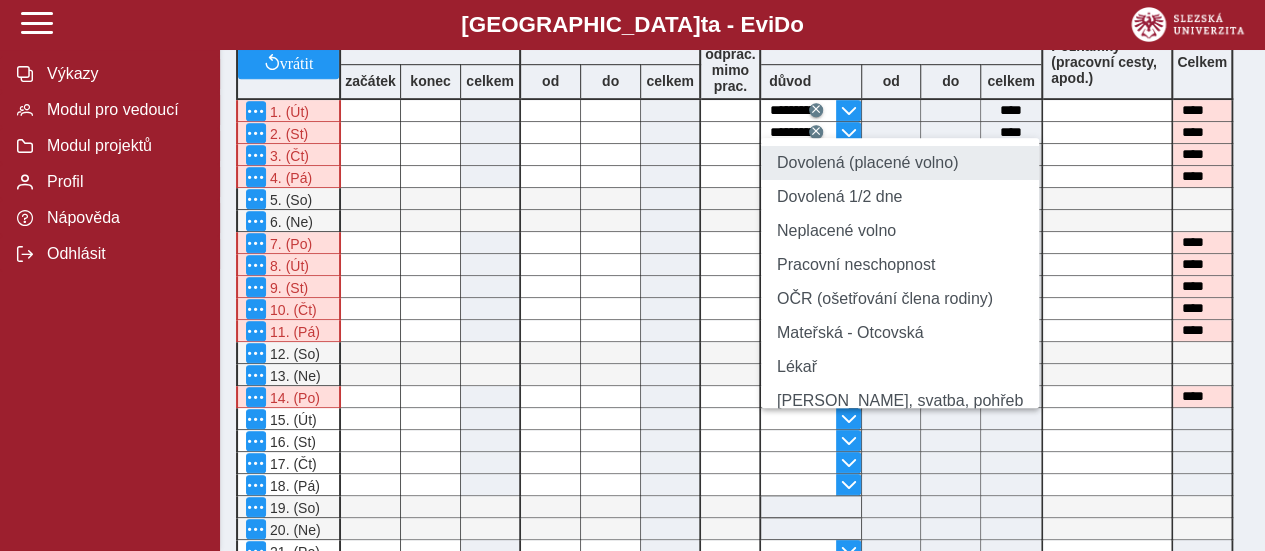 click on "Dovolená (placené volno)" at bounding box center (900, 163) 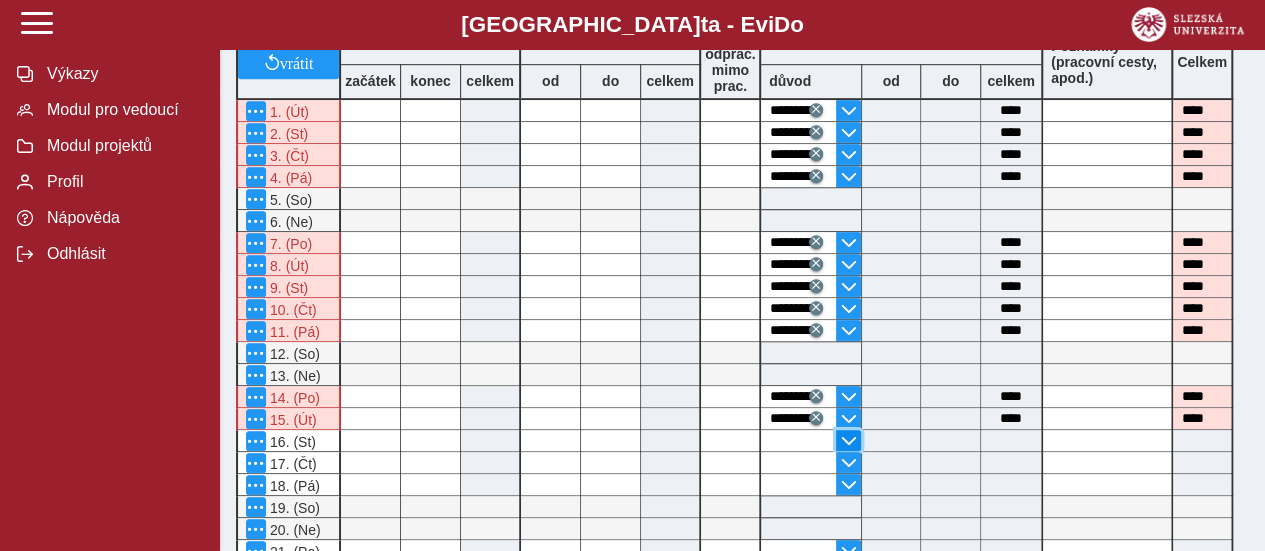 click at bounding box center [849, 441] 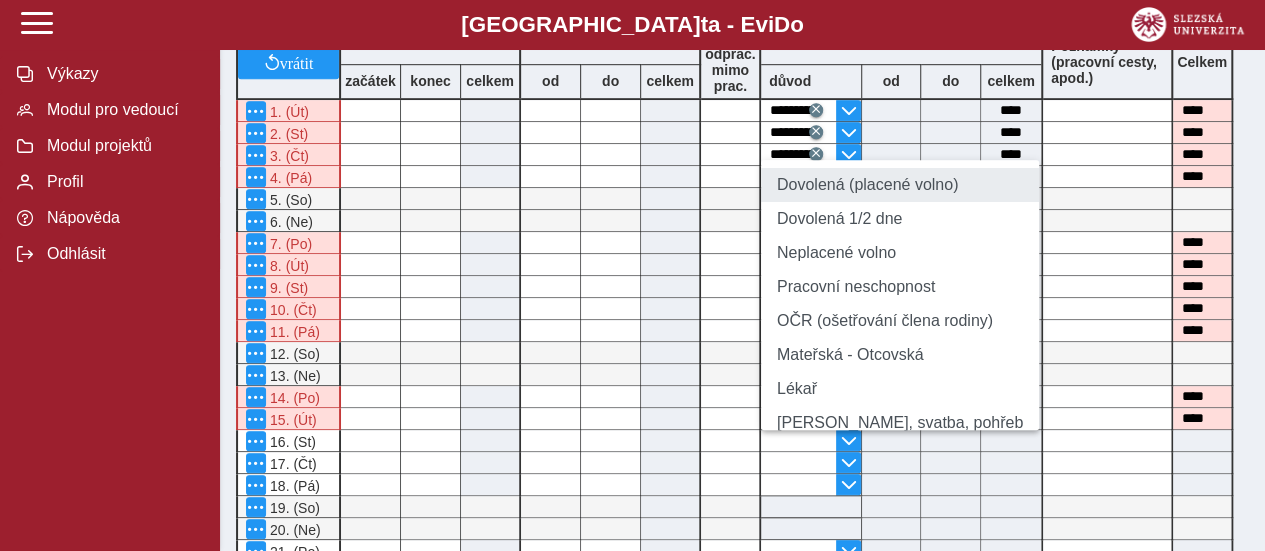 click on "Dovolená (placené volno)" at bounding box center (900, 185) 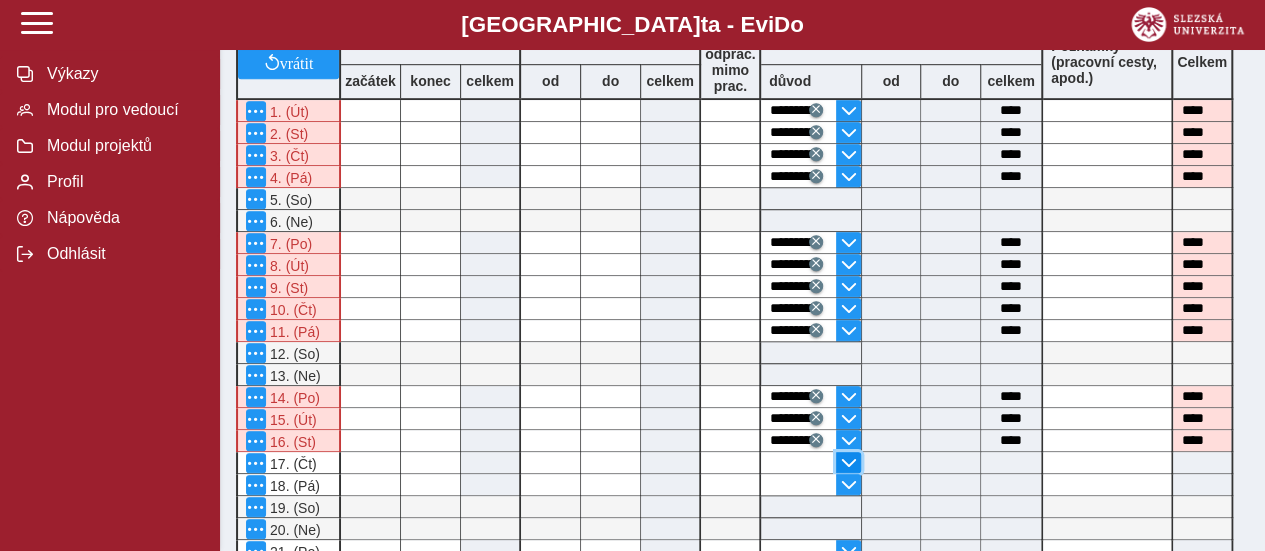 click at bounding box center [849, 463] 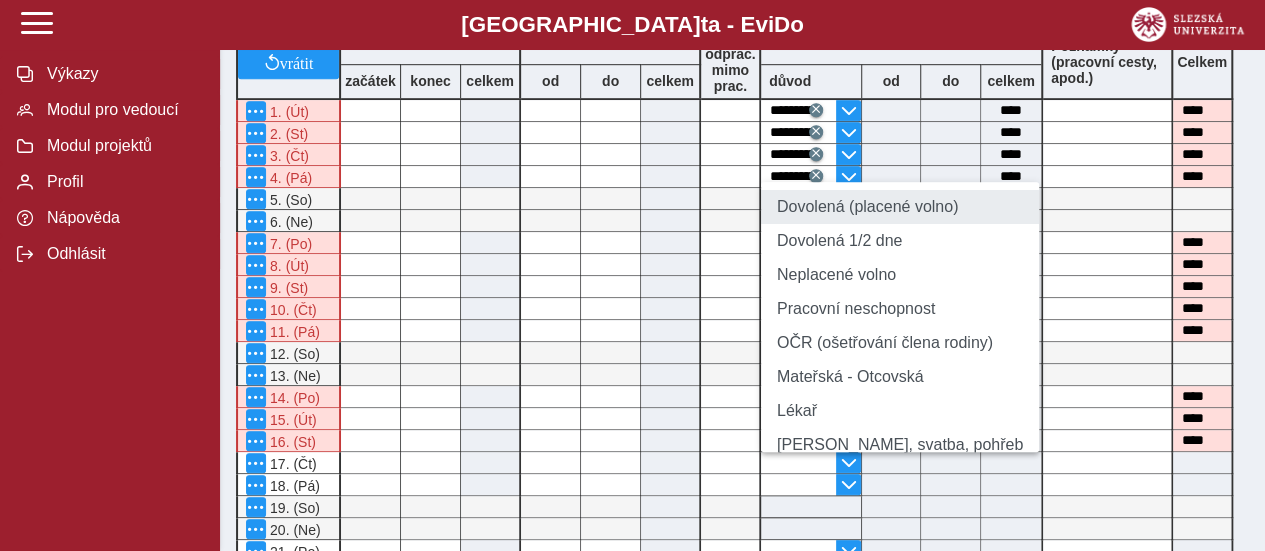 click on "Dovolená (placené volno)" at bounding box center (900, 207) 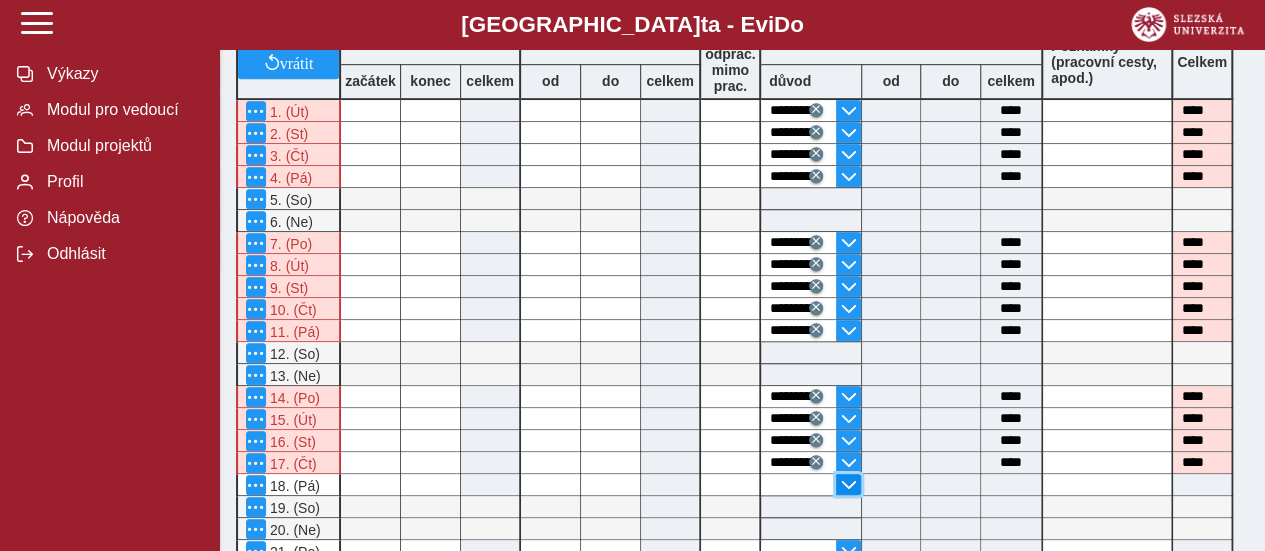 click at bounding box center (849, 485) 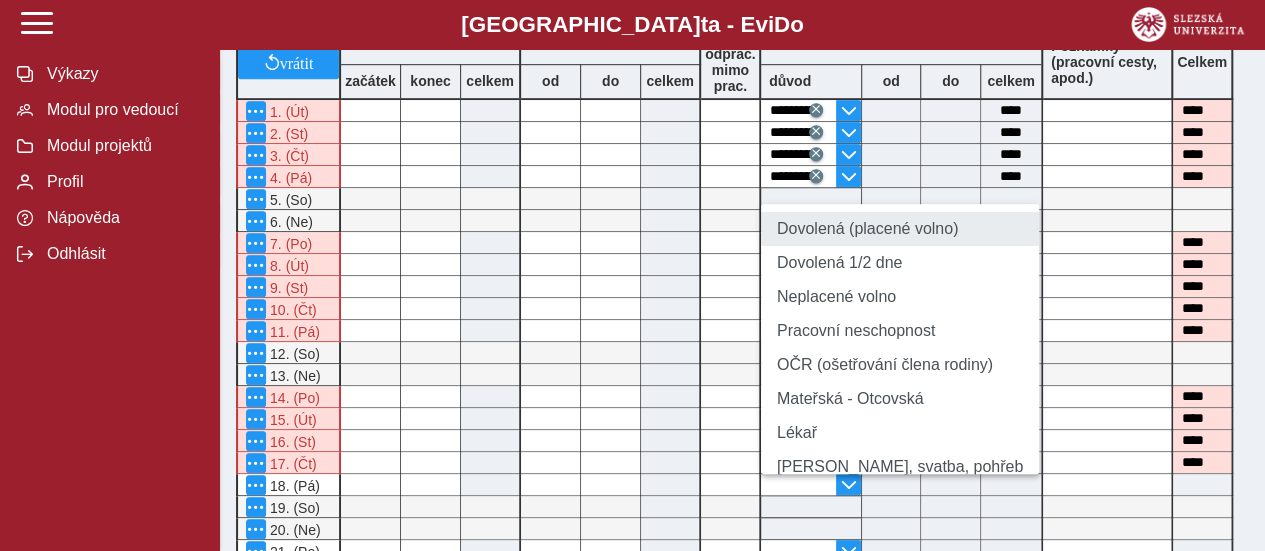 click on "Dovolená (placené volno)" at bounding box center (900, 229) 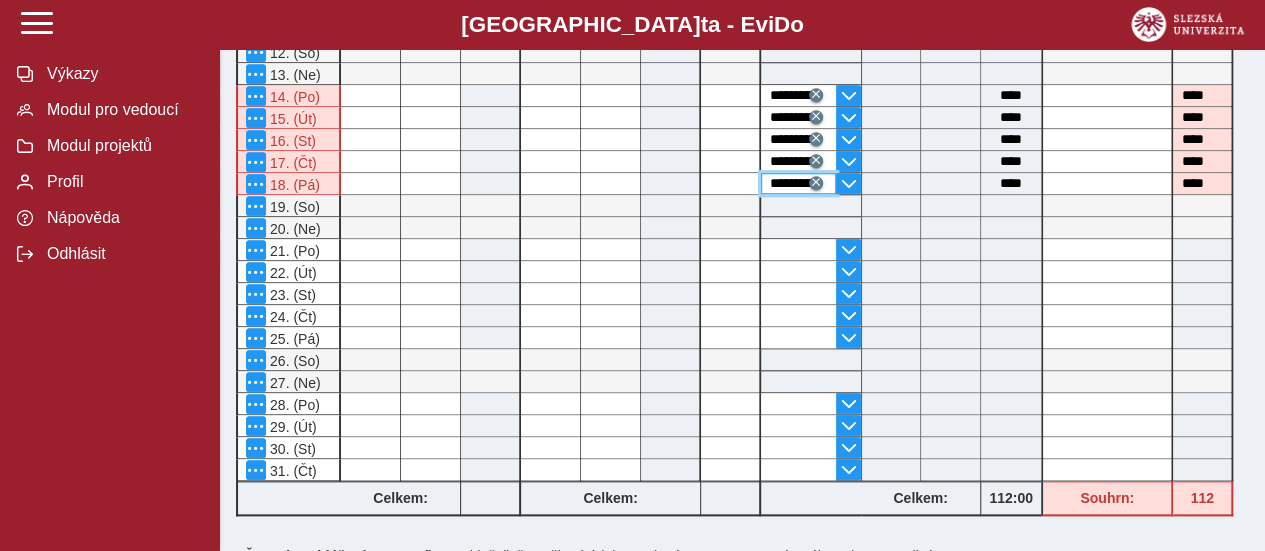 scroll, scrollTop: 861, scrollLeft: 0, axis: vertical 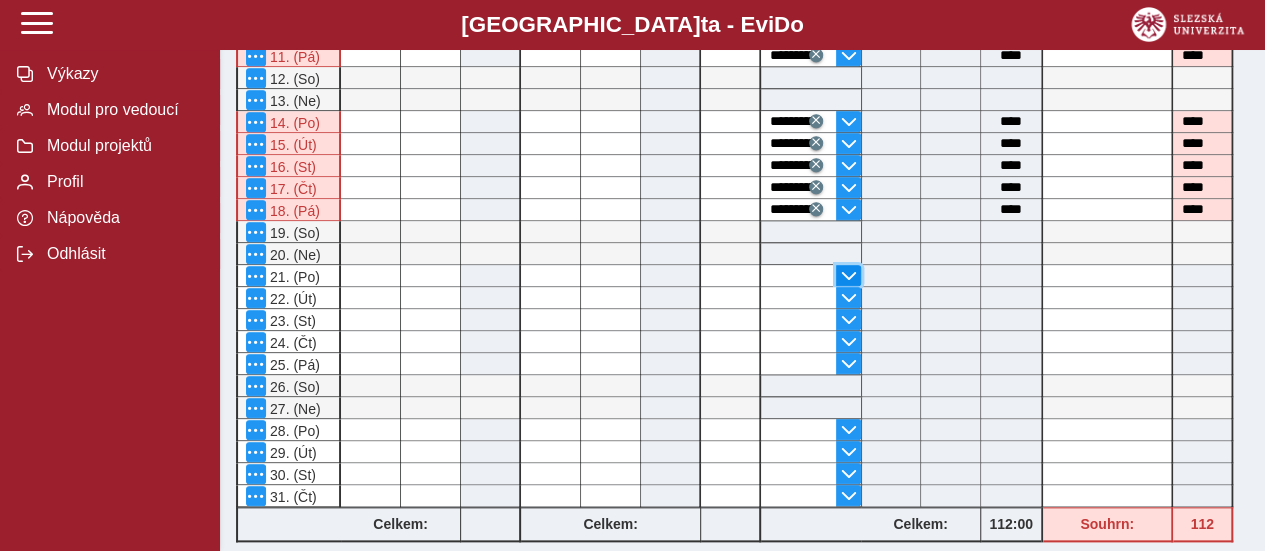 click at bounding box center (849, 276) 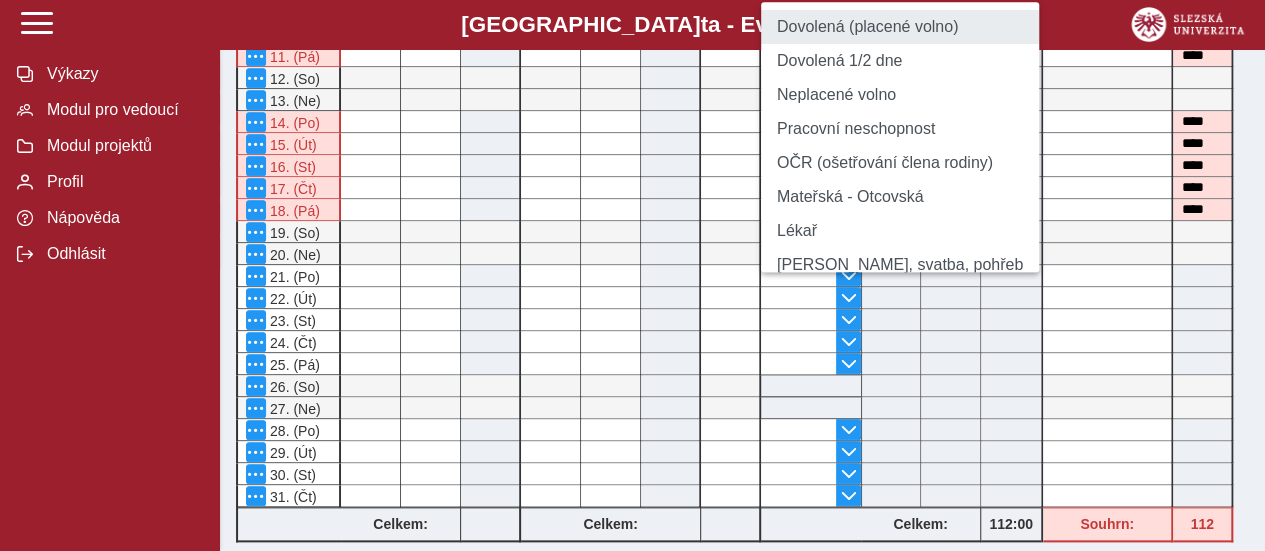 click on "Dovolená (placené volno)" at bounding box center [900, 27] 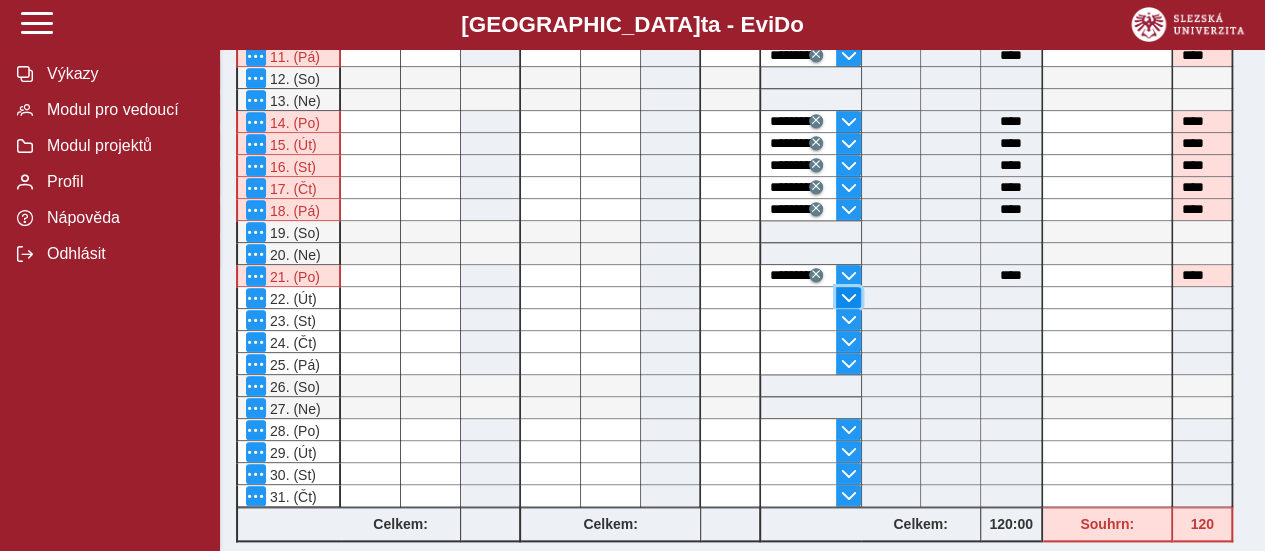 click at bounding box center (849, 298) 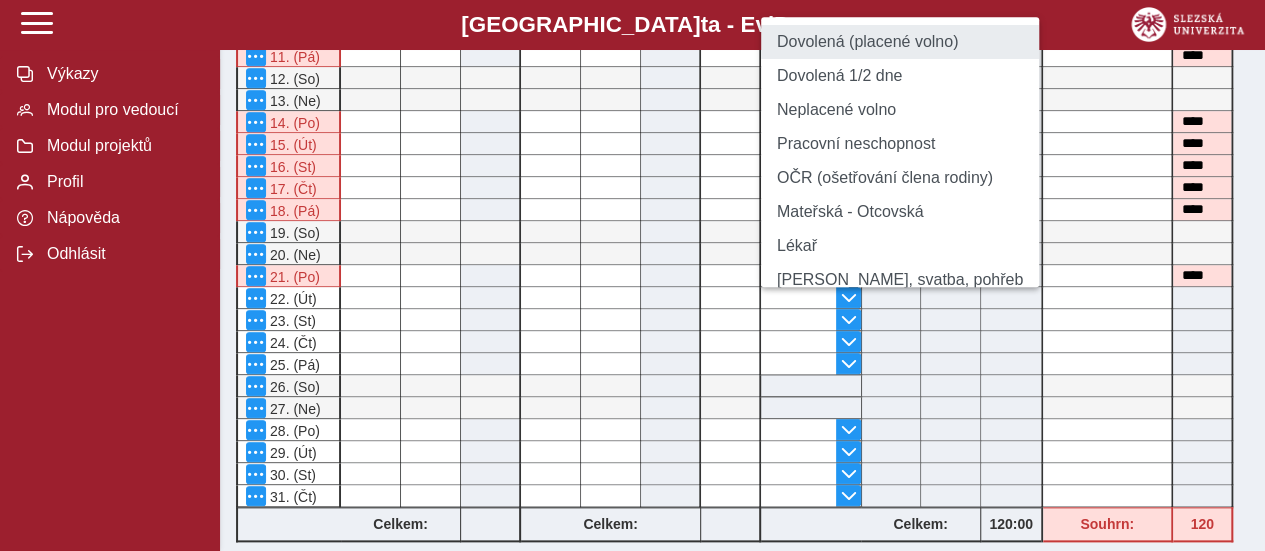 click on "Dovolená (placené volno)" at bounding box center [900, 42] 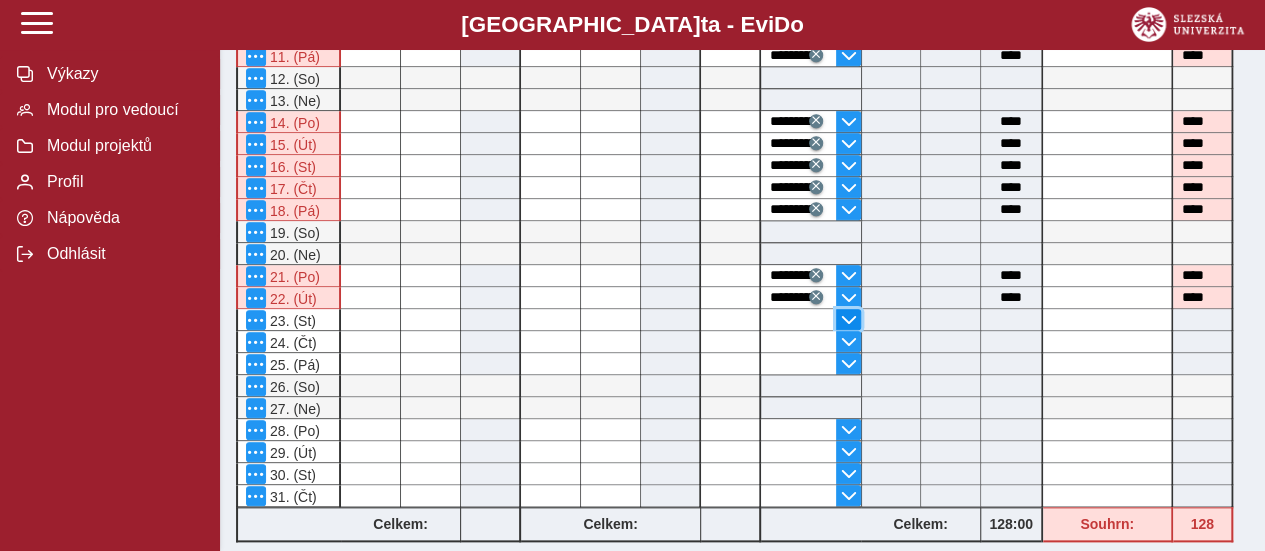 click at bounding box center (849, 320) 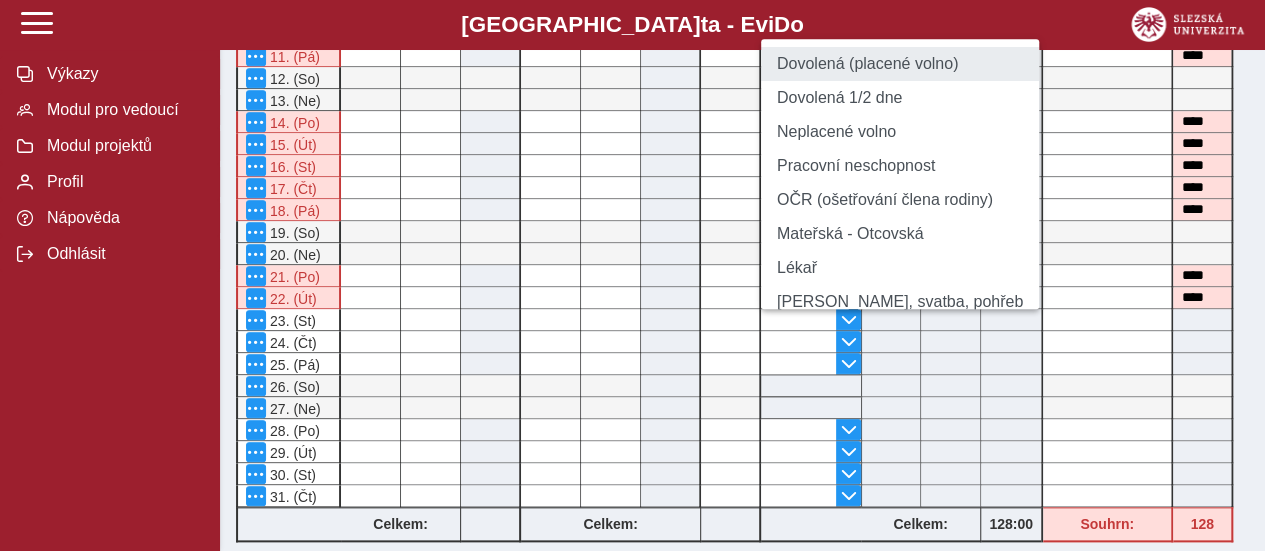 click on "Dovolená (placené volno)" at bounding box center (900, 64) 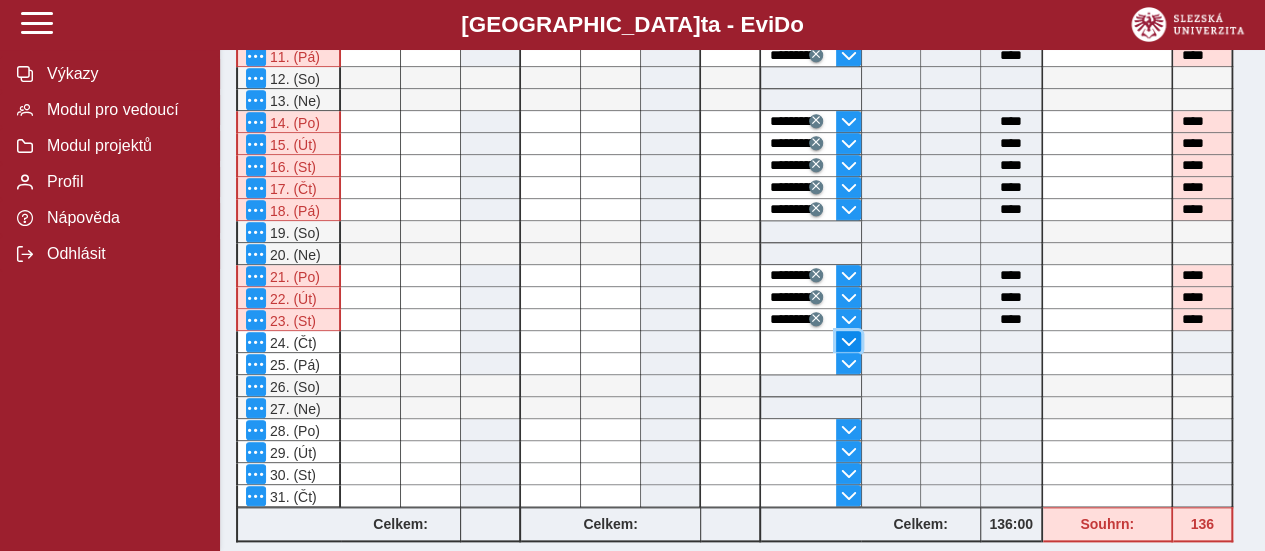 click at bounding box center [849, 342] 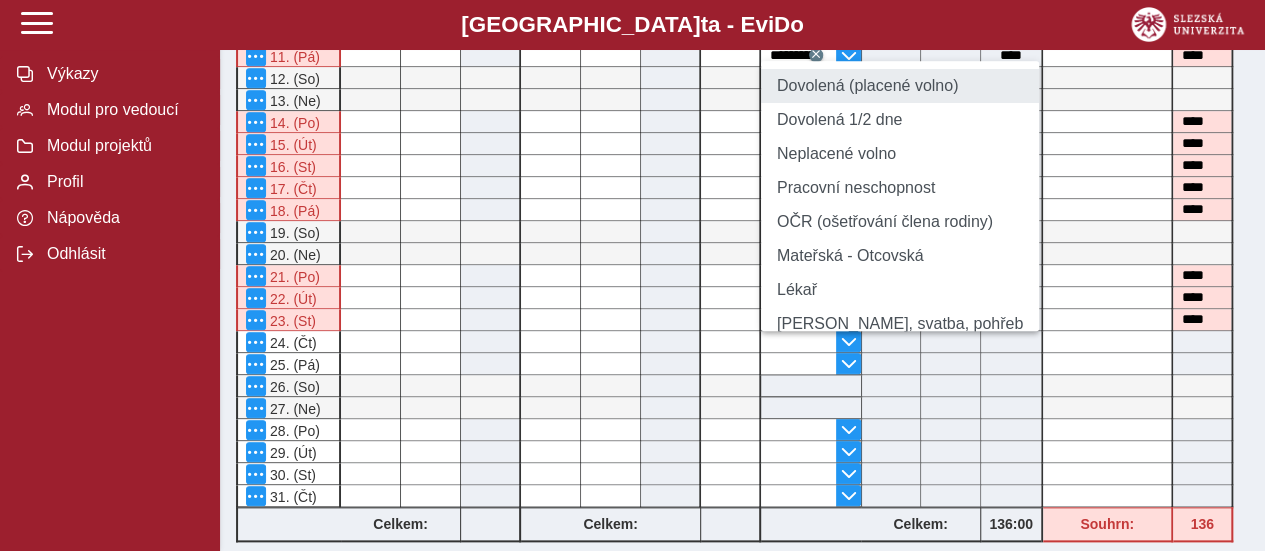 click on "Dovolená (placené volno)" at bounding box center [900, 86] 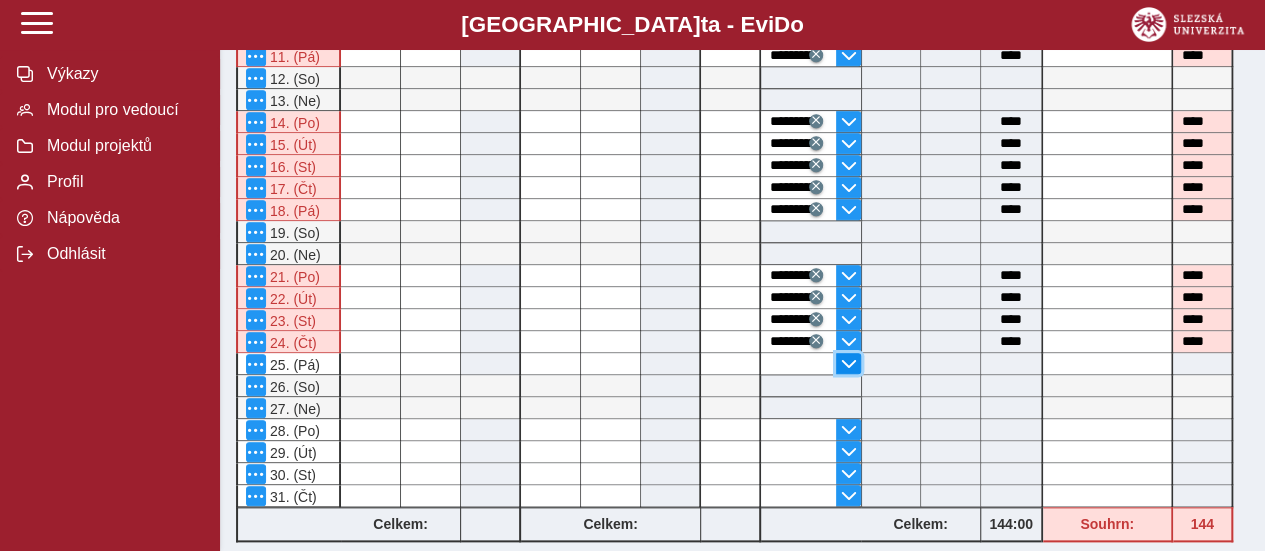 click at bounding box center [849, 364] 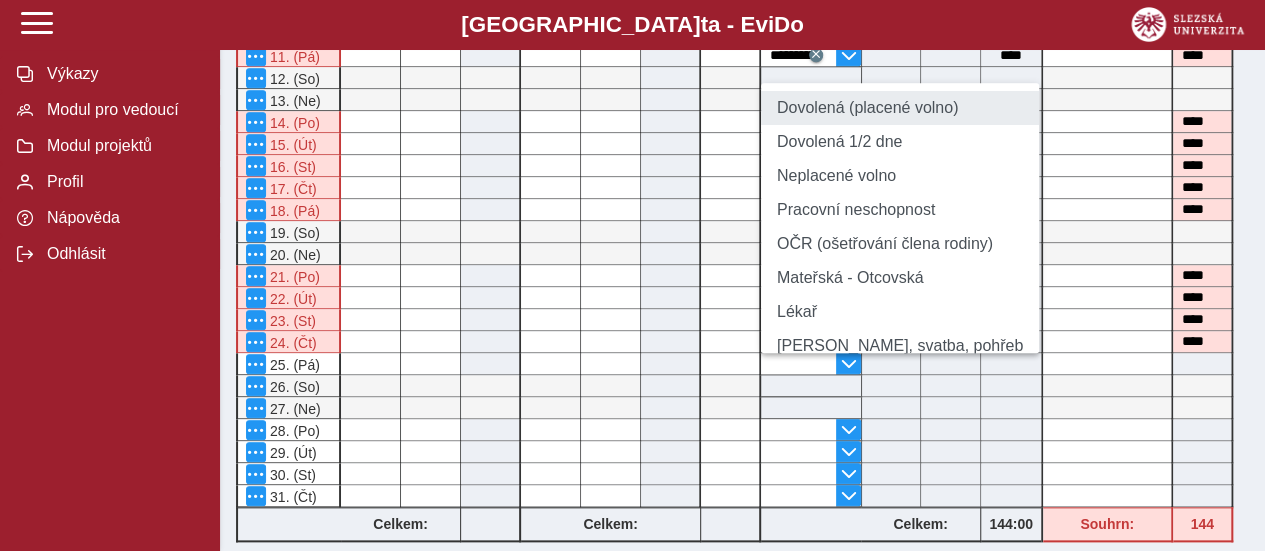 click on "Dovolená (placené volno)" at bounding box center (900, 108) 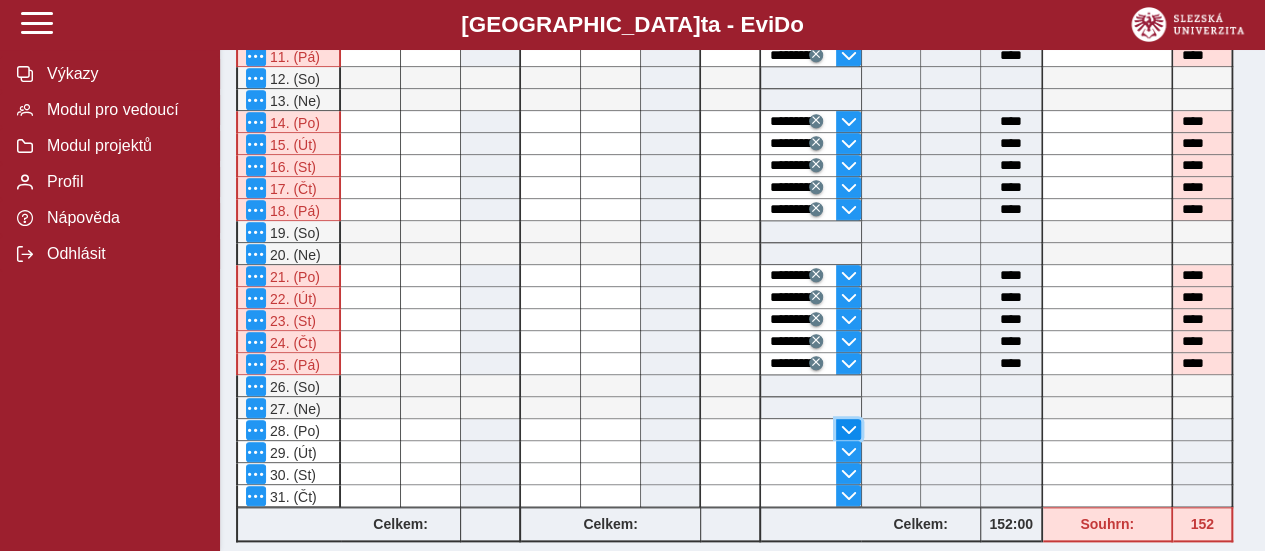 click at bounding box center (849, 430) 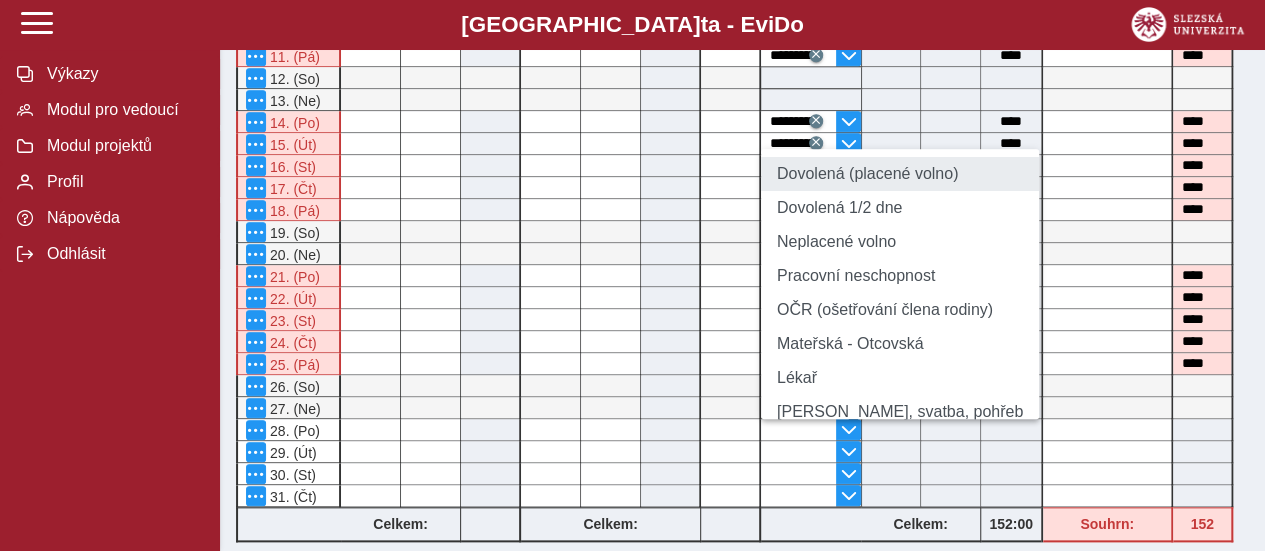 click on "Dovolená (placené volno)" at bounding box center [900, 174] 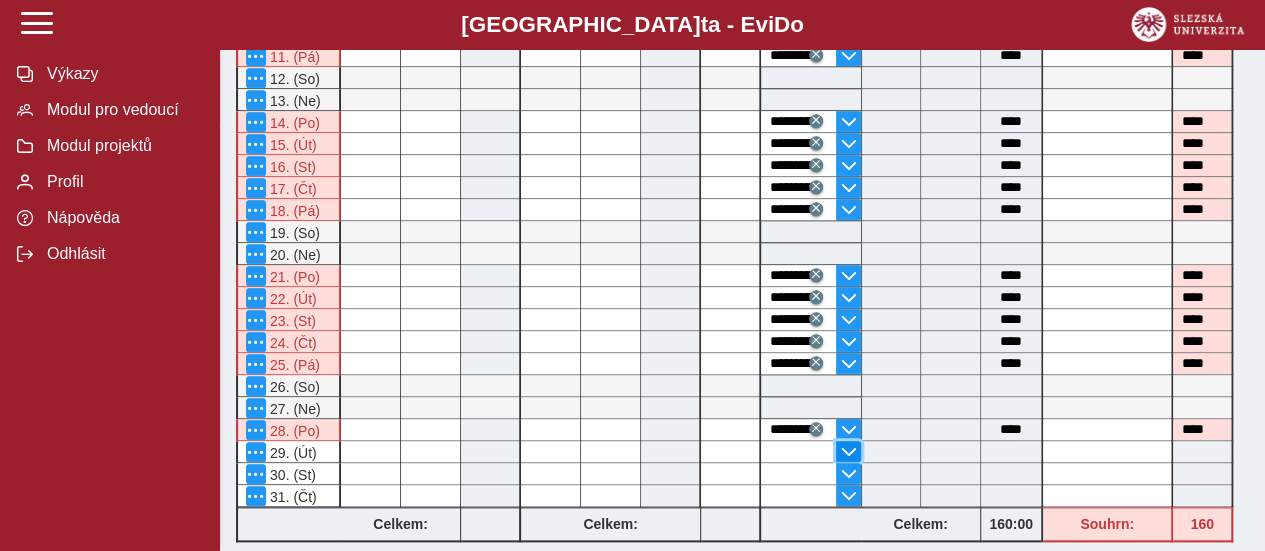 click at bounding box center [849, 452] 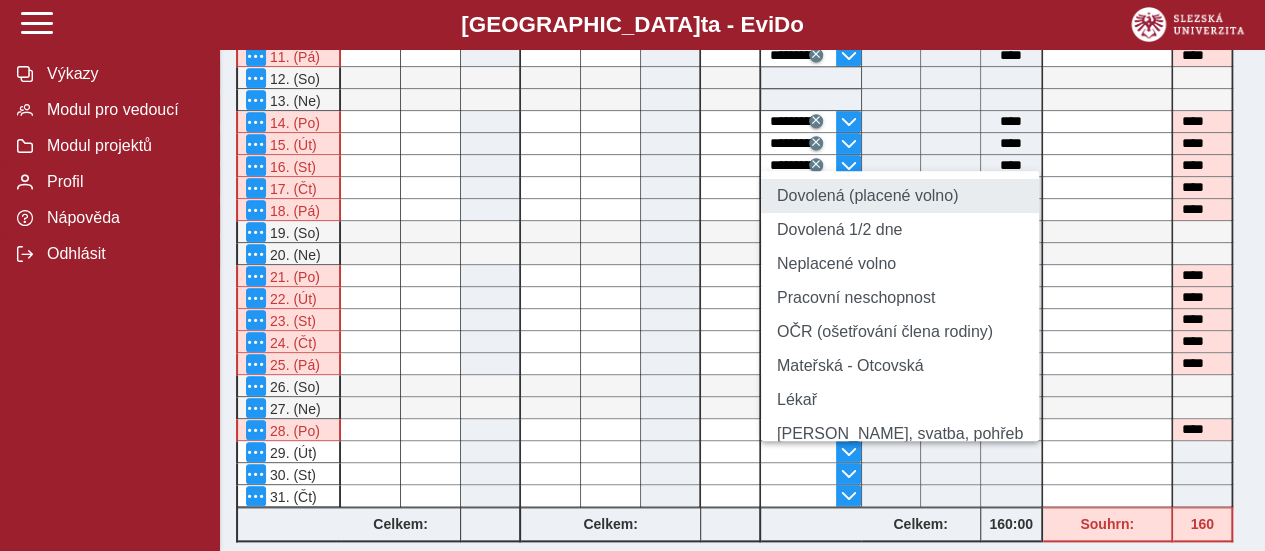 click on "Dovolená (placené volno)" at bounding box center [900, 196] 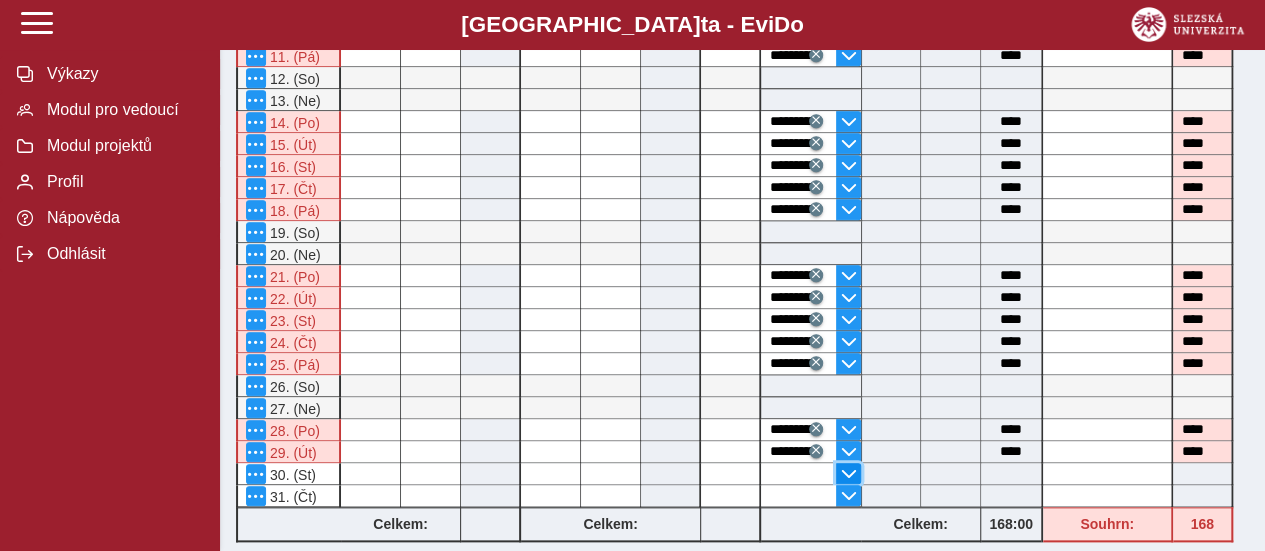 click at bounding box center (849, 474) 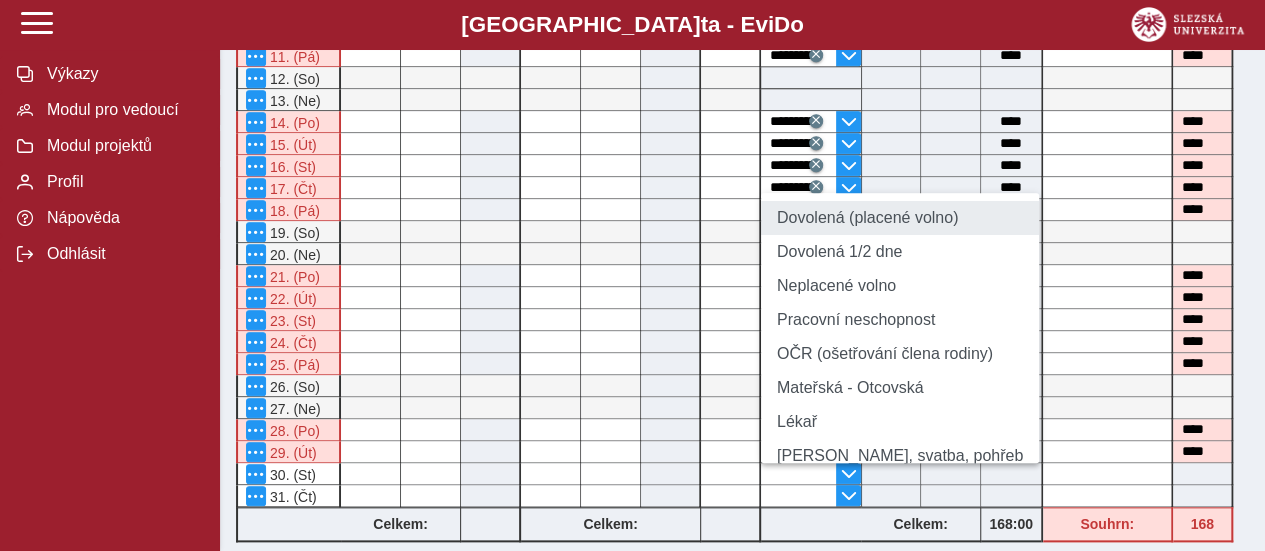 click on "Dovolená (placené volno)" at bounding box center [900, 218] 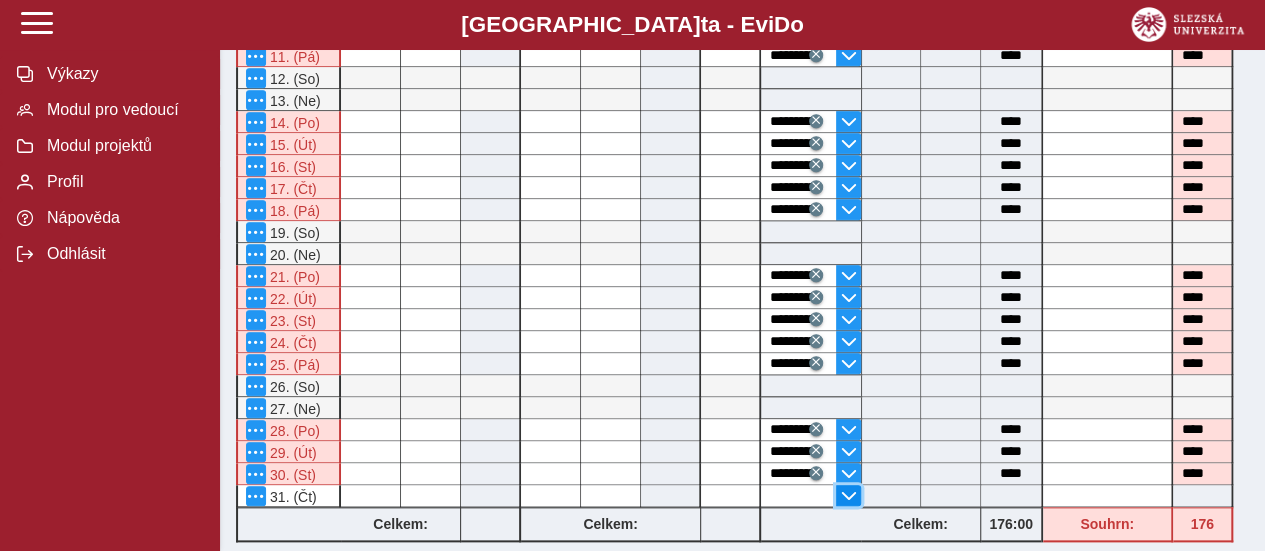 click at bounding box center [849, 496] 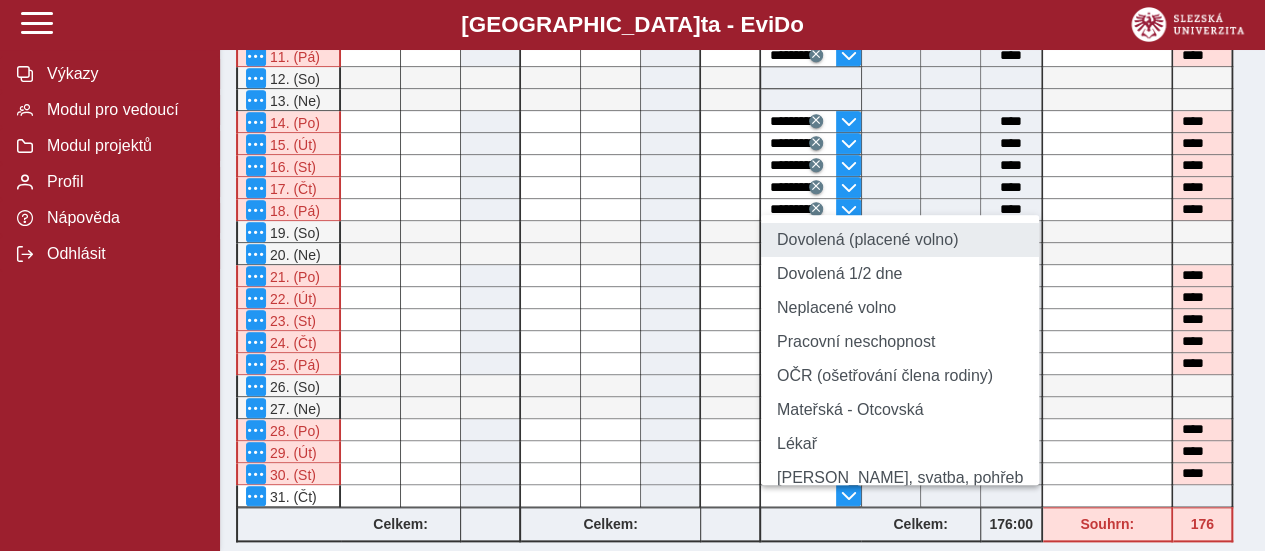 click on "Dovolená (placené volno)" at bounding box center [900, 240] 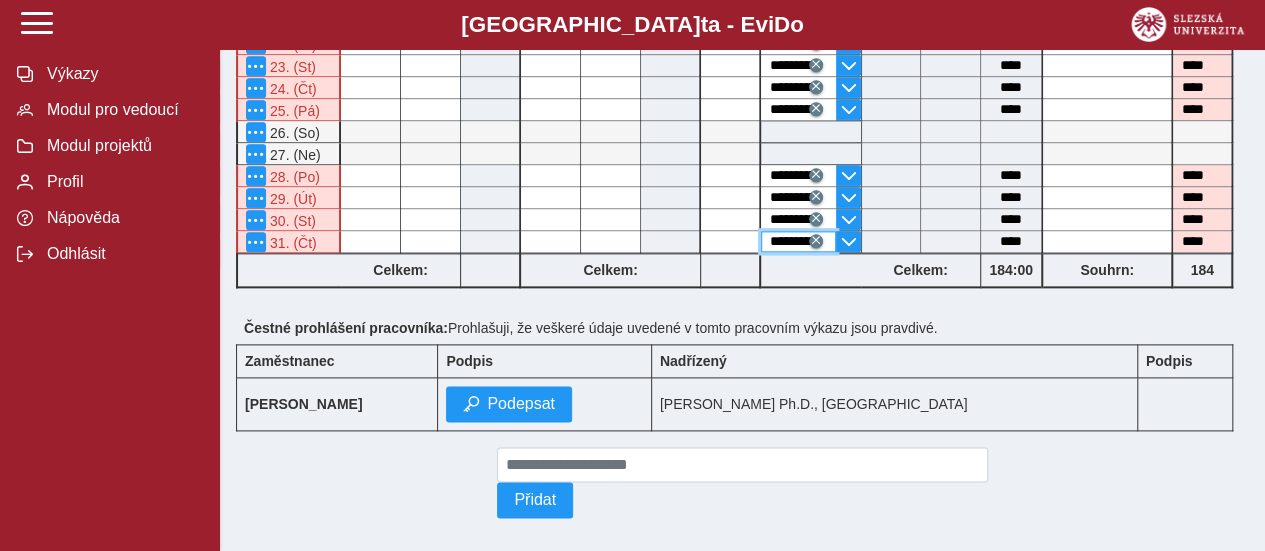 scroll, scrollTop: 58, scrollLeft: 0, axis: vertical 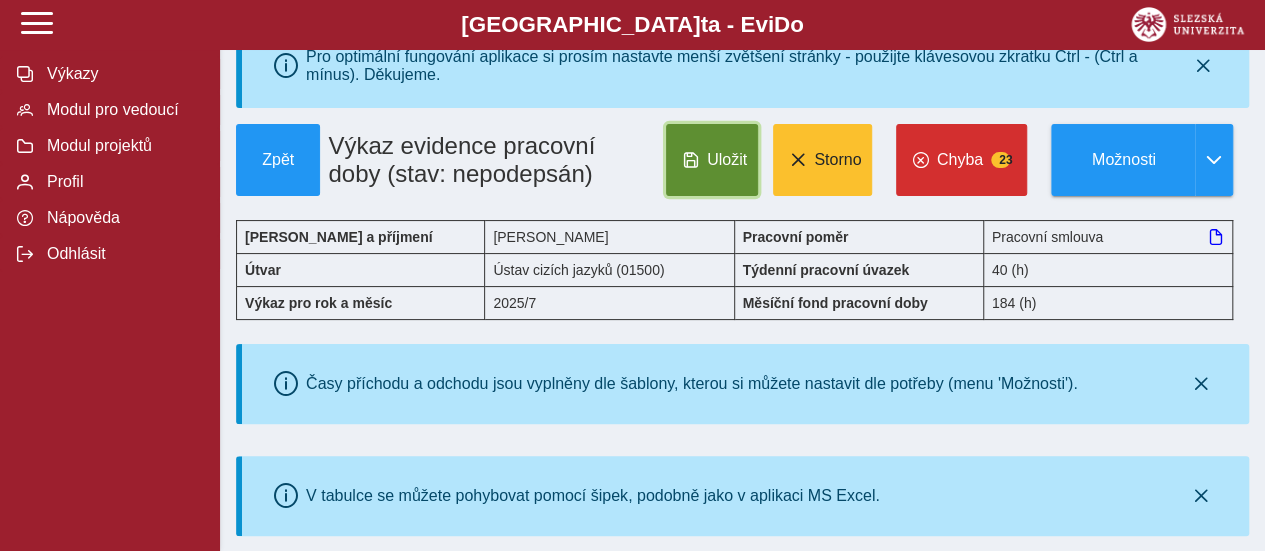 click on "Uložit" at bounding box center [712, 160] 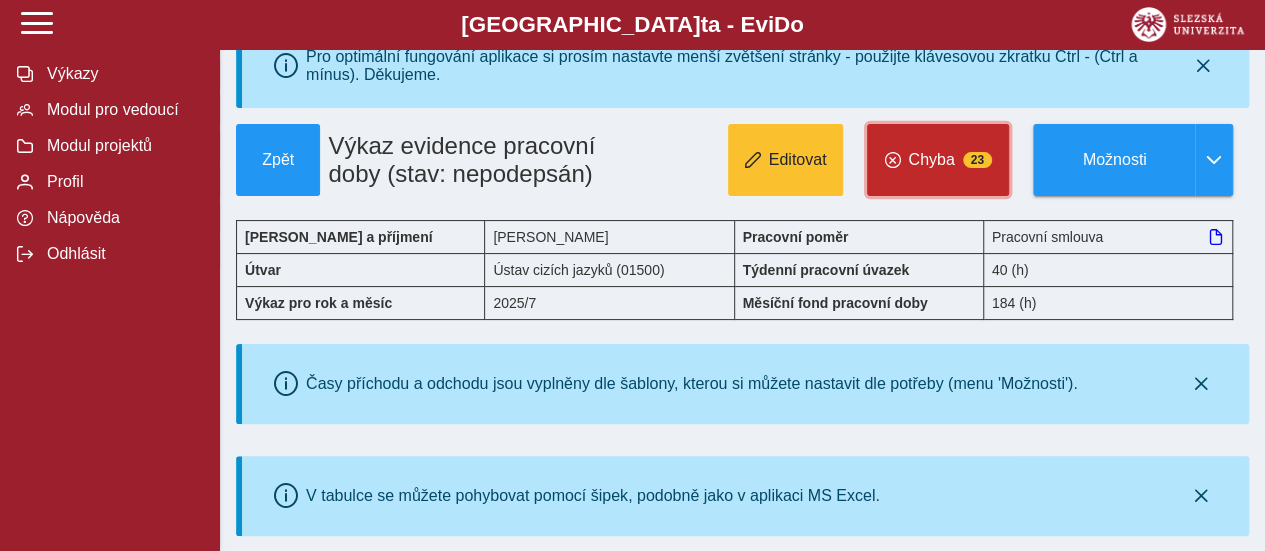 click on "23" at bounding box center (977, 160) 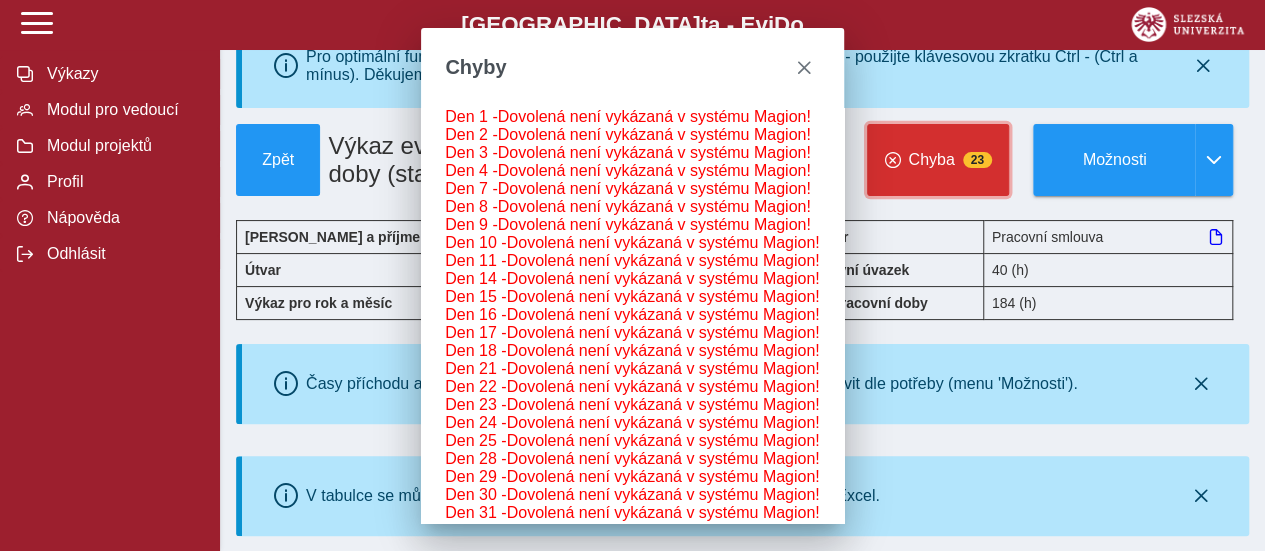 scroll, scrollTop: 106, scrollLeft: 0, axis: vertical 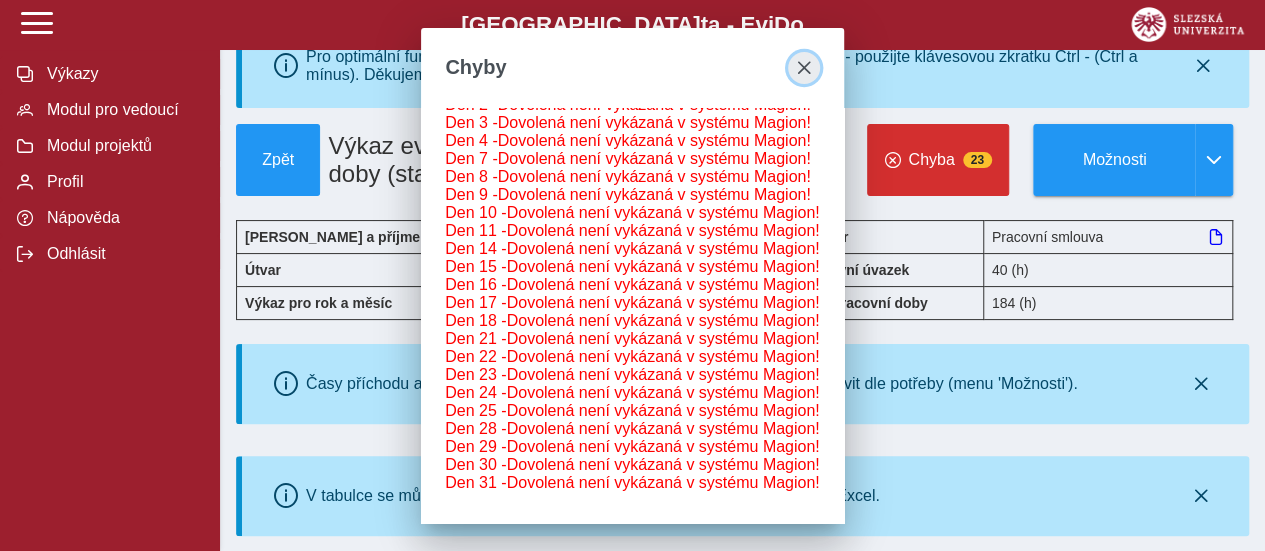 click at bounding box center [804, 68] 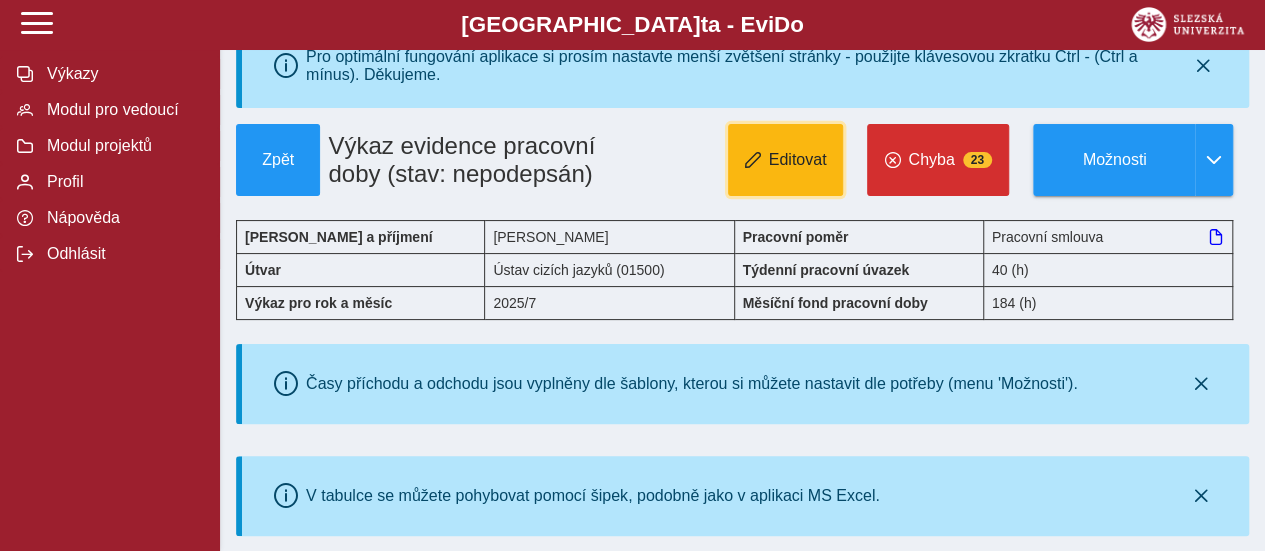 click on "Editovat" at bounding box center [798, 160] 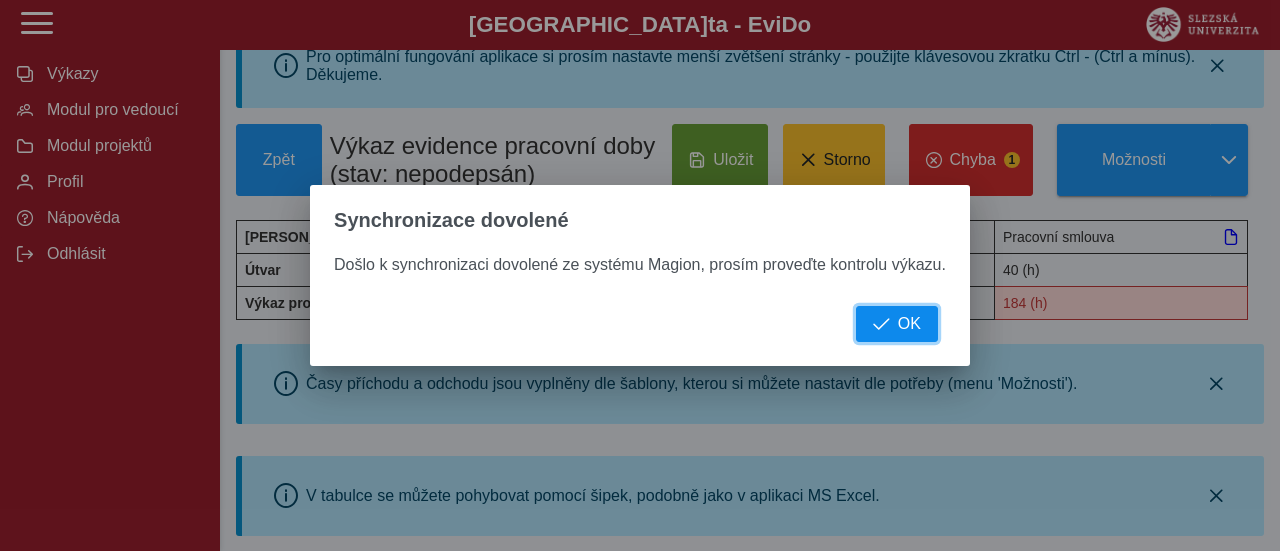 click on "OK" at bounding box center [909, 324] 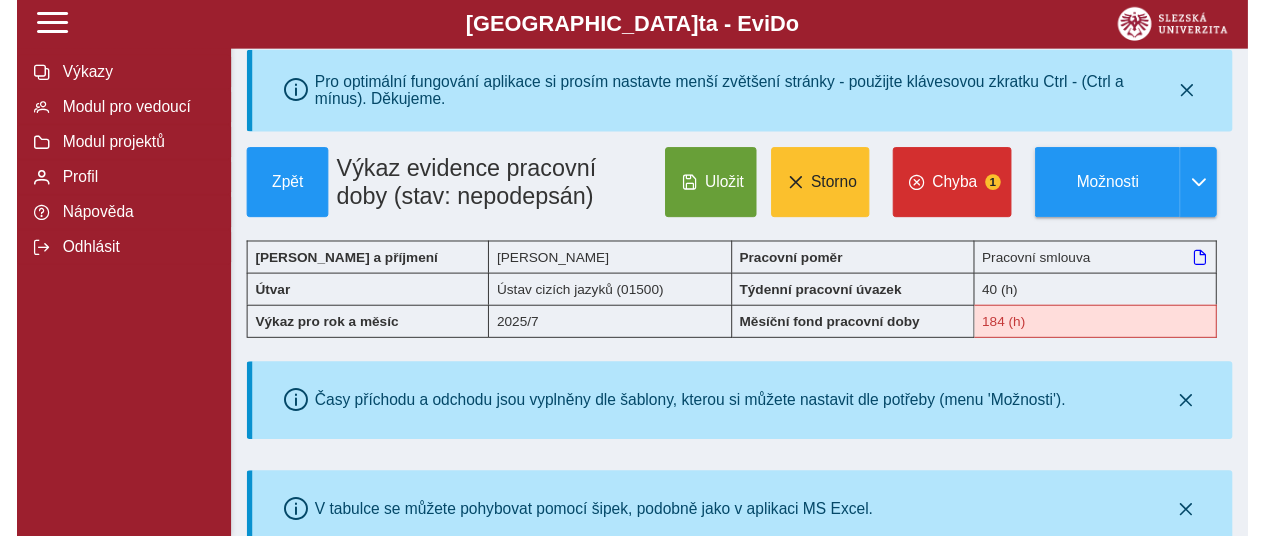 scroll, scrollTop: 0, scrollLeft: 0, axis: both 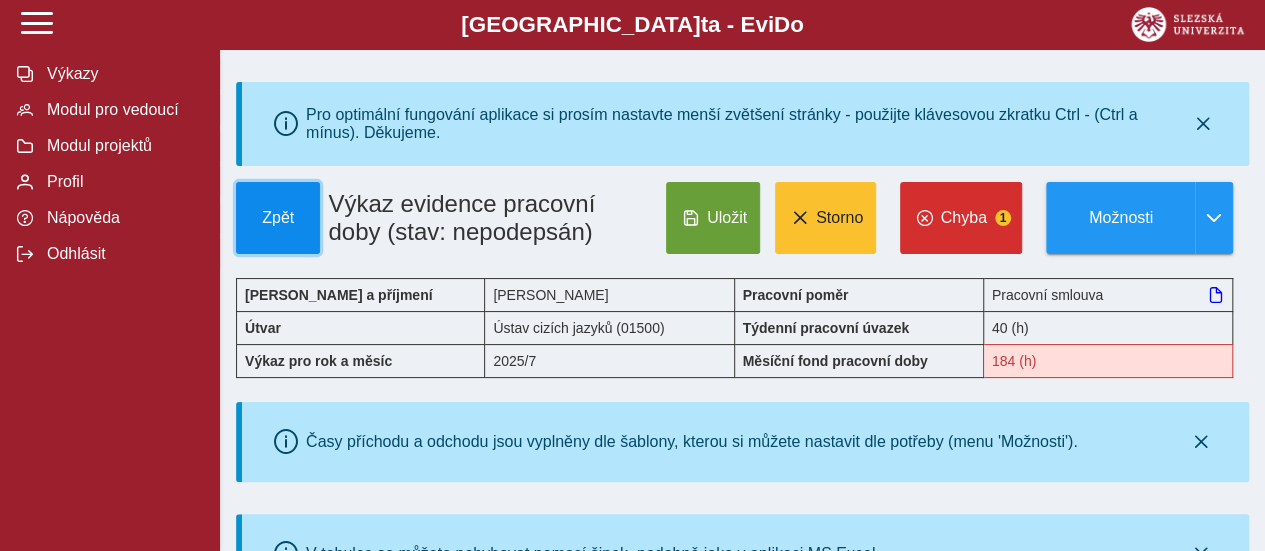 click on "Zpět" at bounding box center (278, 218) 